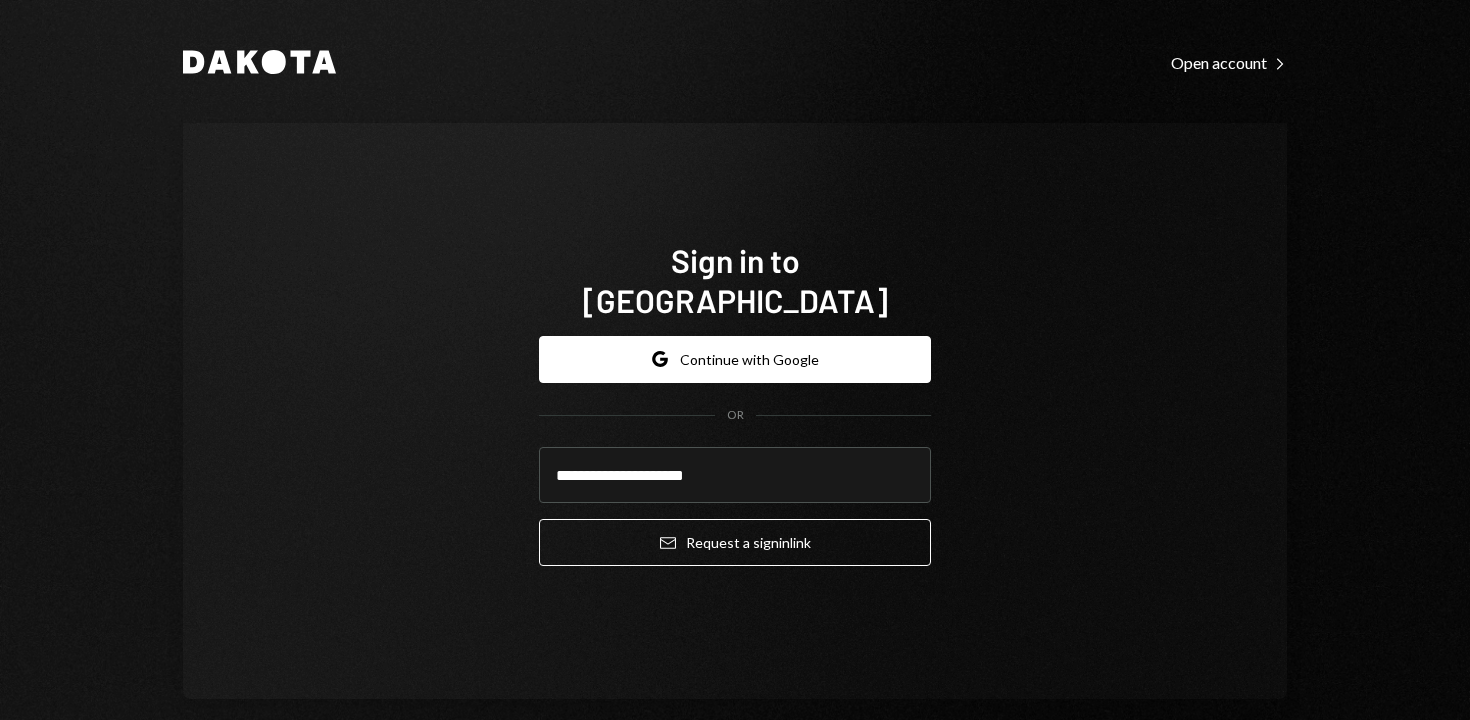 scroll, scrollTop: 0, scrollLeft: 0, axis: both 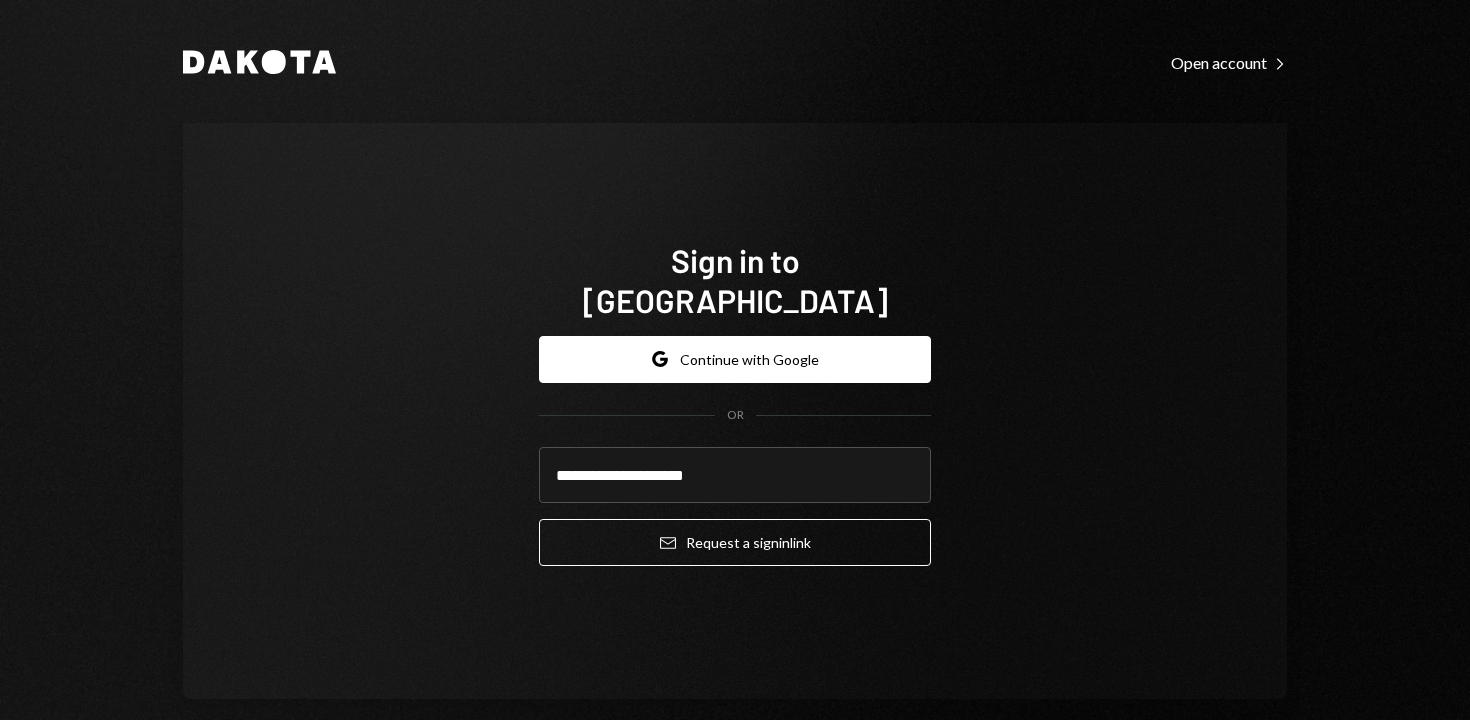 drag, startPoint x: 752, startPoint y: 456, endPoint x: 386, endPoint y: 458, distance: 366.00546 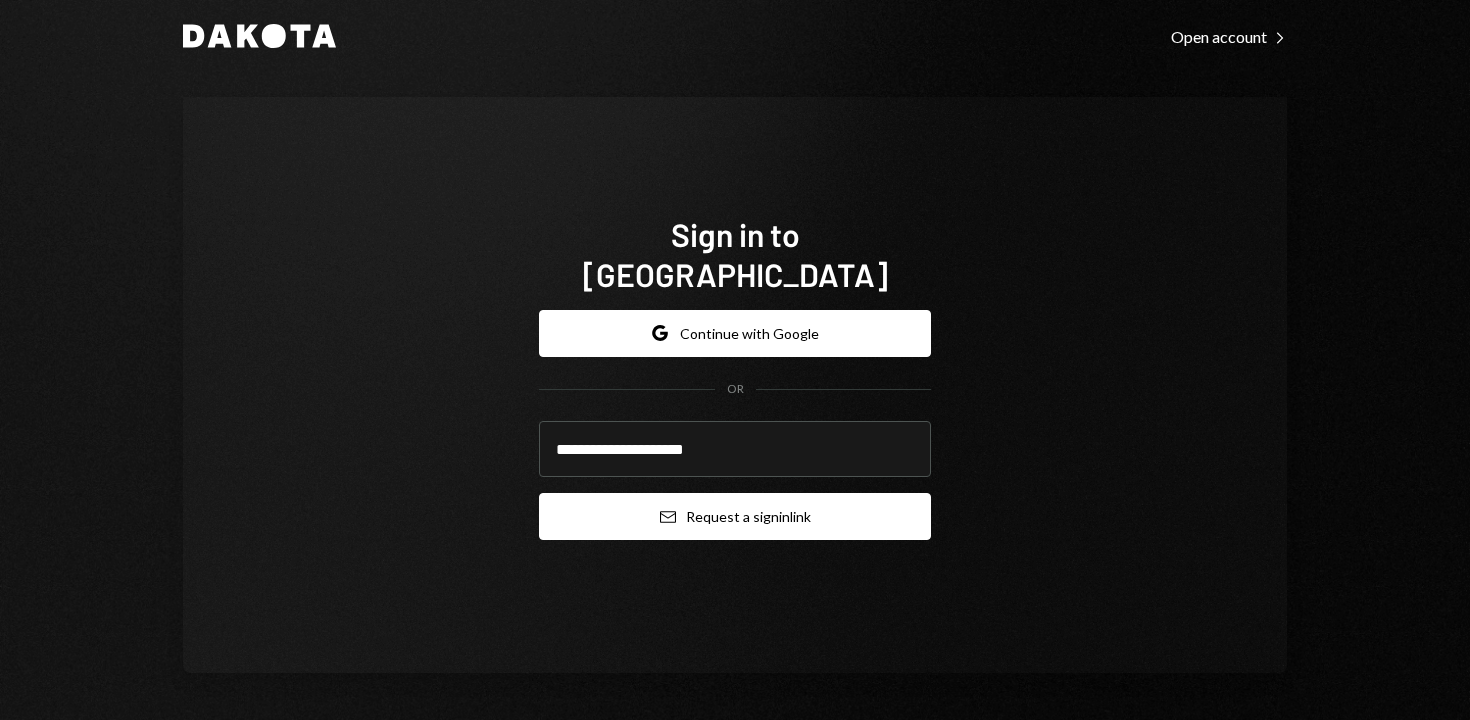 scroll, scrollTop: 27, scrollLeft: 0, axis: vertical 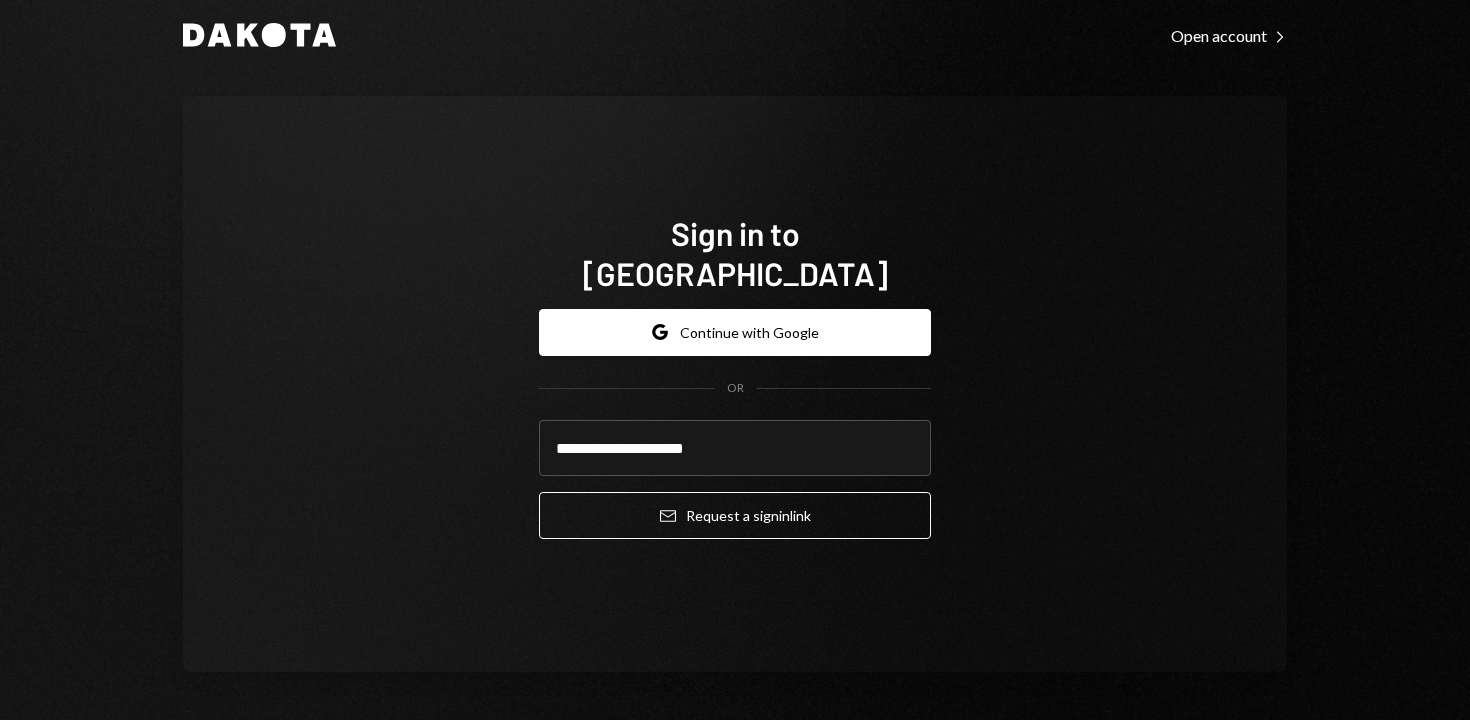 drag, startPoint x: 718, startPoint y: 431, endPoint x: 462, endPoint y: 428, distance: 256.01758 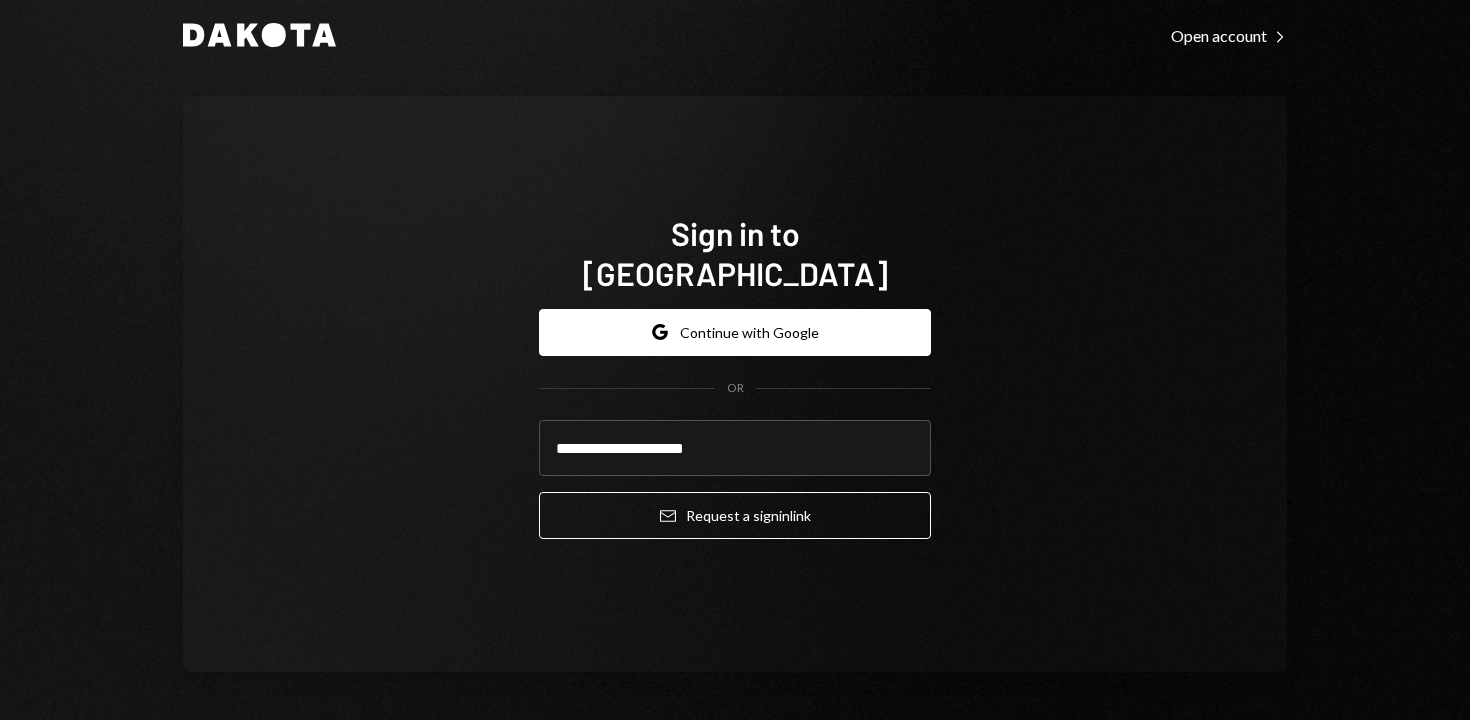 click on "**********" at bounding box center [735, 384] 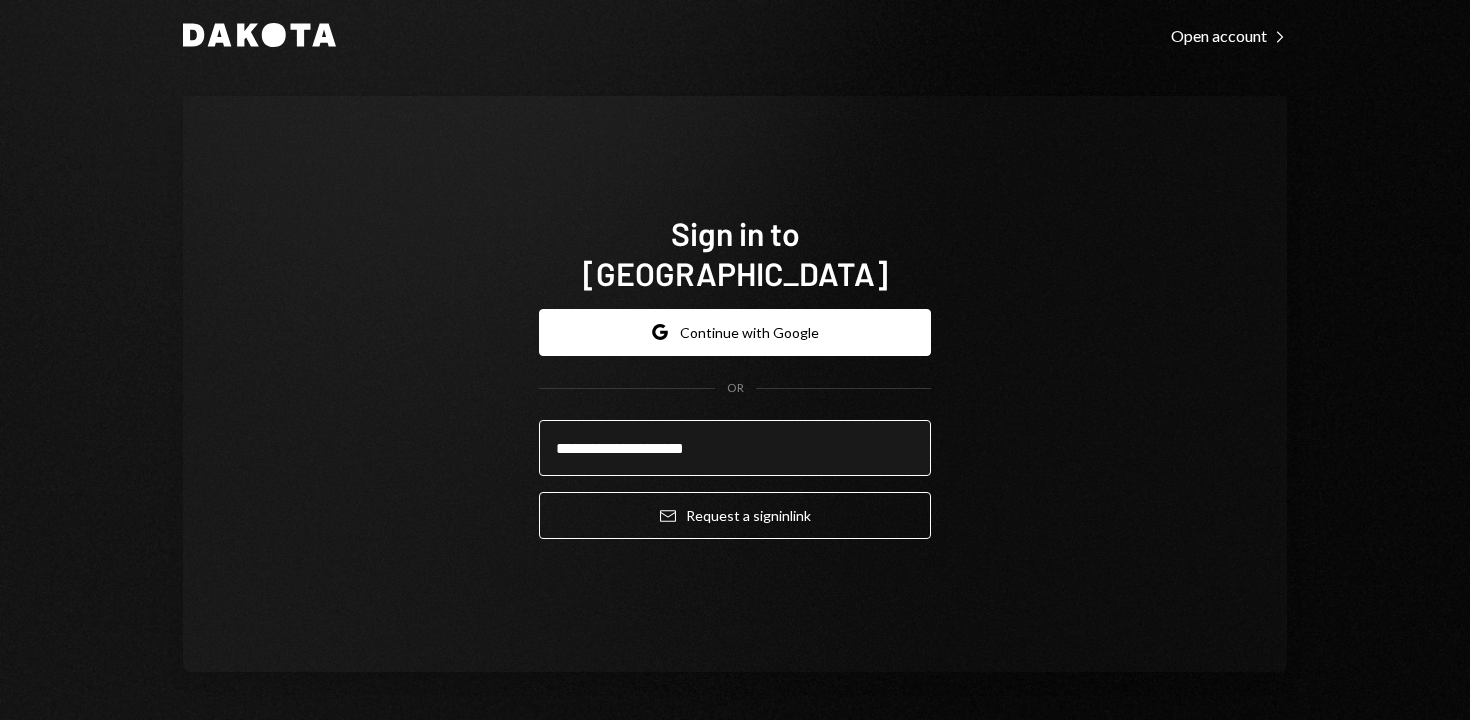 click on "**********" at bounding box center [735, 448] 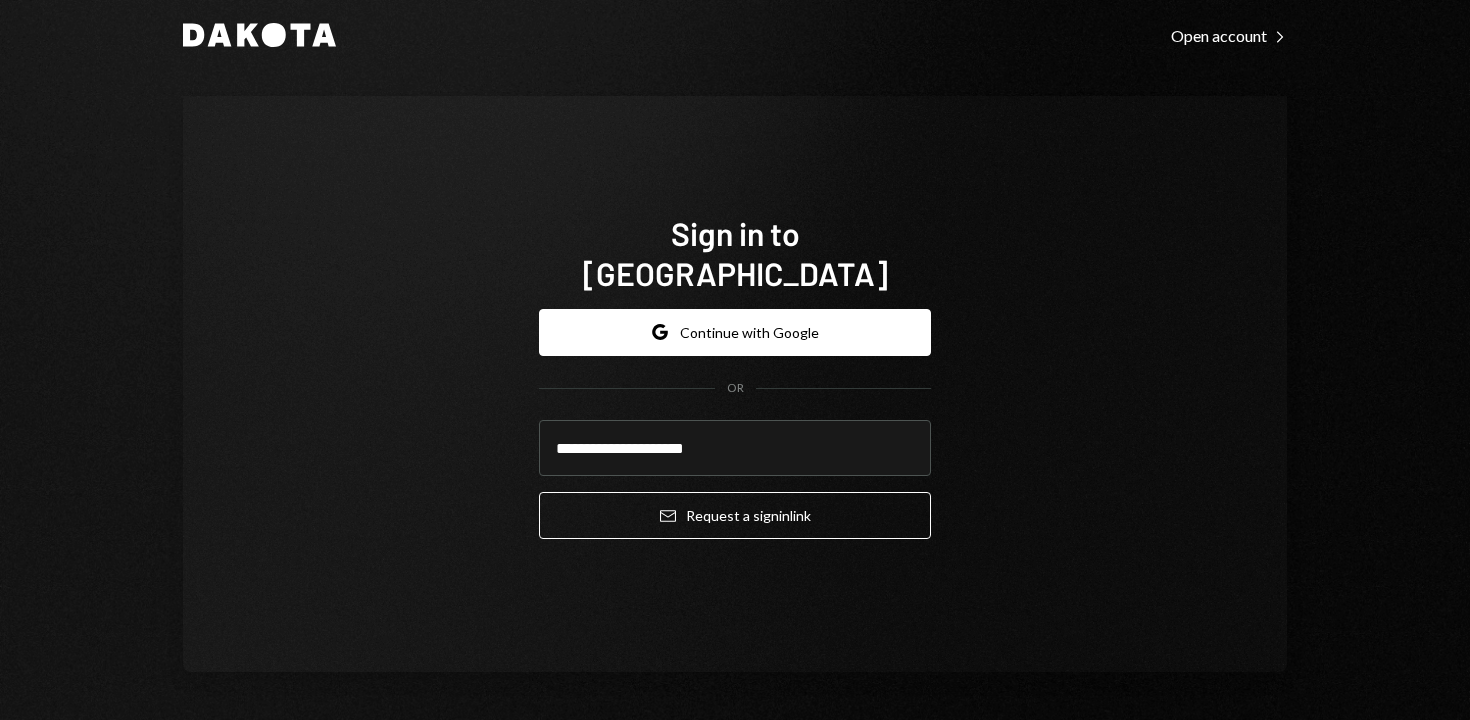 click on "**********" at bounding box center (735, 384) 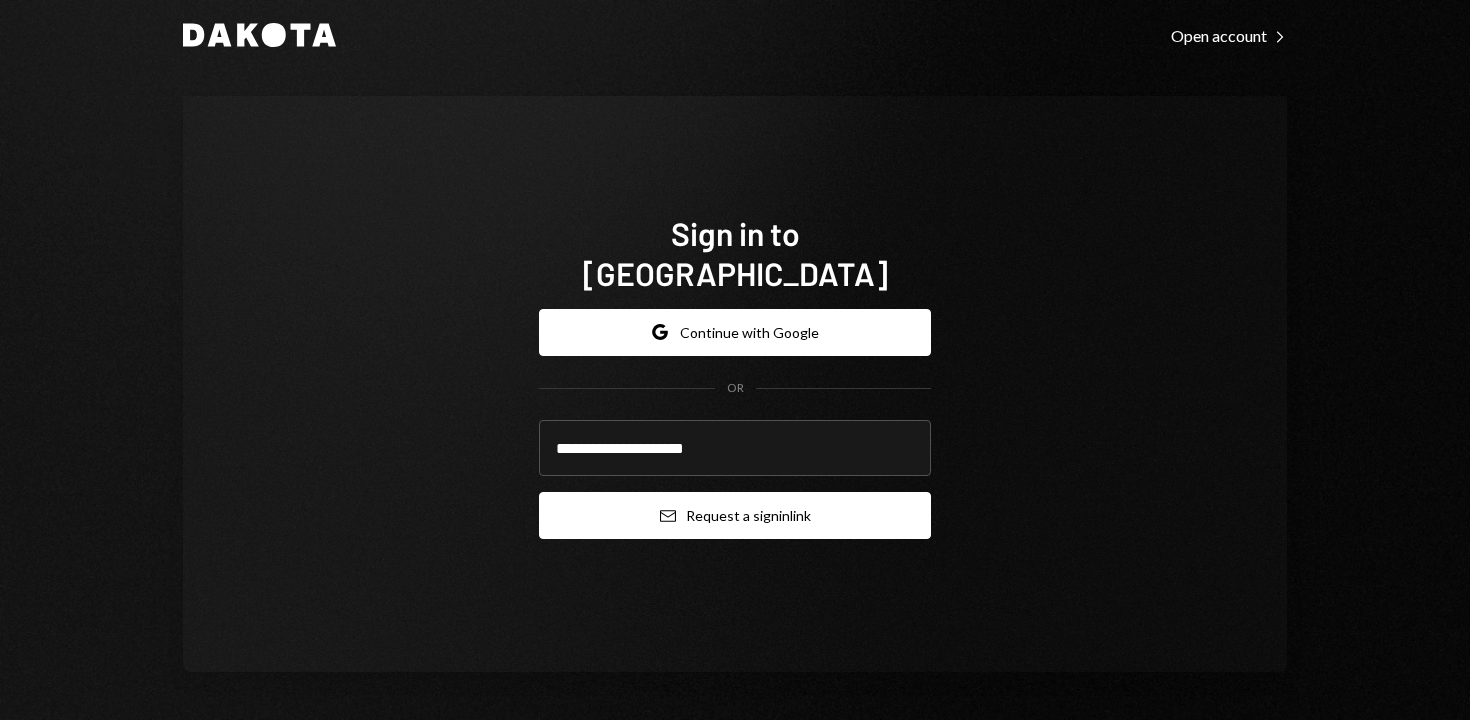 click on "Email Request a sign  in  link" at bounding box center [735, 515] 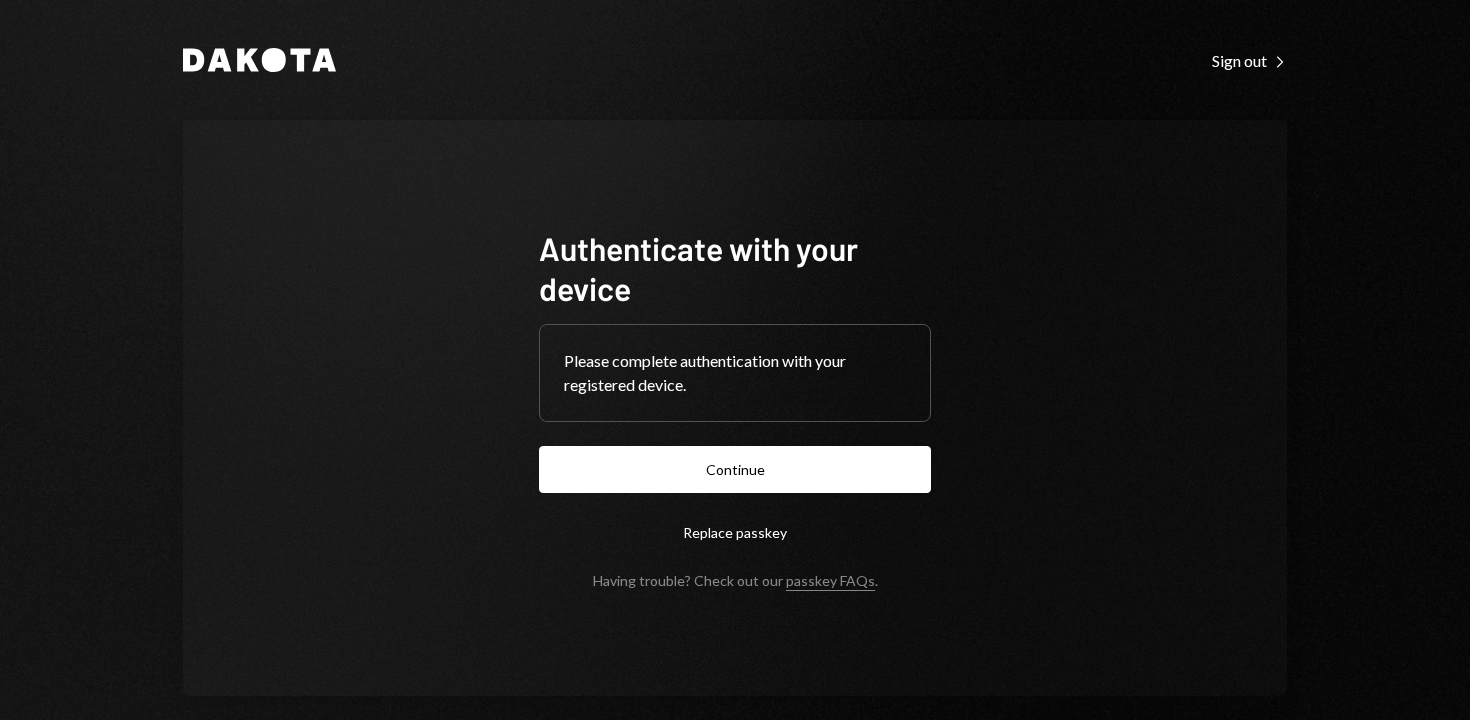 scroll, scrollTop: 0, scrollLeft: 0, axis: both 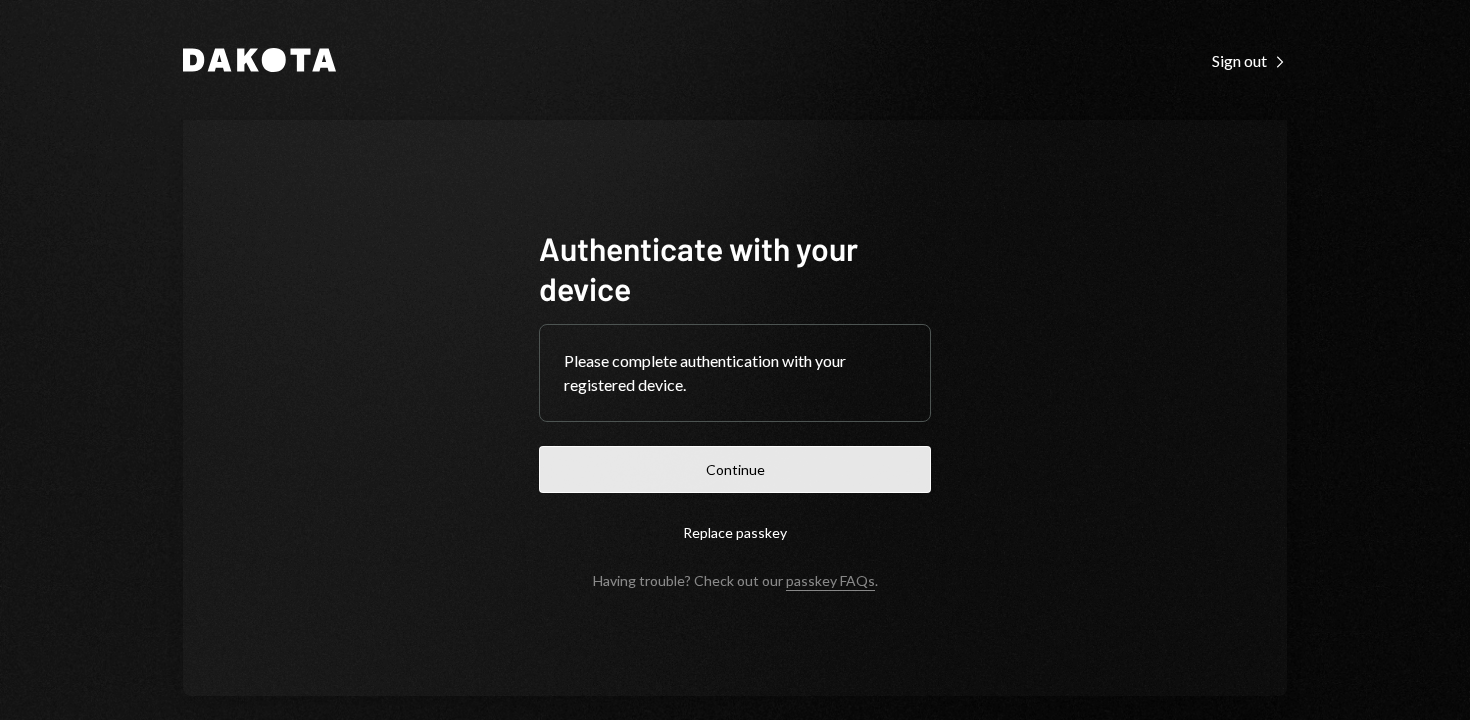 click on "Continue" at bounding box center [735, 469] 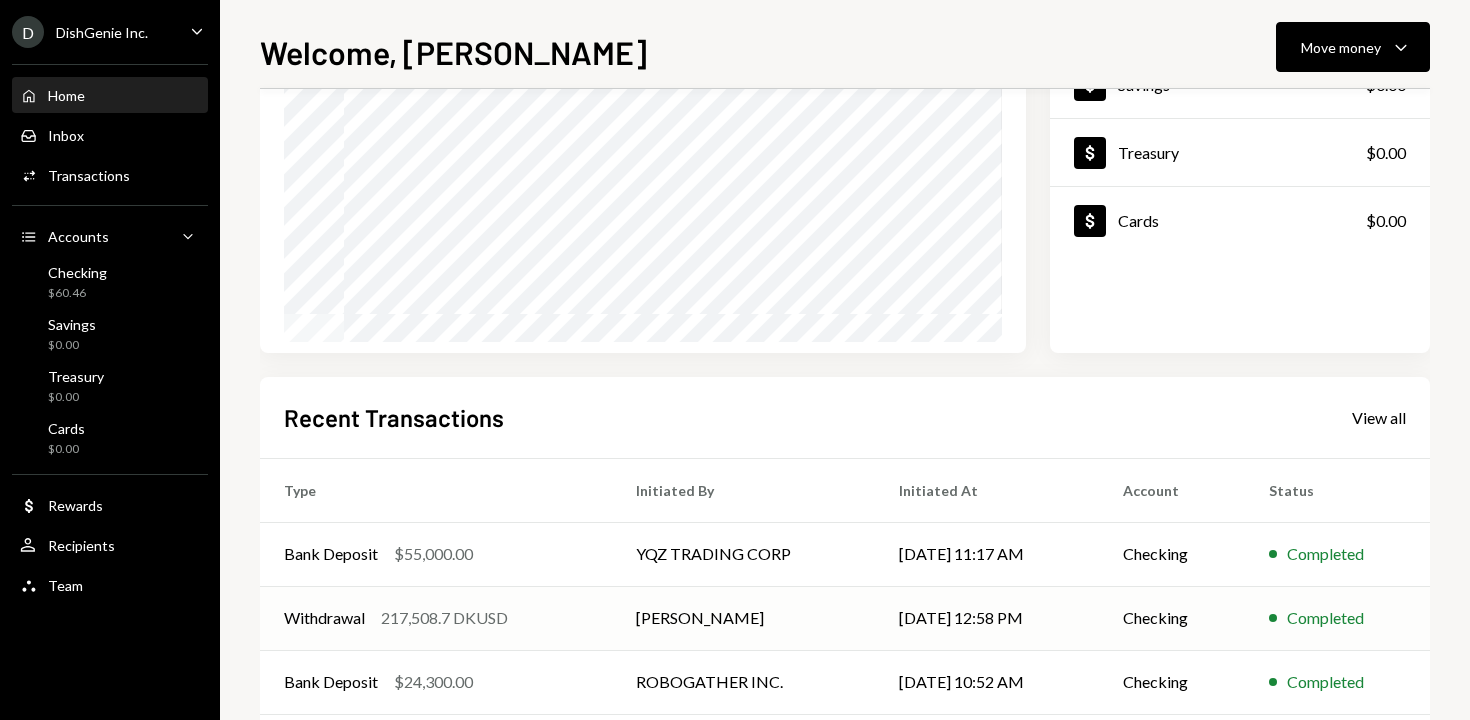 scroll, scrollTop: 236, scrollLeft: 0, axis: vertical 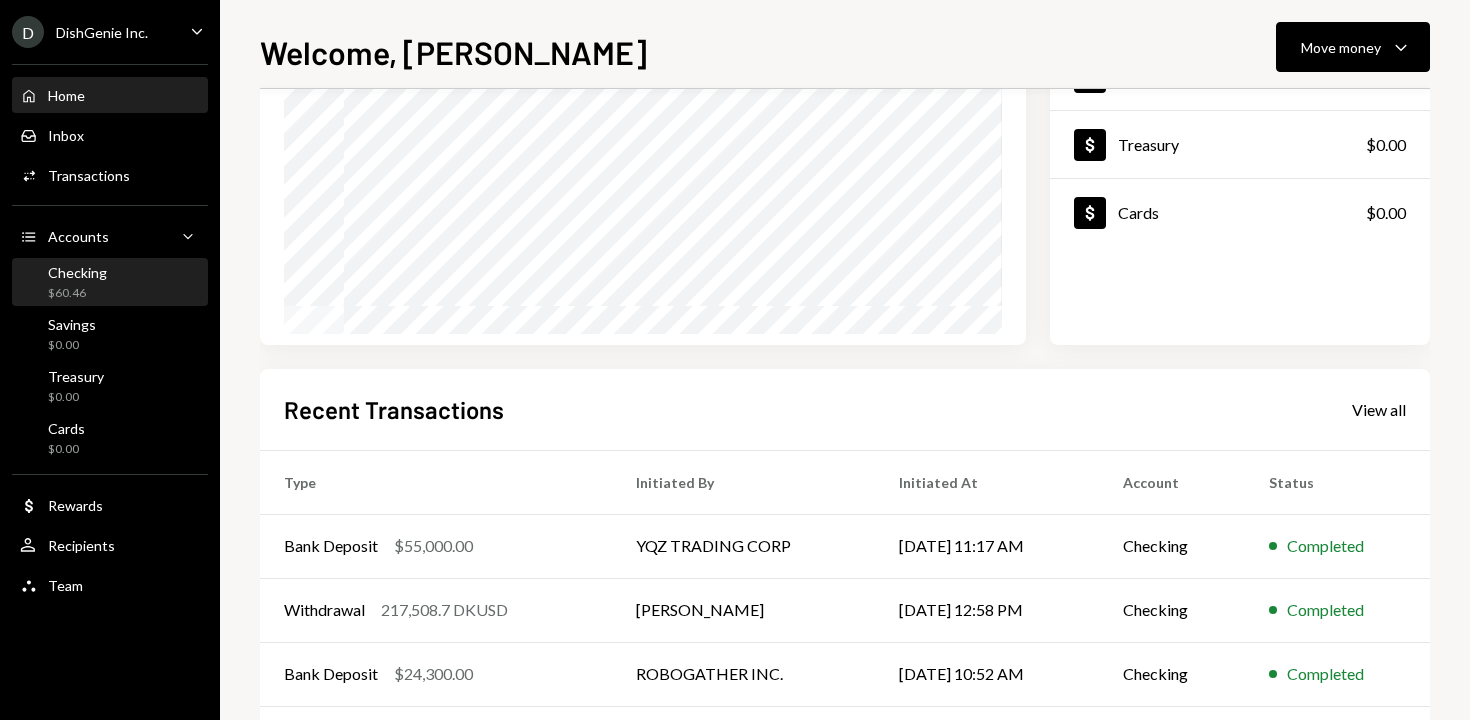 click on "Checking $60.46" at bounding box center [110, 283] 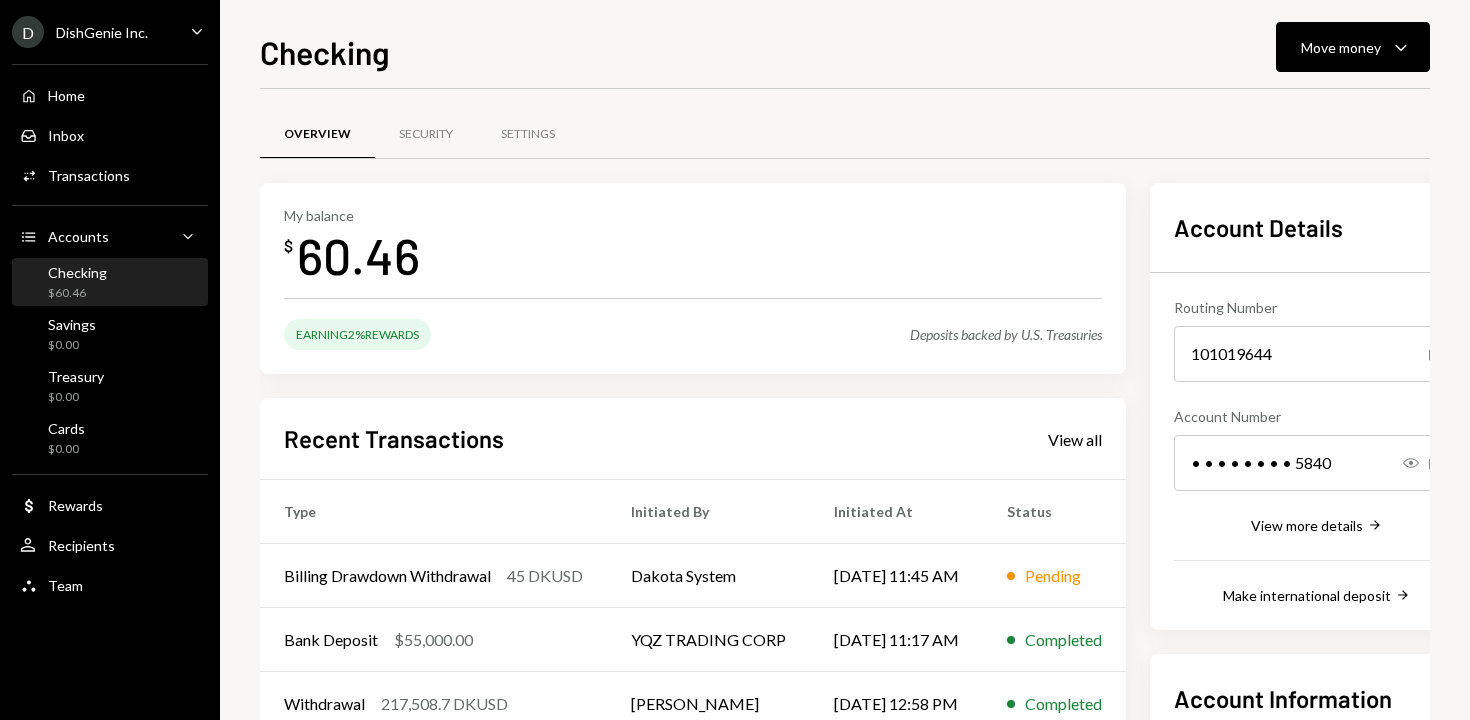 click on "DishGenie Inc." at bounding box center (102, 32) 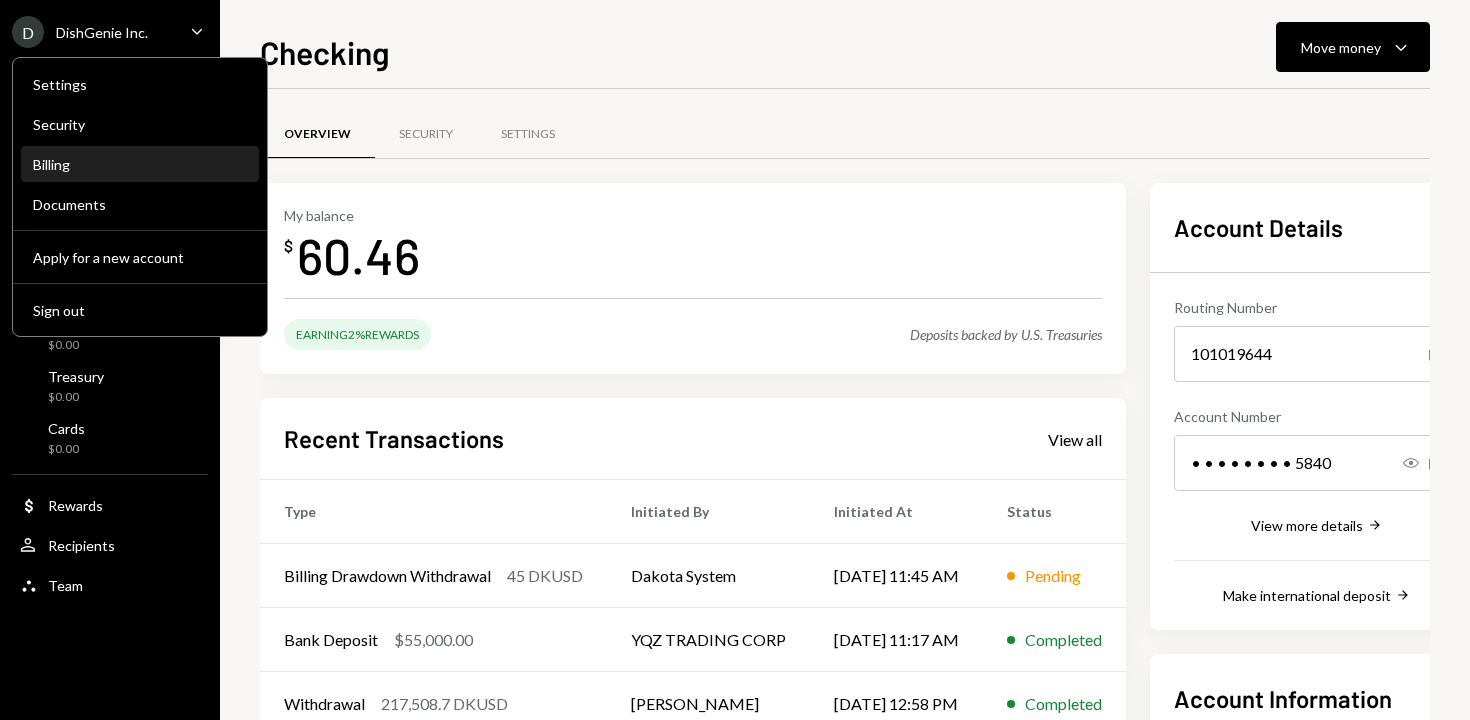 click on "Billing" at bounding box center [140, 165] 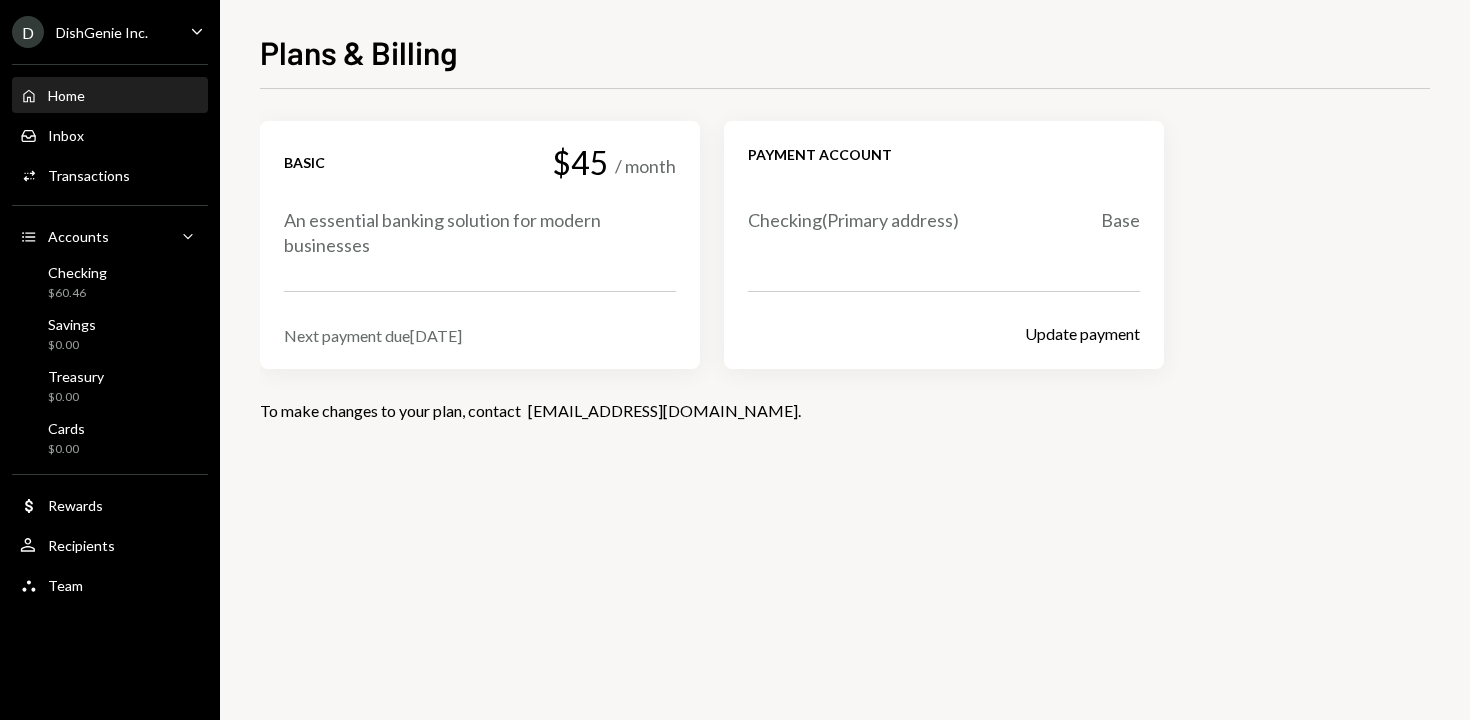 click on "Home Home" at bounding box center [110, 96] 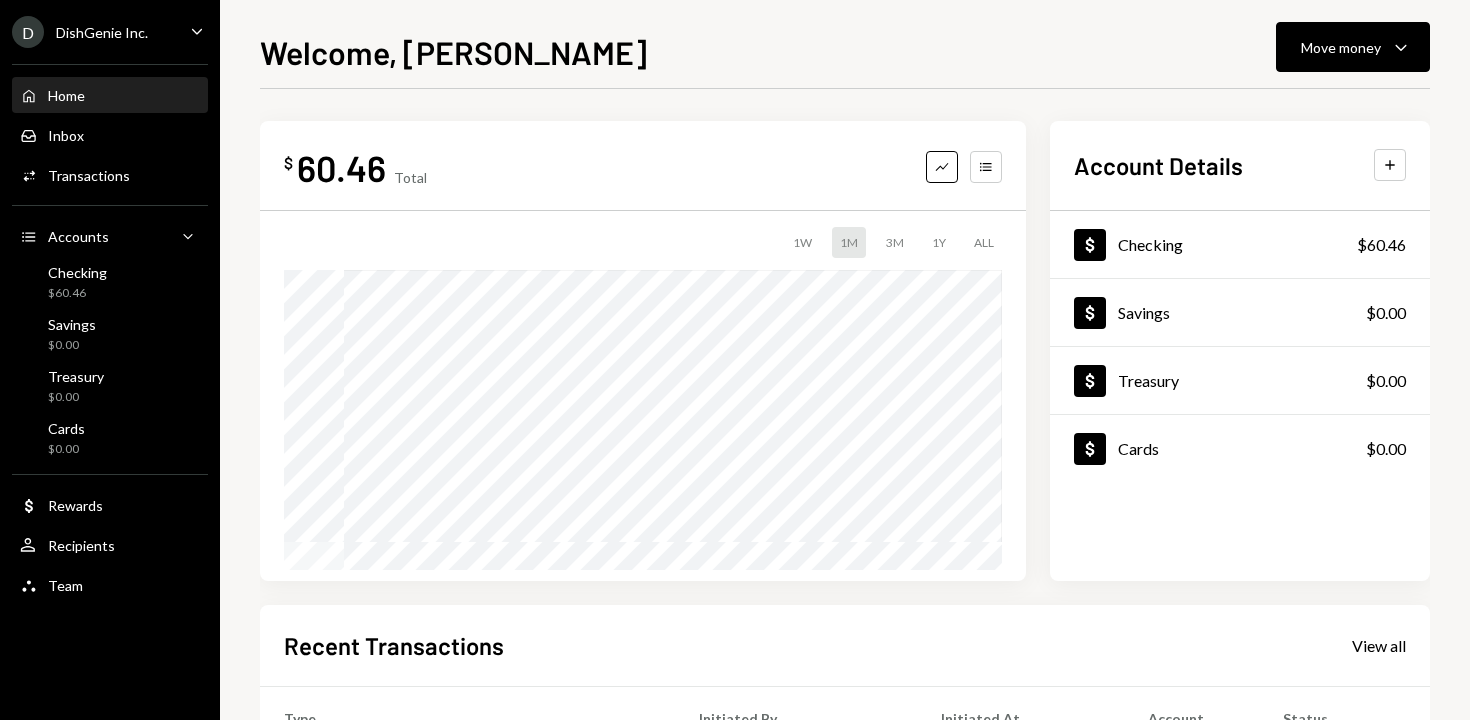 click on "D DishGenie Inc." at bounding box center (80, 32) 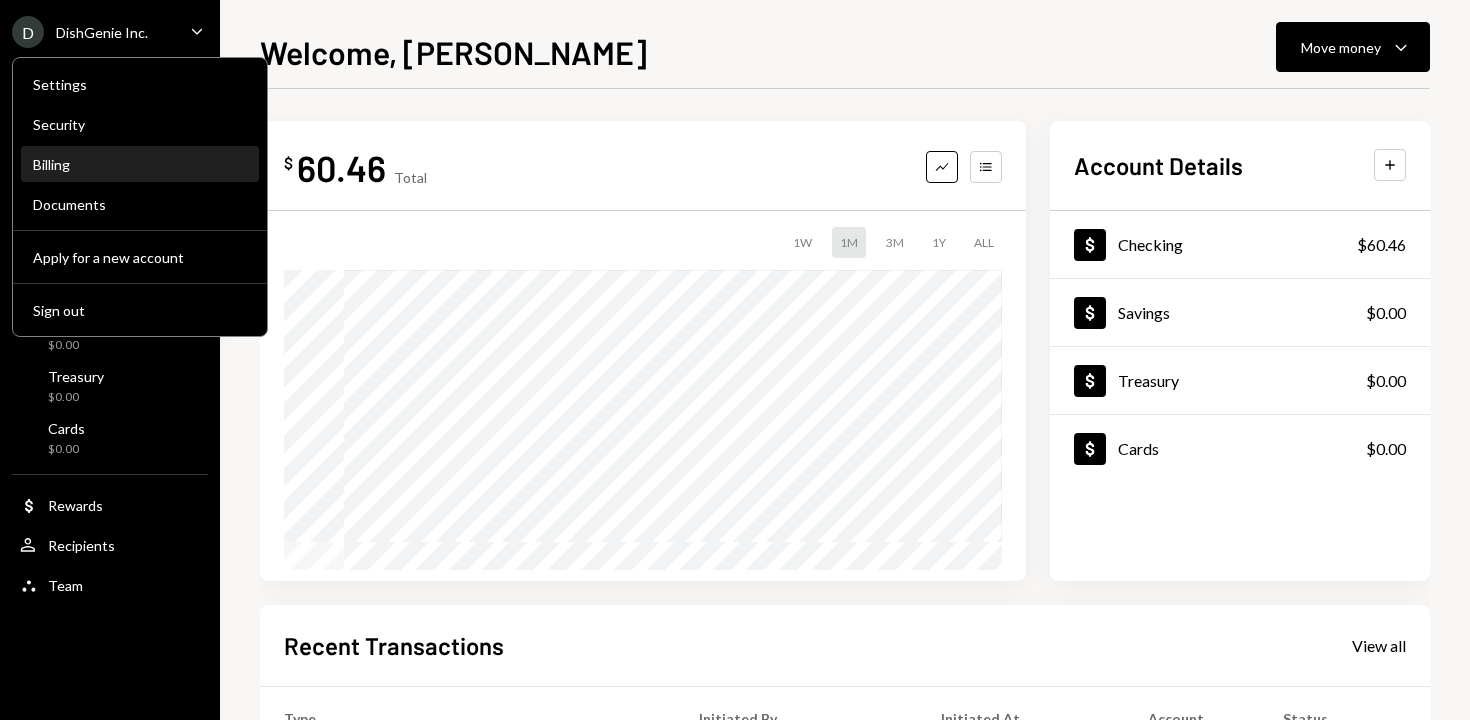click on "Billing" at bounding box center [140, 164] 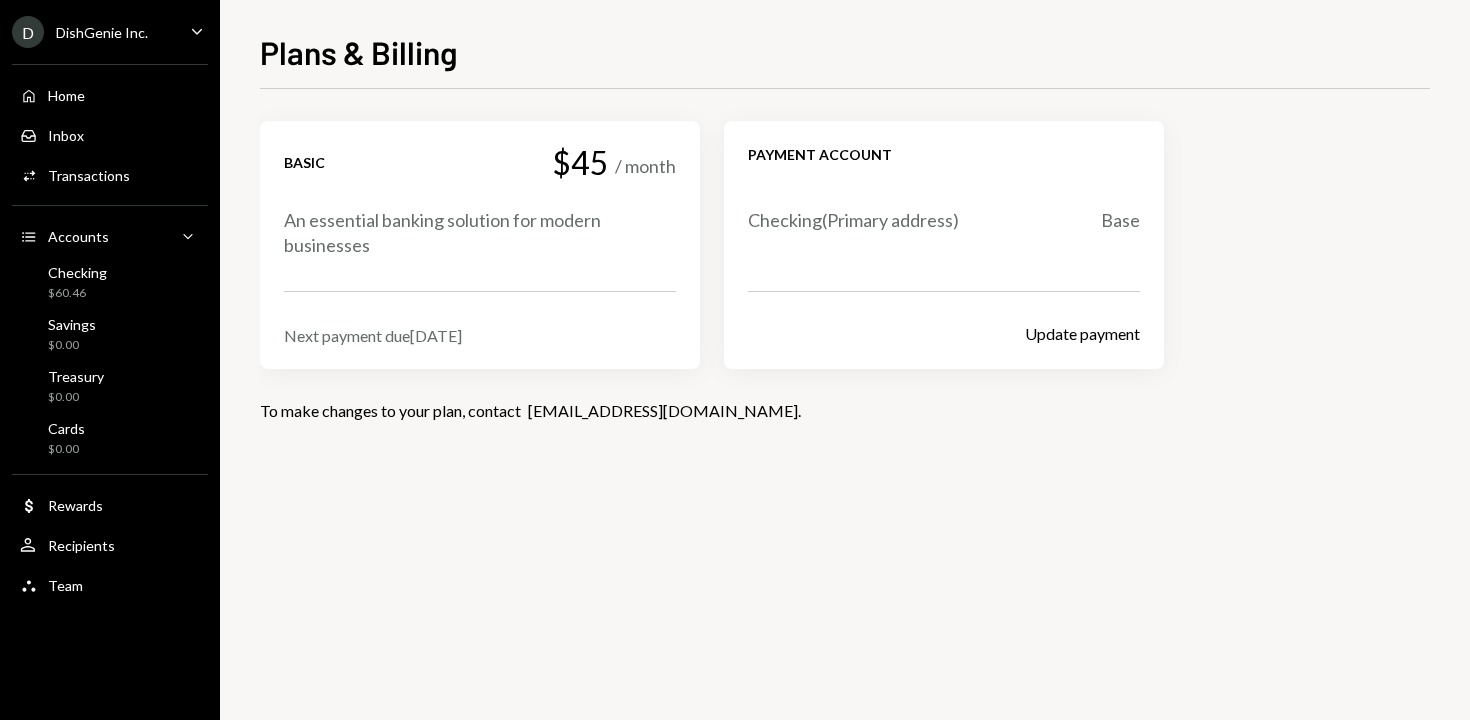 click on "Next payment due  Aug 3, 2025" at bounding box center (480, 335) 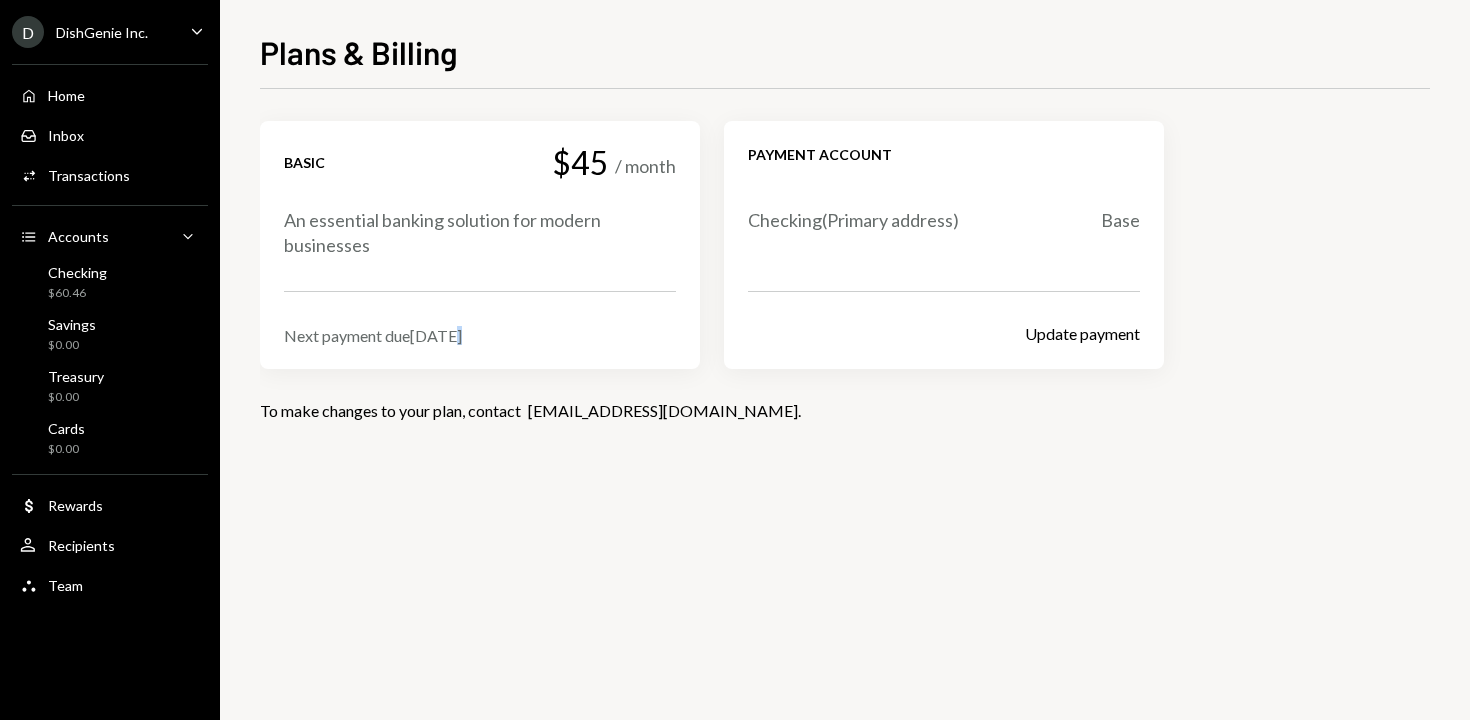 click on "Next payment due  Aug 3, 2025" at bounding box center [480, 335] 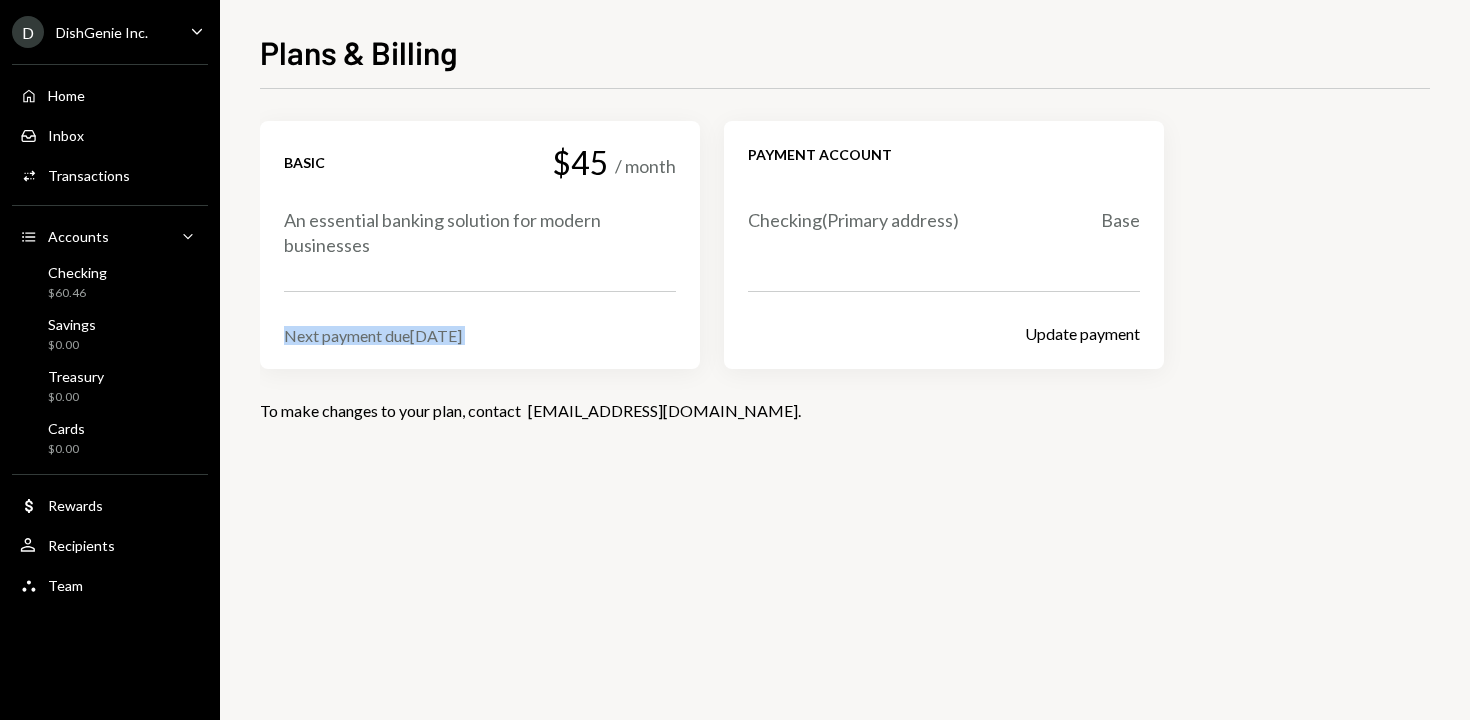 click on "Next payment due  Aug 3, 2025" at bounding box center (480, 335) 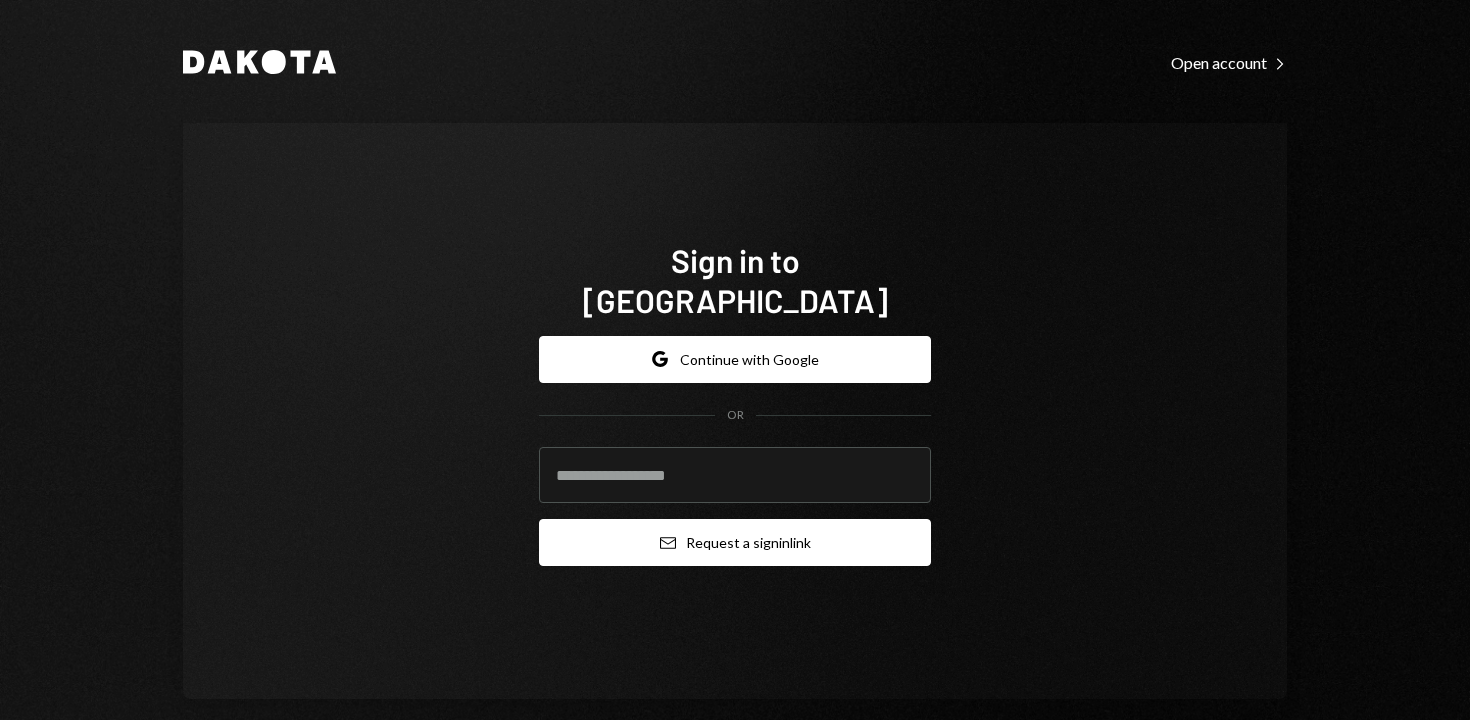 type on "**********" 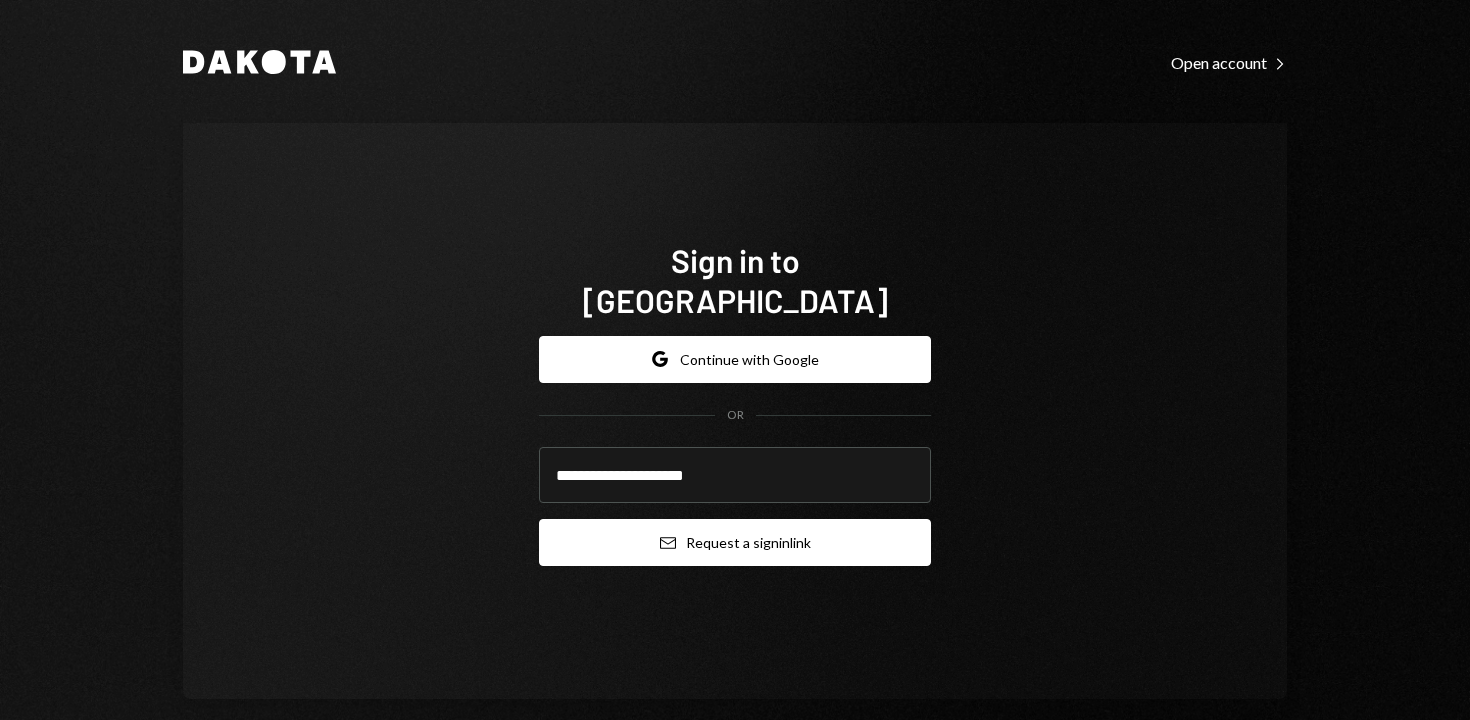 click on "Email Request a sign  in  link" at bounding box center (735, 542) 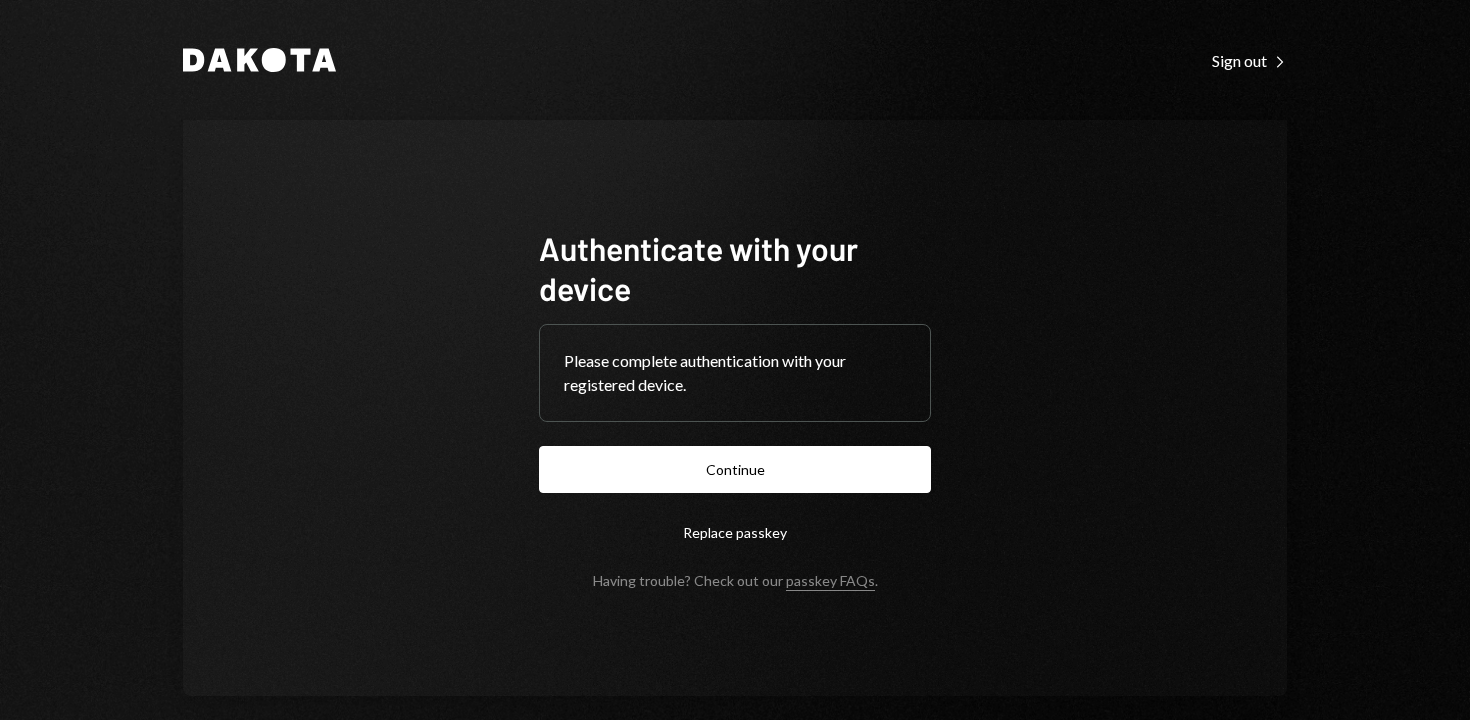 scroll, scrollTop: 0, scrollLeft: 0, axis: both 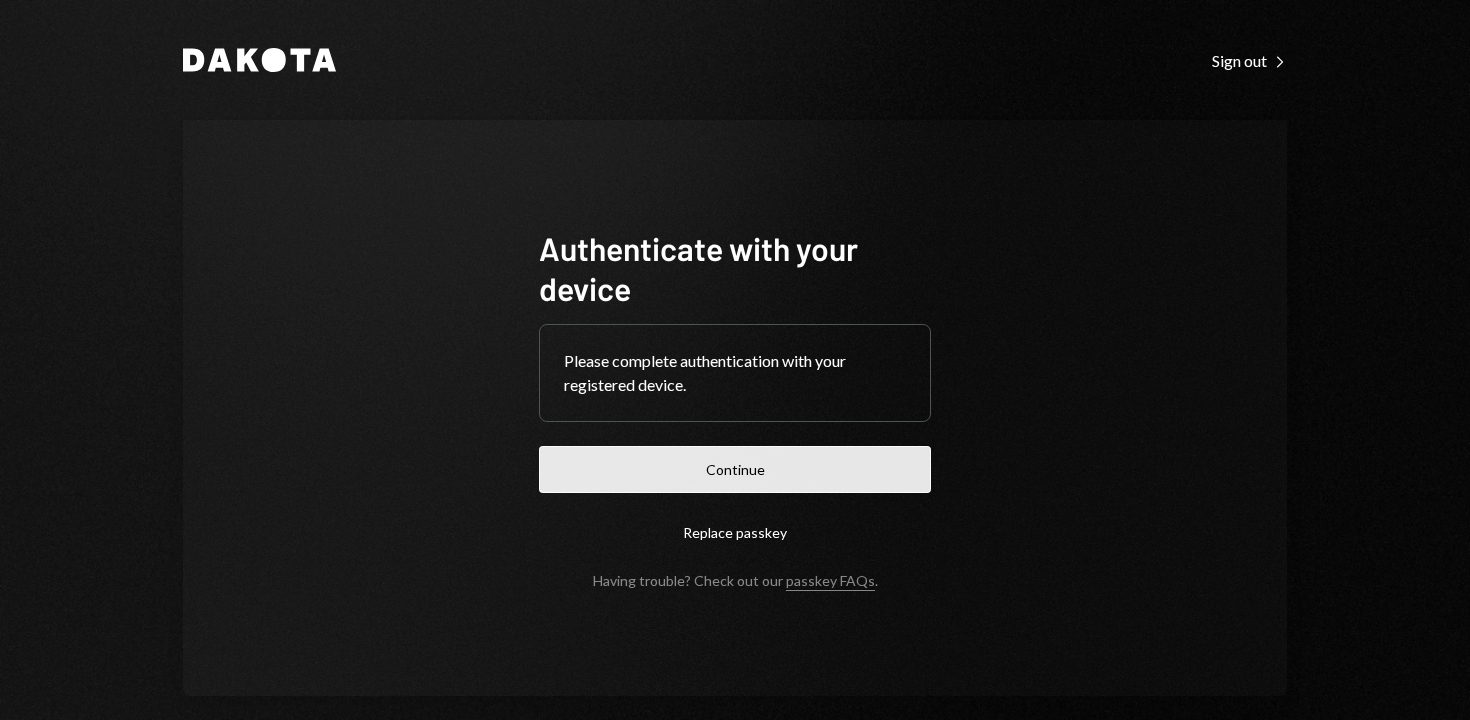 click on "Continue" at bounding box center (735, 469) 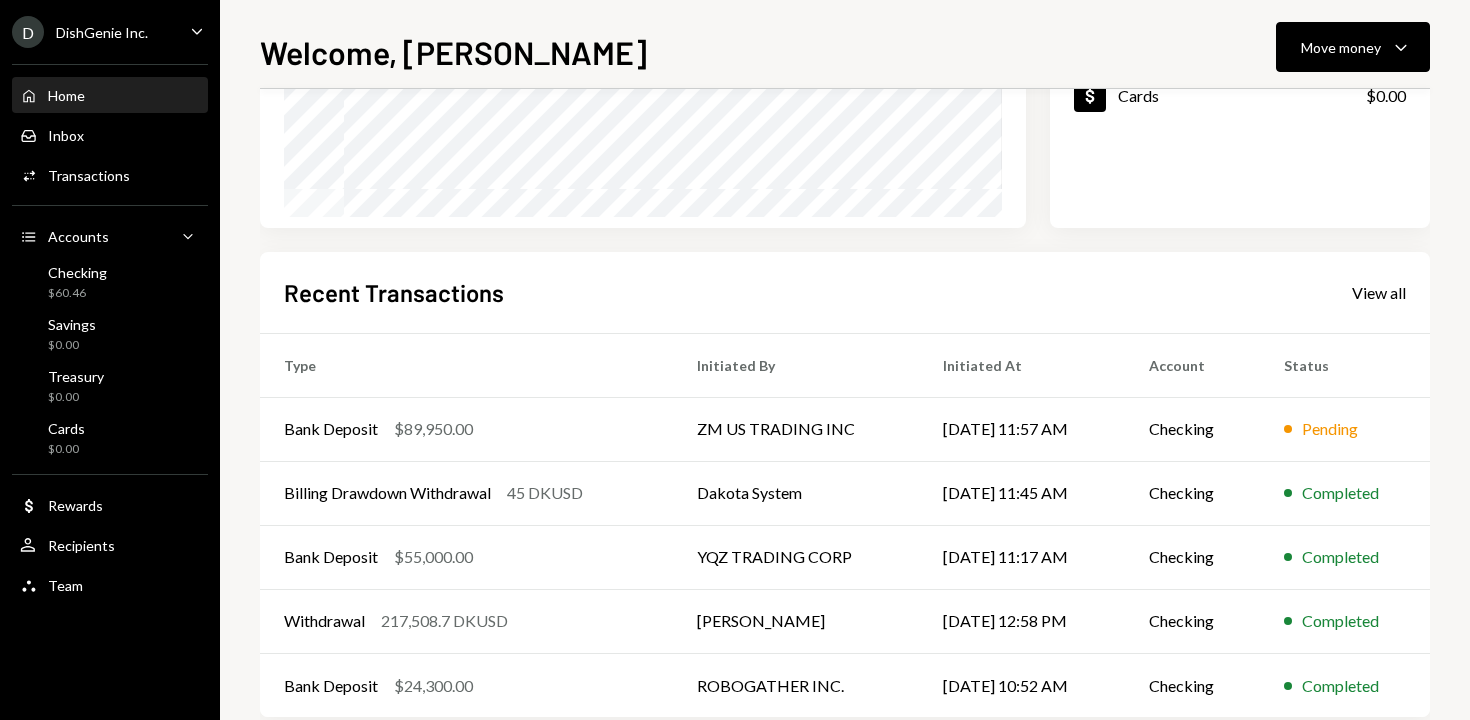 scroll, scrollTop: 352, scrollLeft: 0, axis: vertical 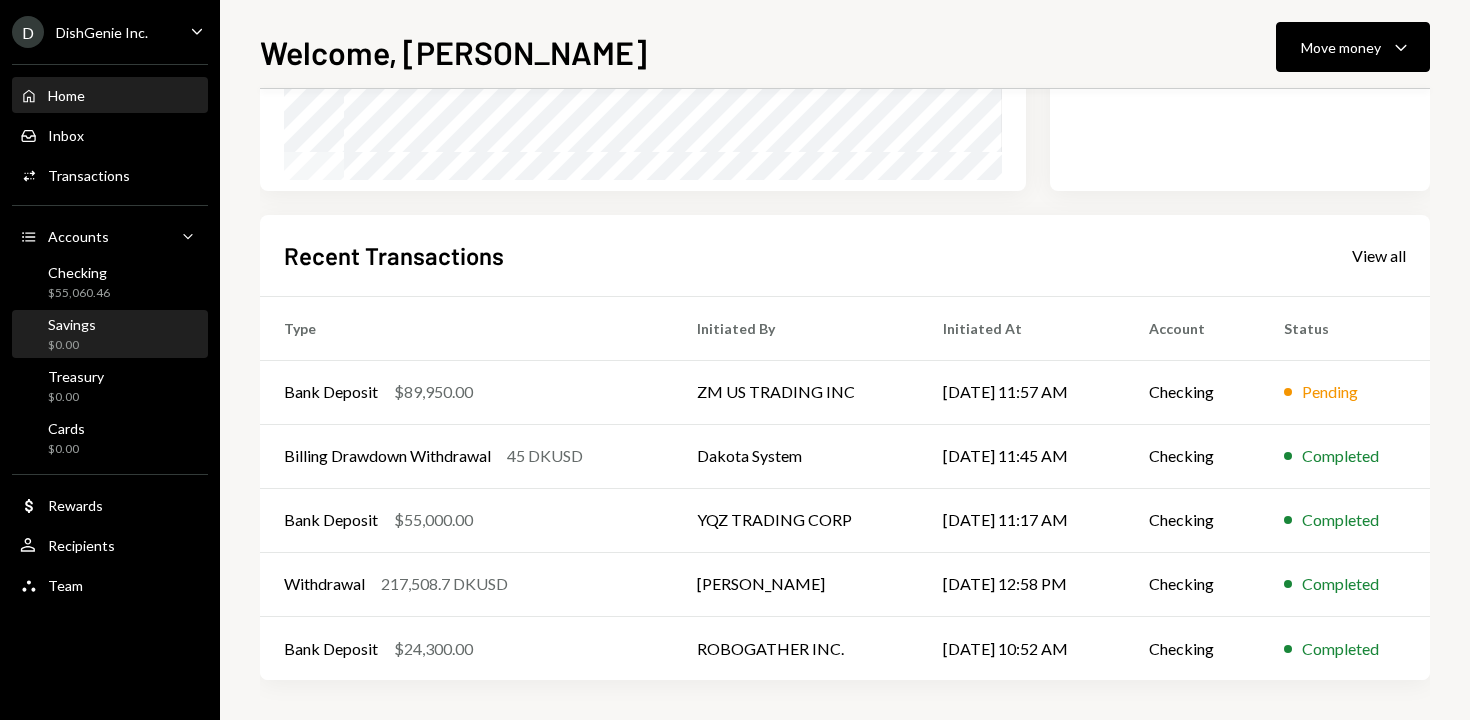 click on "Savings $0.00" at bounding box center (110, 335) 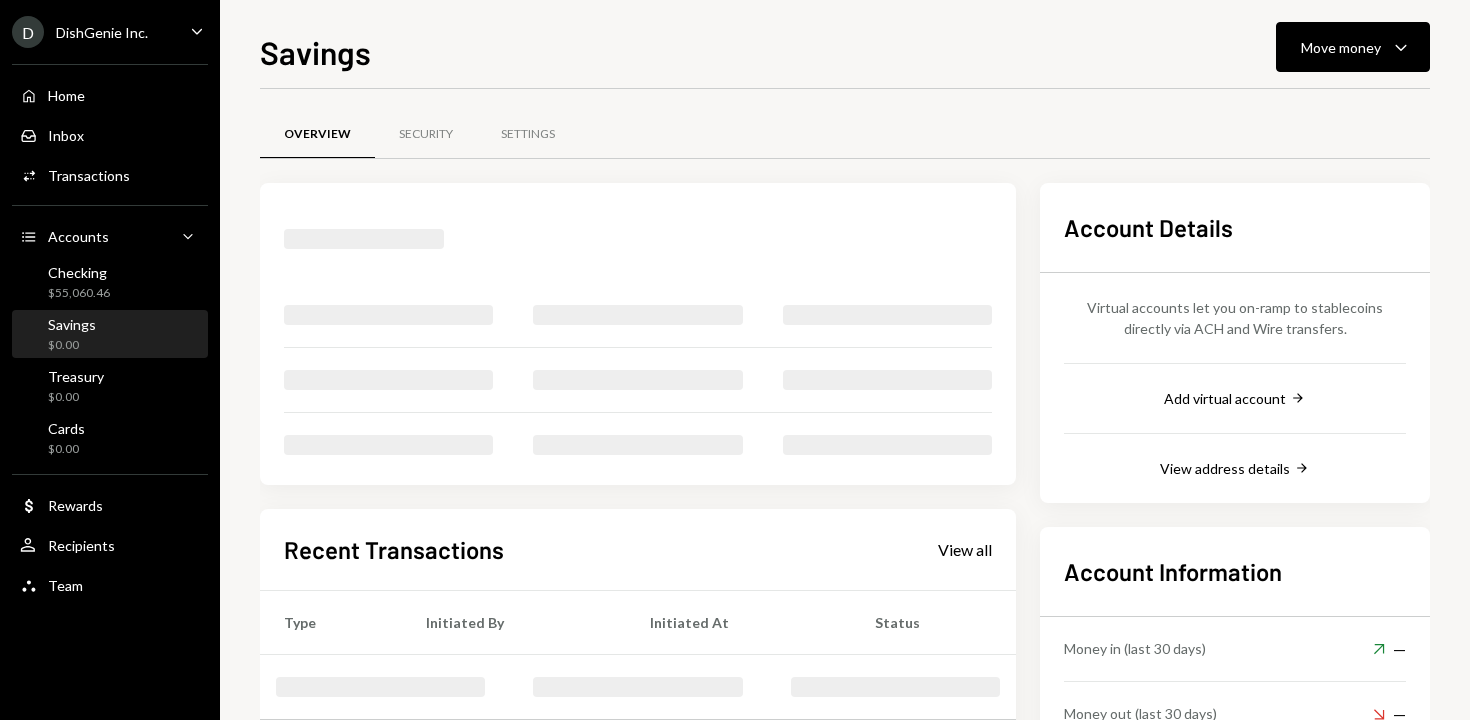 click on "Checking $55,060.46" at bounding box center [110, 283] 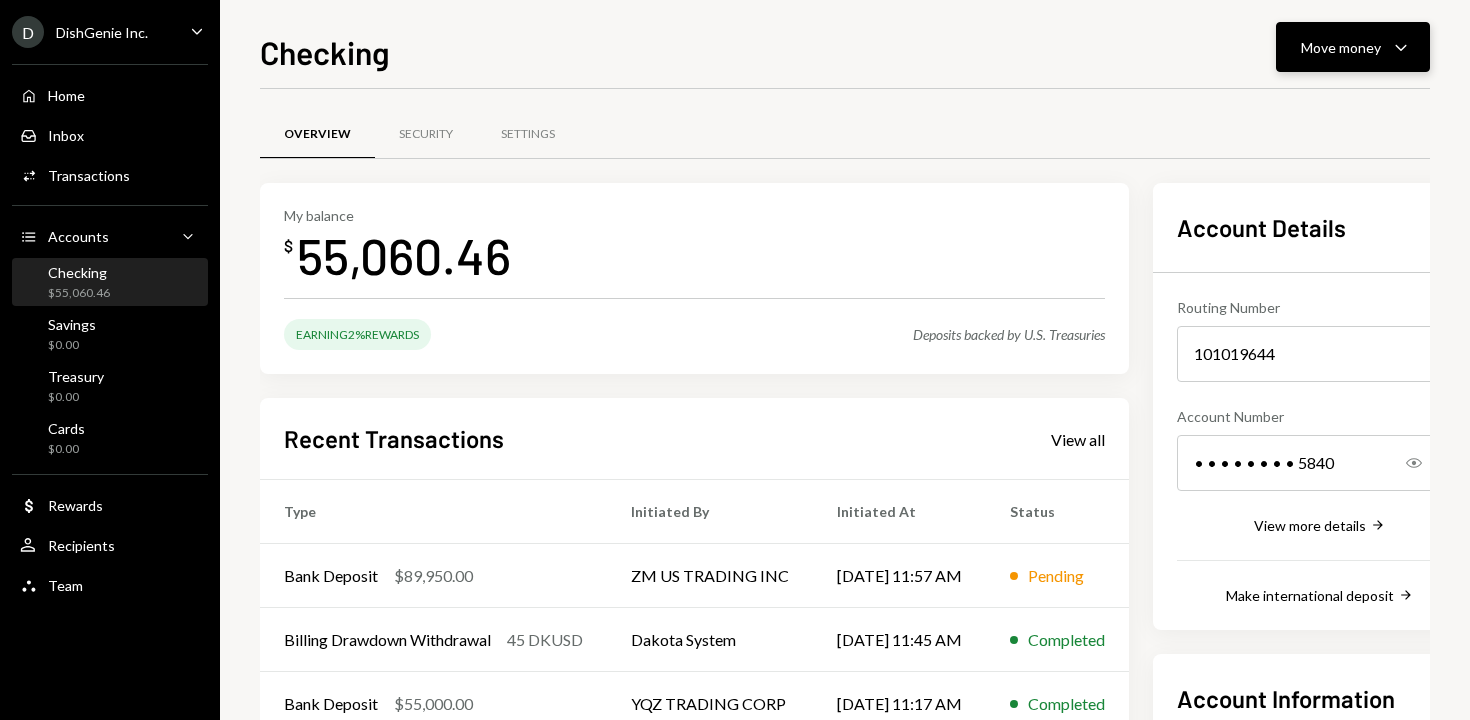 click on "Move money" at bounding box center (1341, 47) 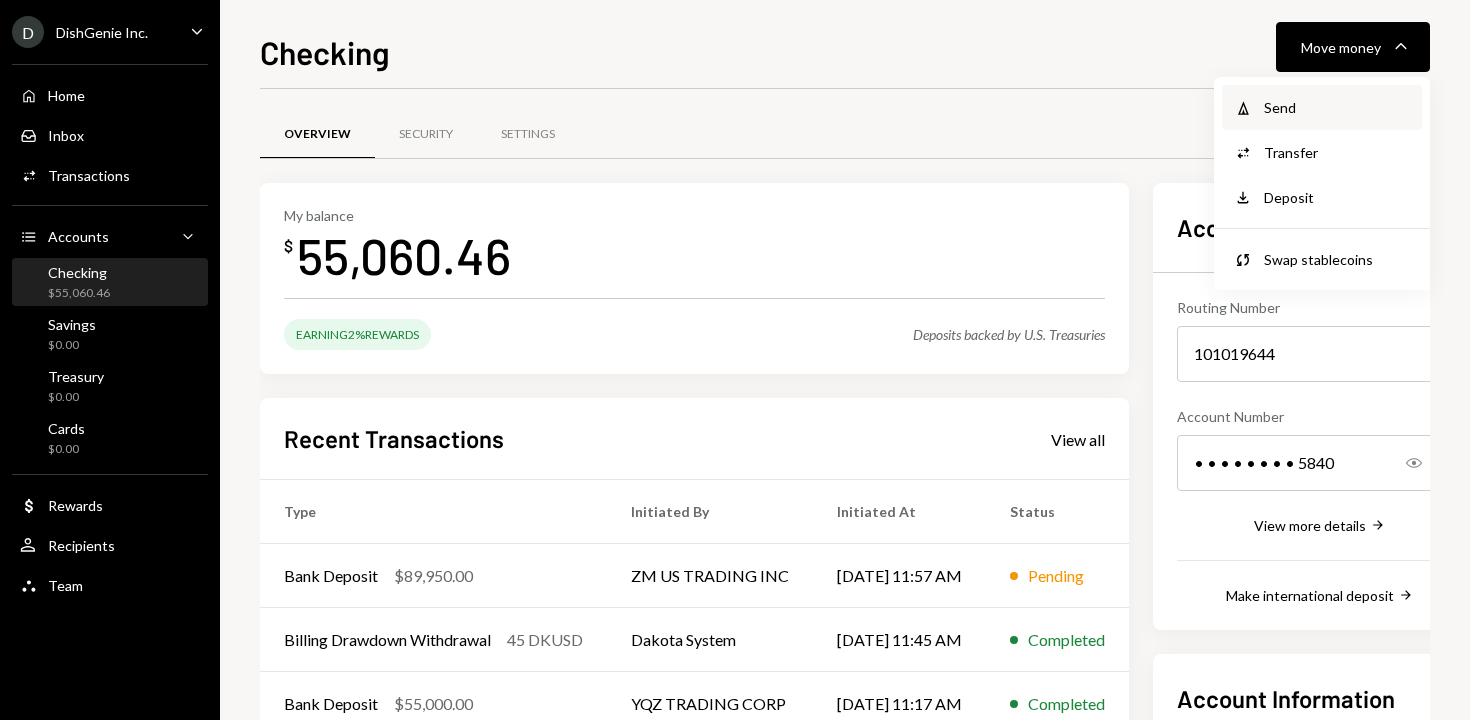 click on "Withdraw Send" at bounding box center [1322, 107] 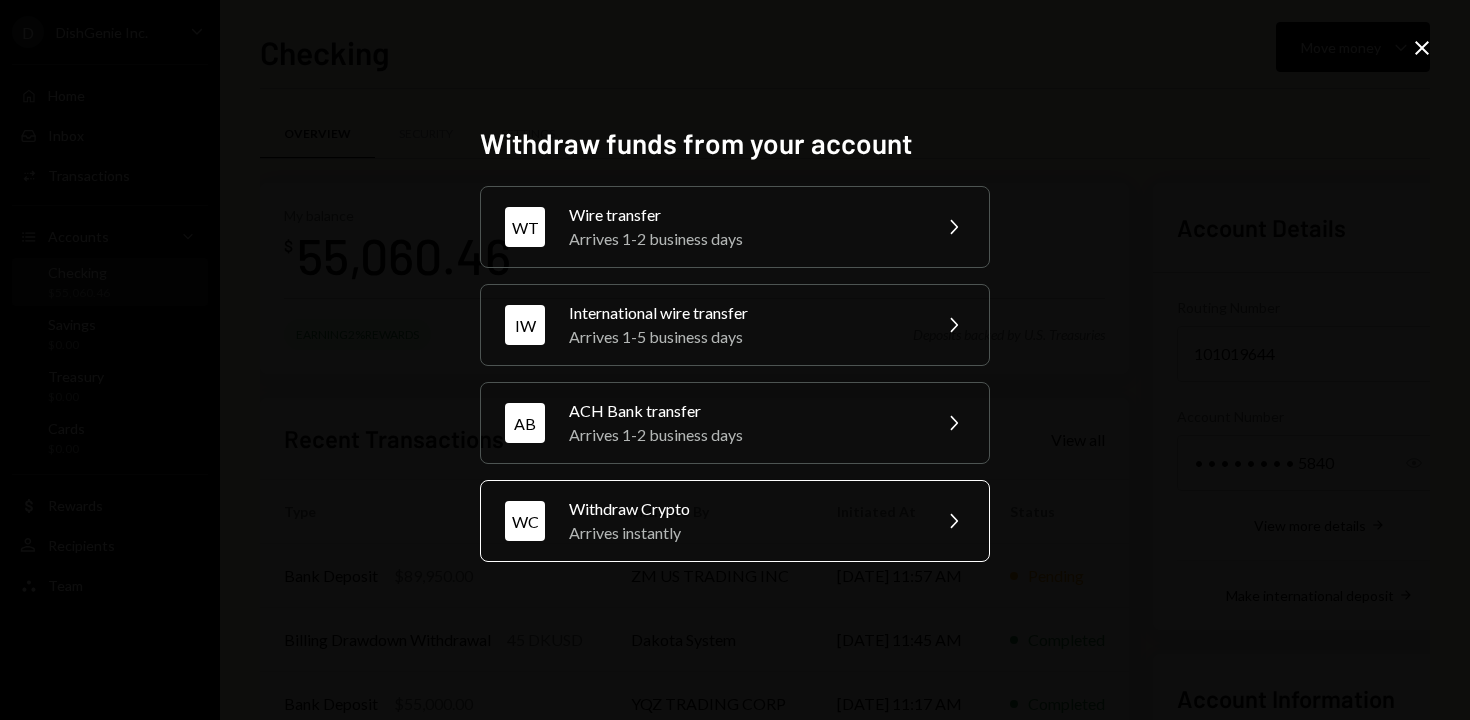 click on "Arrives instantly" at bounding box center (743, 533) 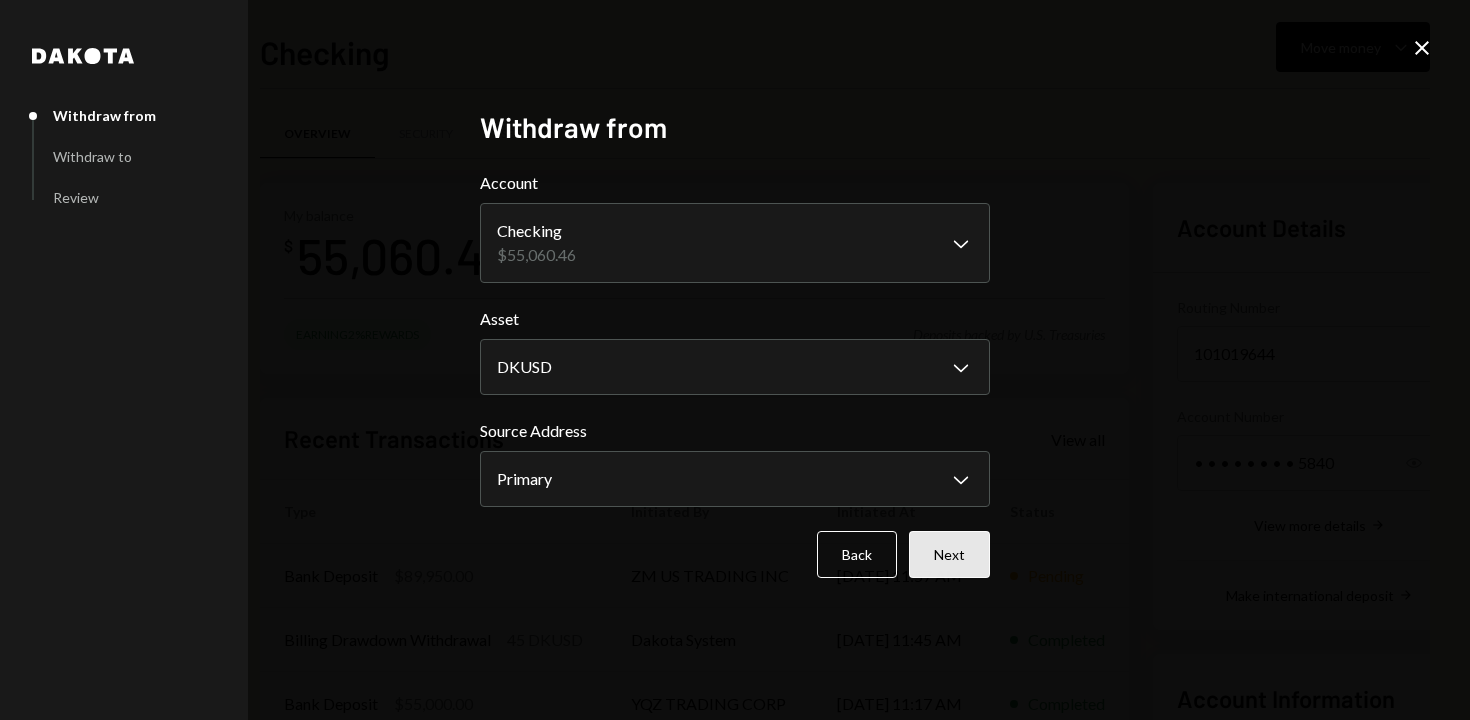 click on "Next" at bounding box center (949, 554) 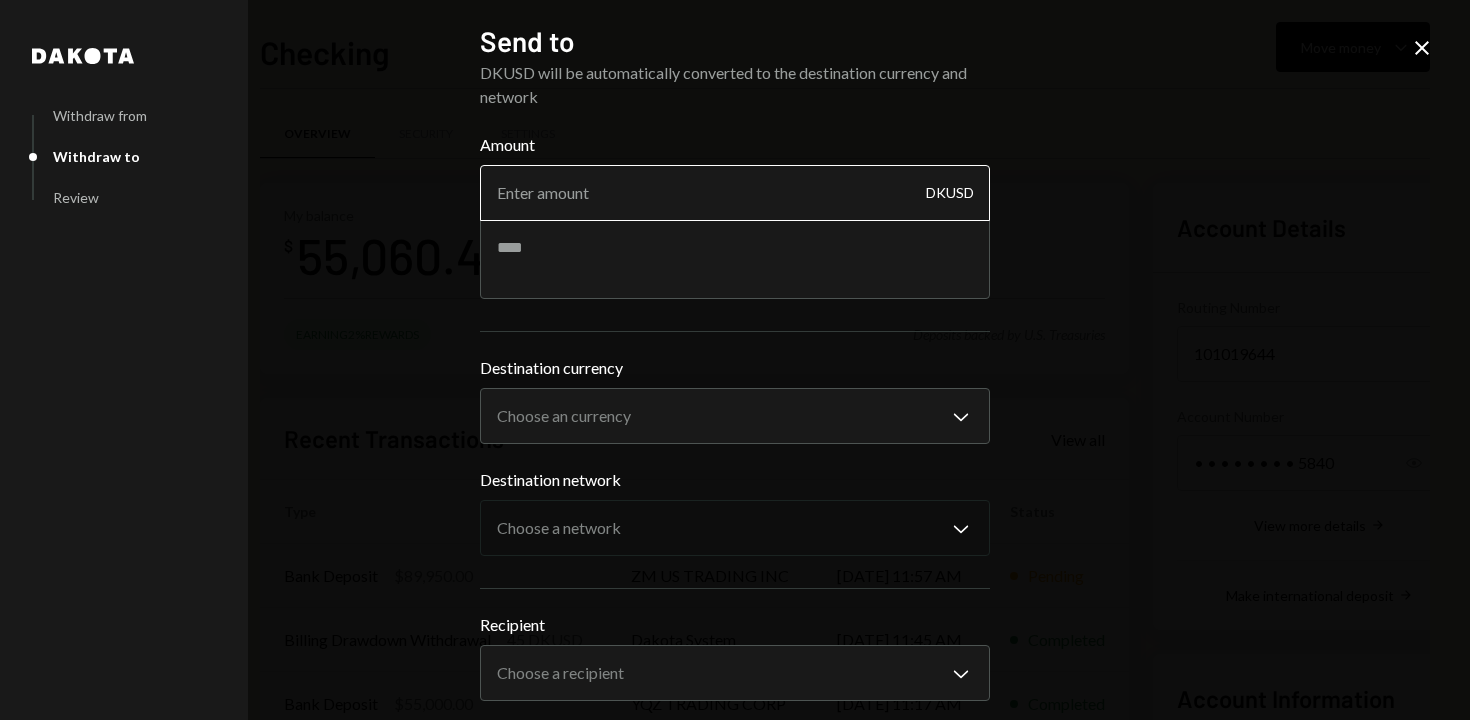 click on "Amount" at bounding box center (735, 193) 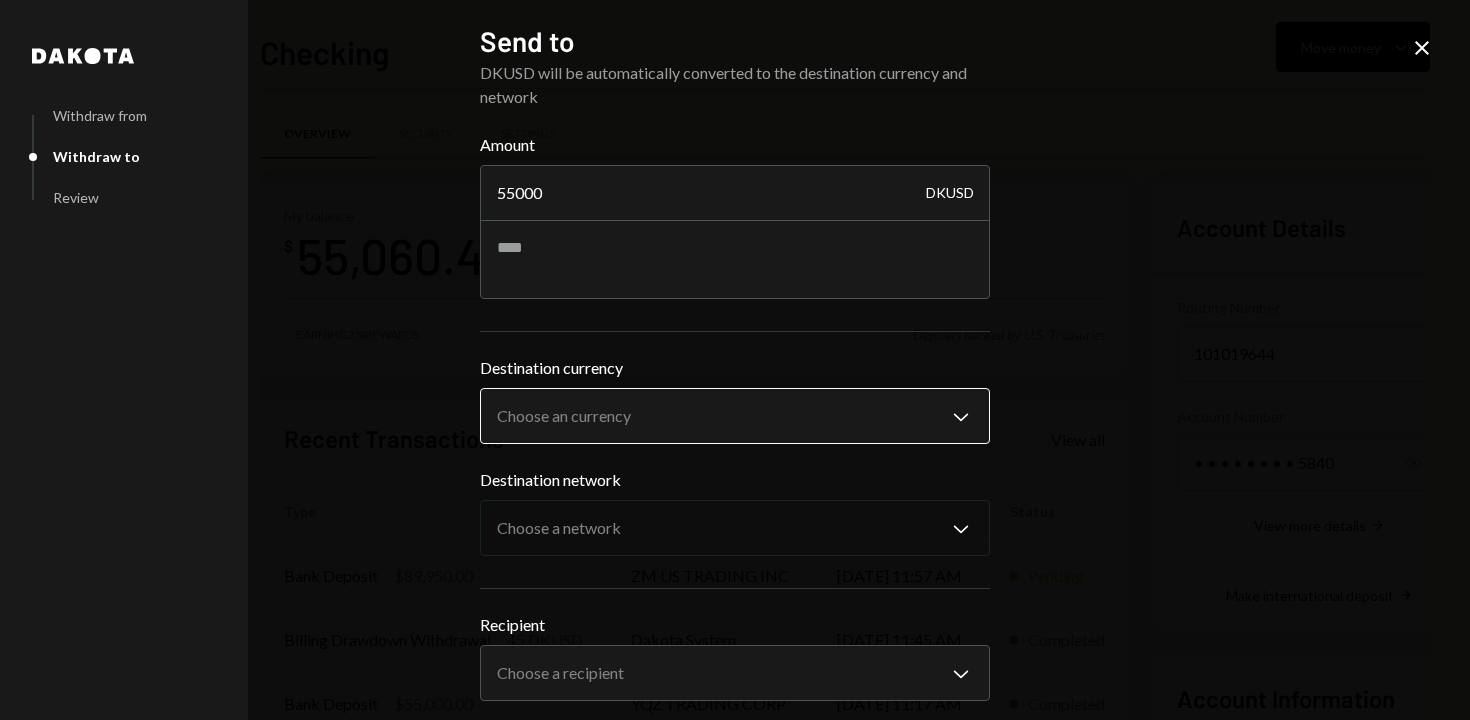 type on "55000" 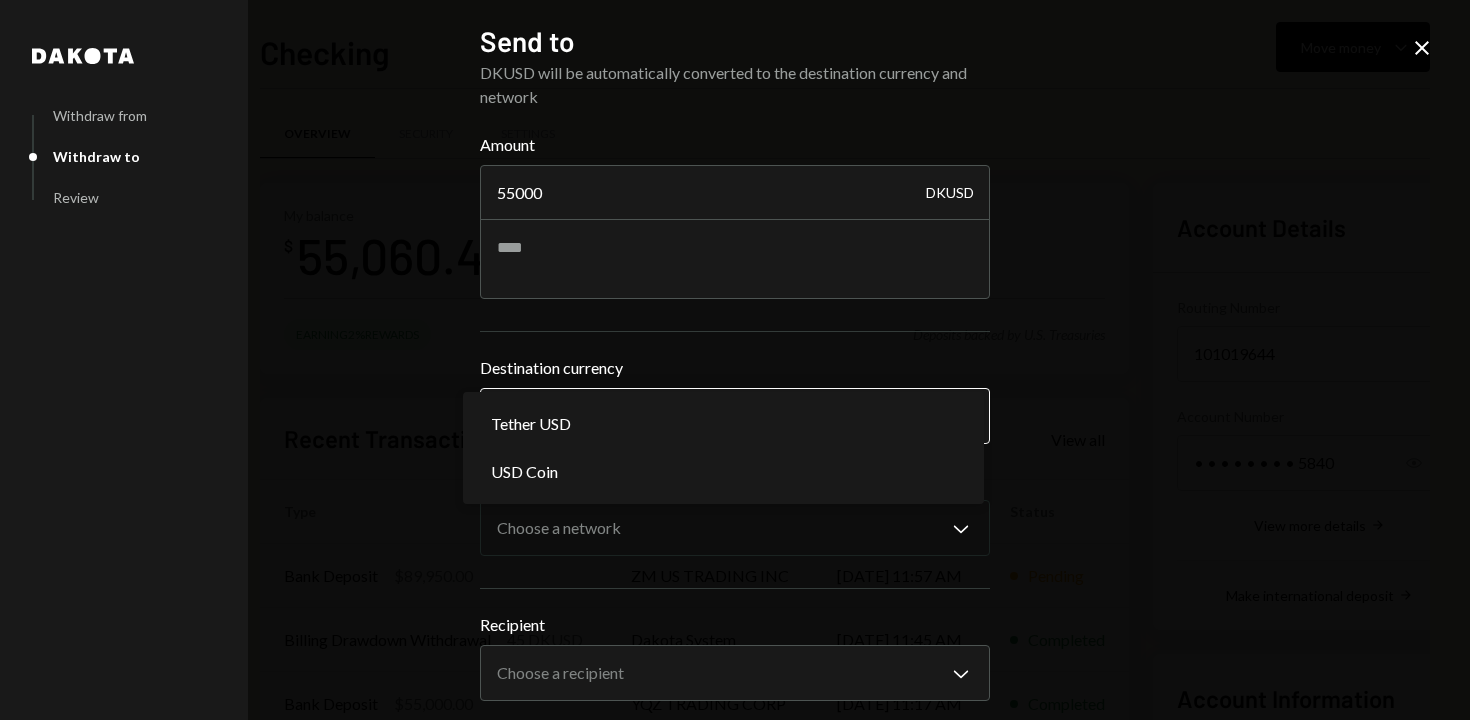 click on "D DishGenie Inc. Caret Down Home Home Inbox Inbox Activities Transactions Accounts Accounts Caret Down Checking $55,060.46 Savings $0.00 Treasury $0.00 Cards $0.00 Dollar Rewards User Recipients Team Team Checking Move money Caret Down Overview Security Settings My balance $ 55,060.46 Earning  2%  Rewards Deposits backed by U.S. Treasuries Recent Transactions View all Type Initiated By Initiated At Status Bank Deposit $89,950.00 ZM US TRADING INC 07/03/25 11:57 AM Pending Billing Drawdown Withdrawal 45  DKUSD Dakota System 07/03/25 11:45 AM Completed Bank Deposit $55,000.00 YQZ TRADING CORP 07/03/25 11:17 AM Completed Withdrawal 217,508.7  DKUSD Stephanie Sargon 07/02/25 12:58 PM Completed Bank Deposit $24,300.00 ROBOGATHER INC. 07/02/25 10:52 AM Completed Account Details Routing Number 101019644 Copy Account Number • • • • • • • •  5840 Show Copy View more details Right Arrow Make international deposit Right Arrow Account Information Money in (last 30 days) Up Right Arrow $381,153.40 Dakota" at bounding box center [735, 360] 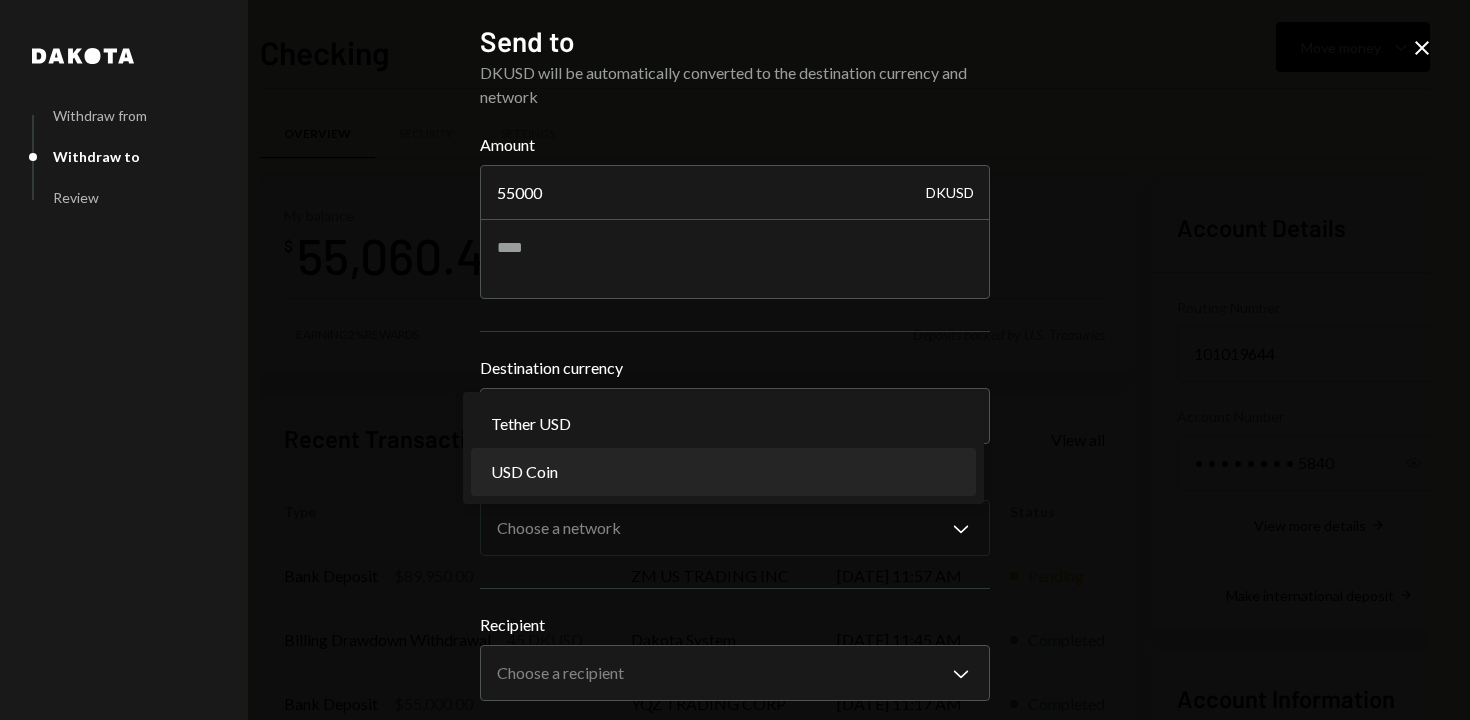 select on "****" 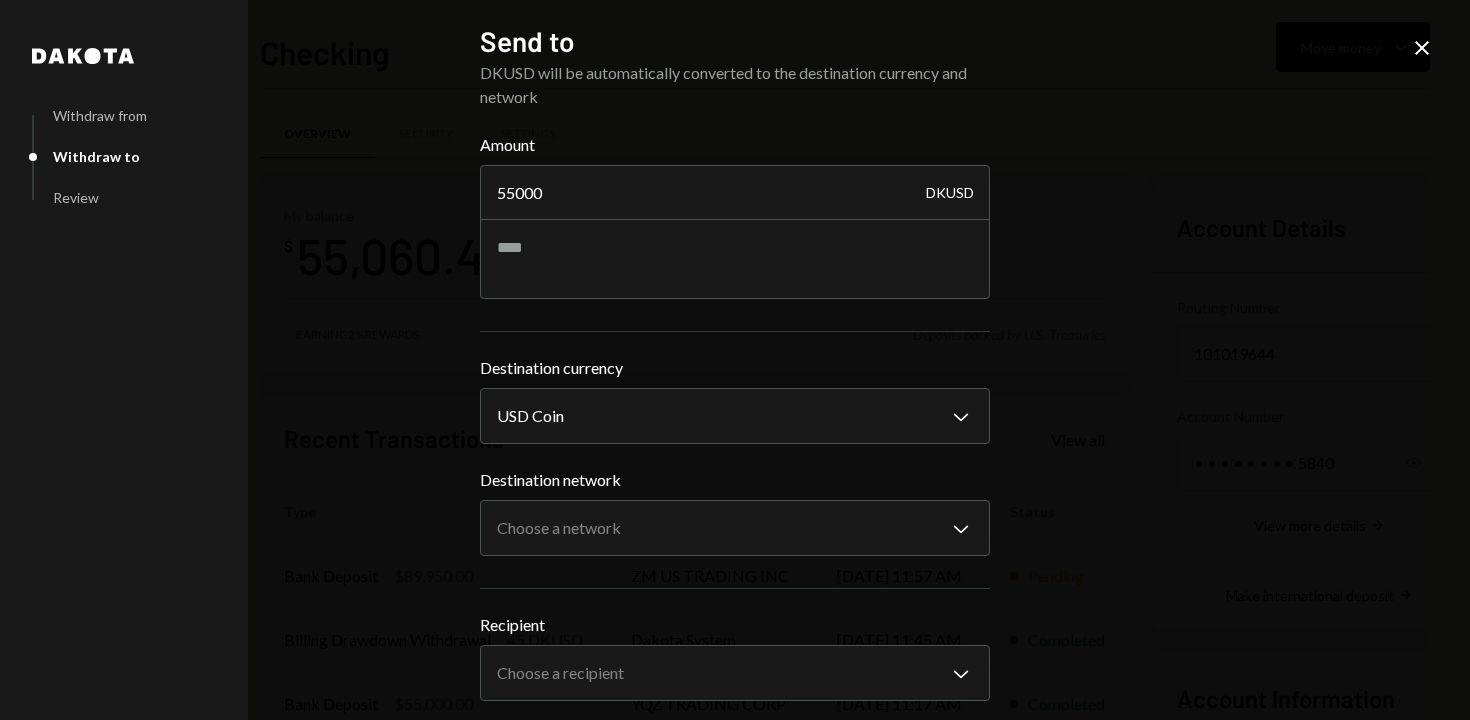 click on "Destination network Choose a network Chevron Down ****** ******** ******** ******* ******** **** *********" at bounding box center [735, 512] 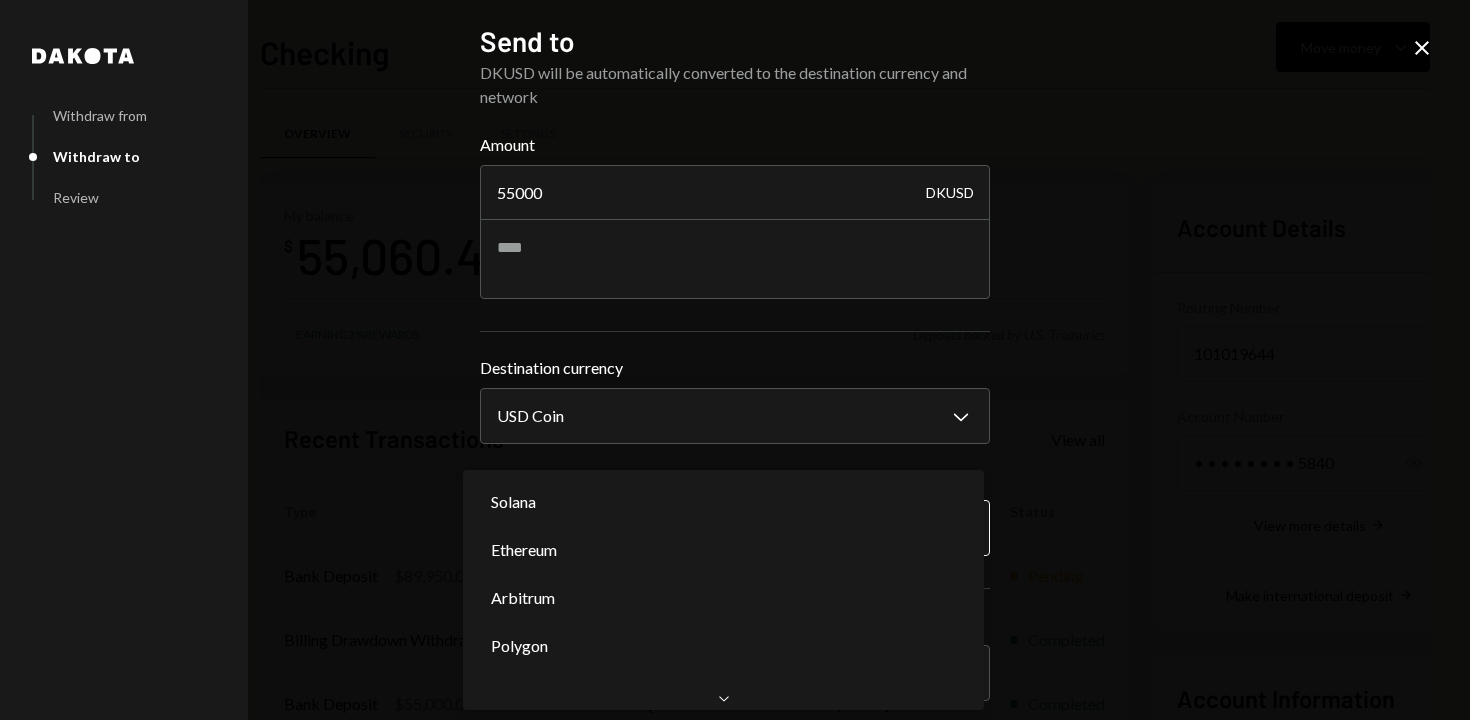 click on "D DishGenie Inc. Caret Down Home Home Inbox Inbox Activities Transactions Accounts Accounts Caret Down Checking $55,060.46 Savings $0.00 Treasury $0.00 Cards $0.00 Dollar Rewards User Recipients Team Team Checking Move money Caret Down Overview Security Settings My balance $ 55,060.46 Earning  2%  Rewards Deposits backed by U.S. Treasuries Recent Transactions View all Type Initiated By Initiated At Status Bank Deposit $89,950.00 ZM US TRADING INC 07/03/25 11:57 AM Pending Billing Drawdown Withdrawal 45  DKUSD Dakota System 07/03/25 11:45 AM Completed Bank Deposit $55,000.00 YQZ TRADING CORP 07/03/25 11:17 AM Completed Withdrawal 217,508.7  DKUSD Stephanie Sargon 07/02/25 12:58 PM Completed Bank Deposit $24,300.00 ROBOGATHER INC. 07/02/25 10:52 AM Completed Account Details Routing Number 101019644 Copy Account Number • • • • • • • •  5840 Show Copy View more details Right Arrow Make international deposit Right Arrow Account Information Money in (last 30 days) Up Right Arrow $381,153.40 Dakota" at bounding box center [735, 360] 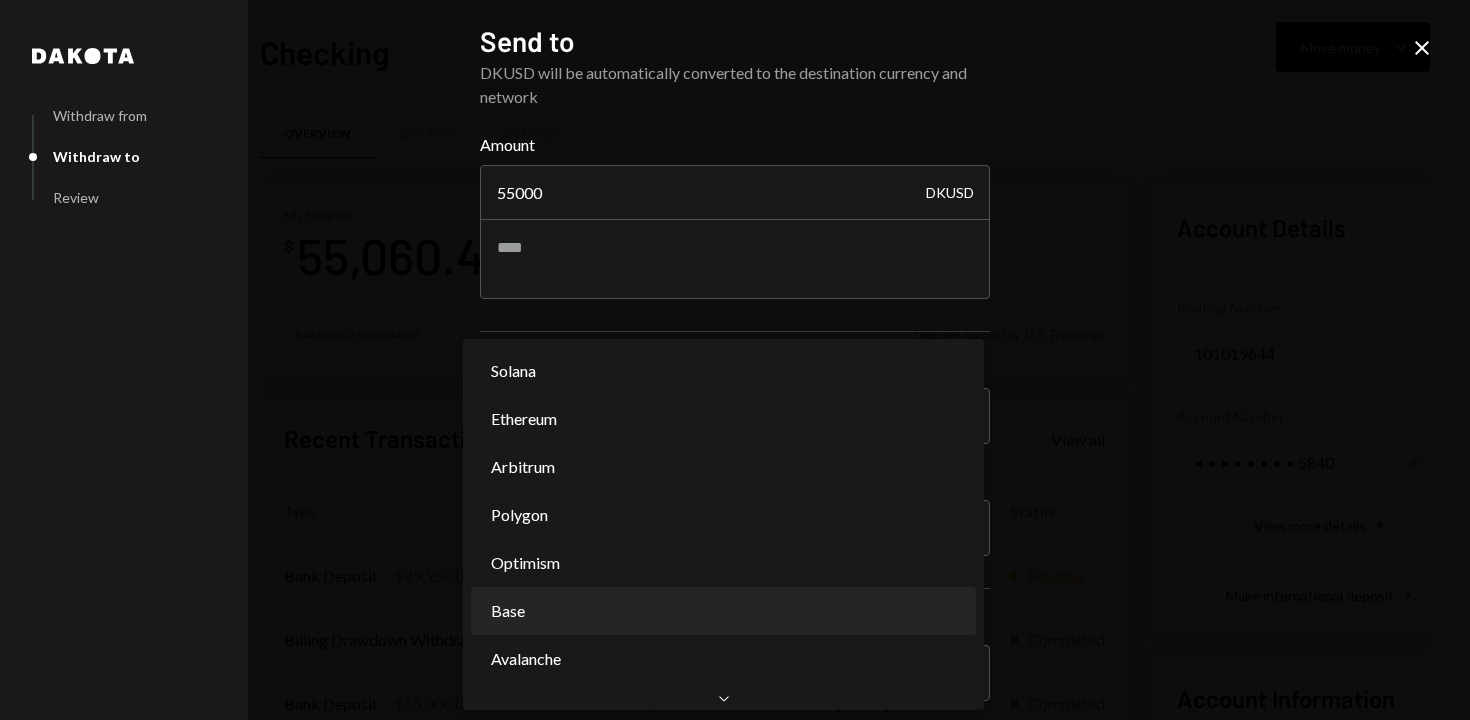 scroll, scrollTop: 0, scrollLeft: 0, axis: both 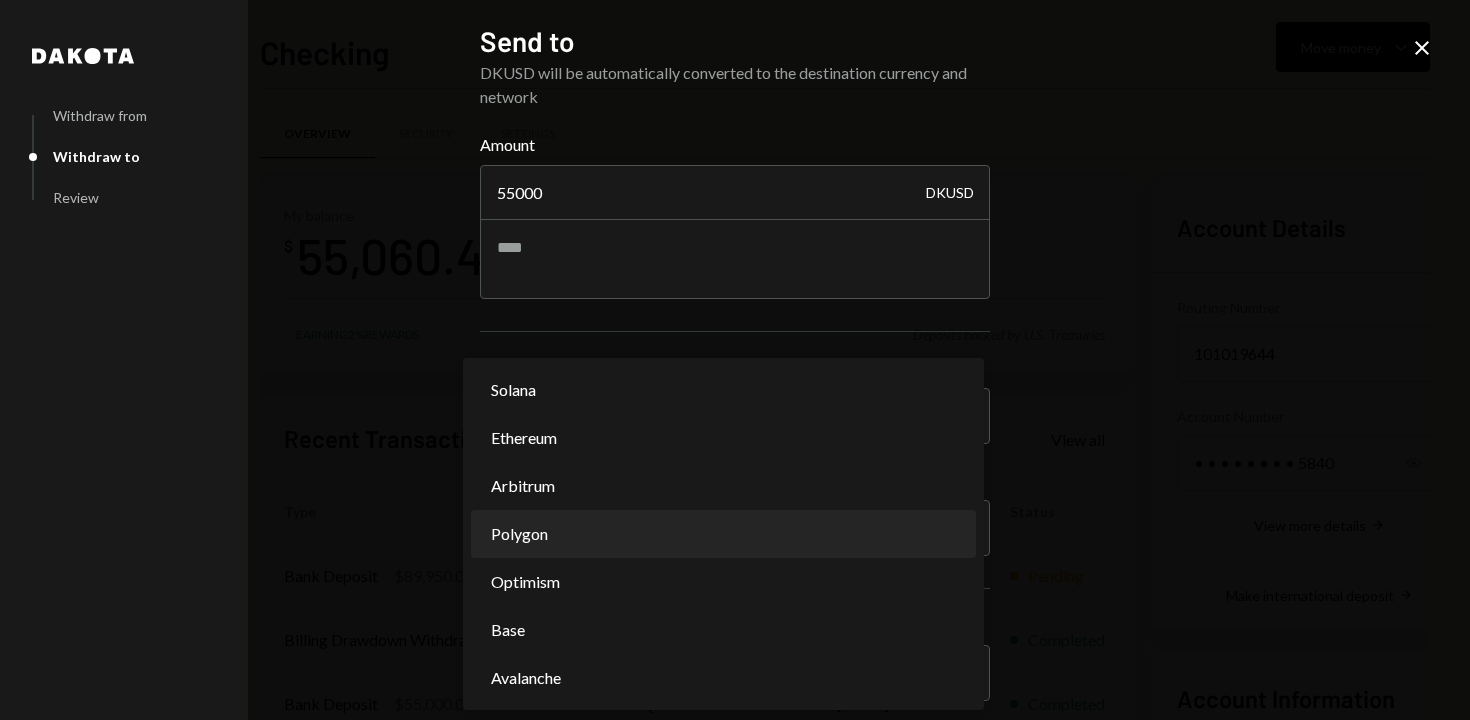 select on "**********" 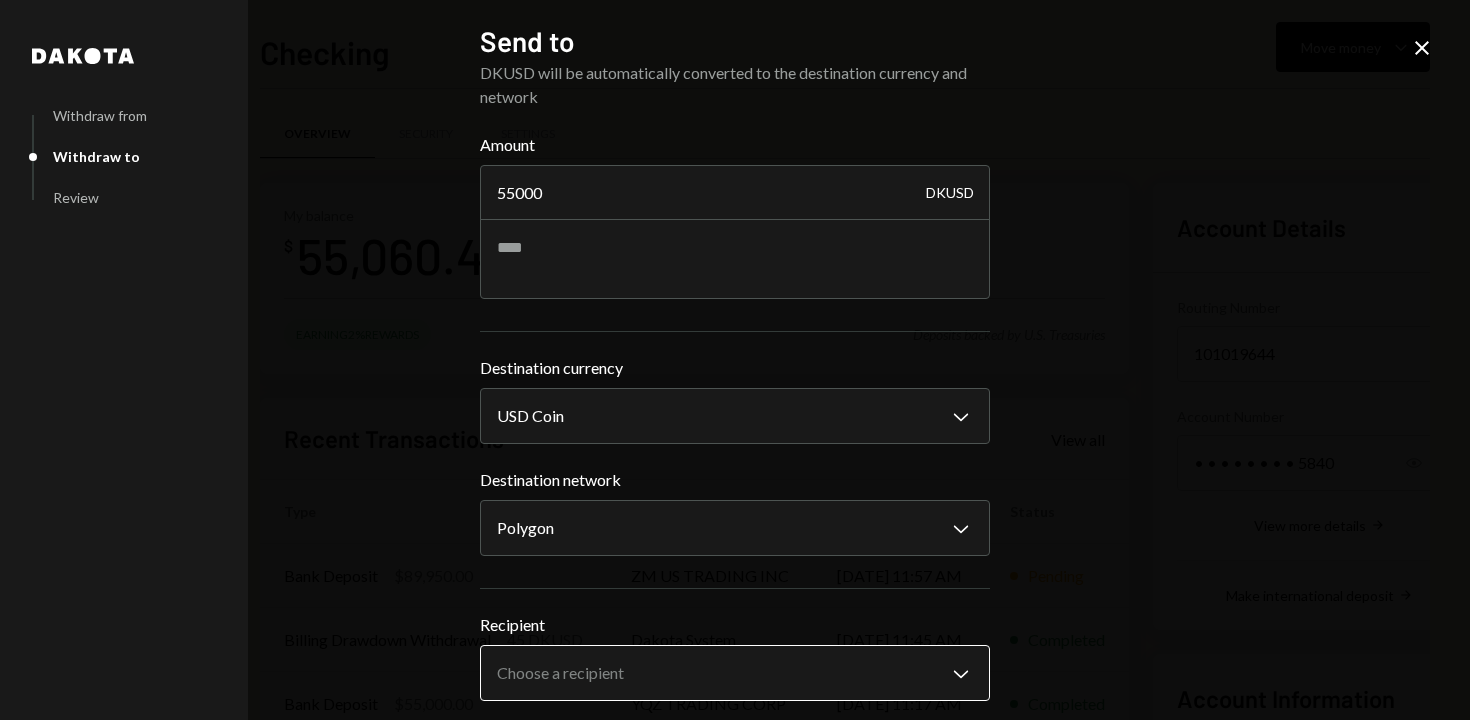 click on "D DishGenie Inc. Caret Down Home Home Inbox Inbox Activities Transactions Accounts Accounts Caret Down Checking $55,060.46 Savings $0.00 Treasury $0.00 Cards $0.00 Dollar Rewards User Recipients Team Team Checking Move money Caret Down Overview Security Settings My balance $ 55,060.46 Earning  2%  Rewards Deposits backed by U.S. Treasuries Recent Transactions View all Type Initiated By Initiated At Status Bank Deposit $89,950.00 ZM US TRADING INC 07/03/25 11:57 AM Pending Billing Drawdown Withdrawal 45  DKUSD Dakota System 07/03/25 11:45 AM Completed Bank Deposit $55,000.00 YQZ TRADING CORP 07/03/25 11:17 AM Completed Withdrawal 217,508.7  DKUSD Stephanie Sargon 07/02/25 12:58 PM Completed Bank Deposit $24,300.00 ROBOGATHER INC. 07/02/25 10:52 AM Completed Account Details Routing Number 101019644 Copy Account Number • • • • • • • •  5840 Show Copy View more details Right Arrow Make international deposit Right Arrow Account Information Money in (last 30 days) Up Right Arrow $381,153.40 Dakota" at bounding box center (735, 360) 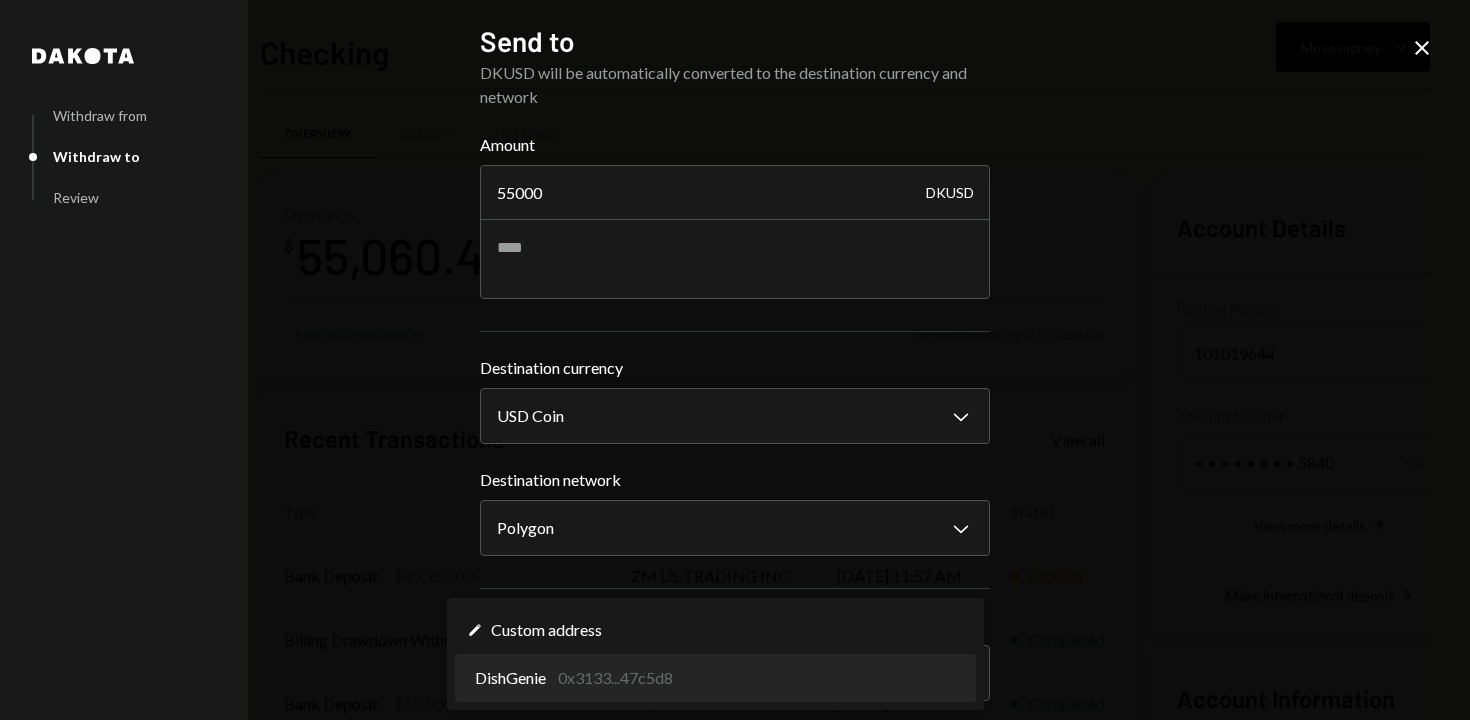 select on "**********" 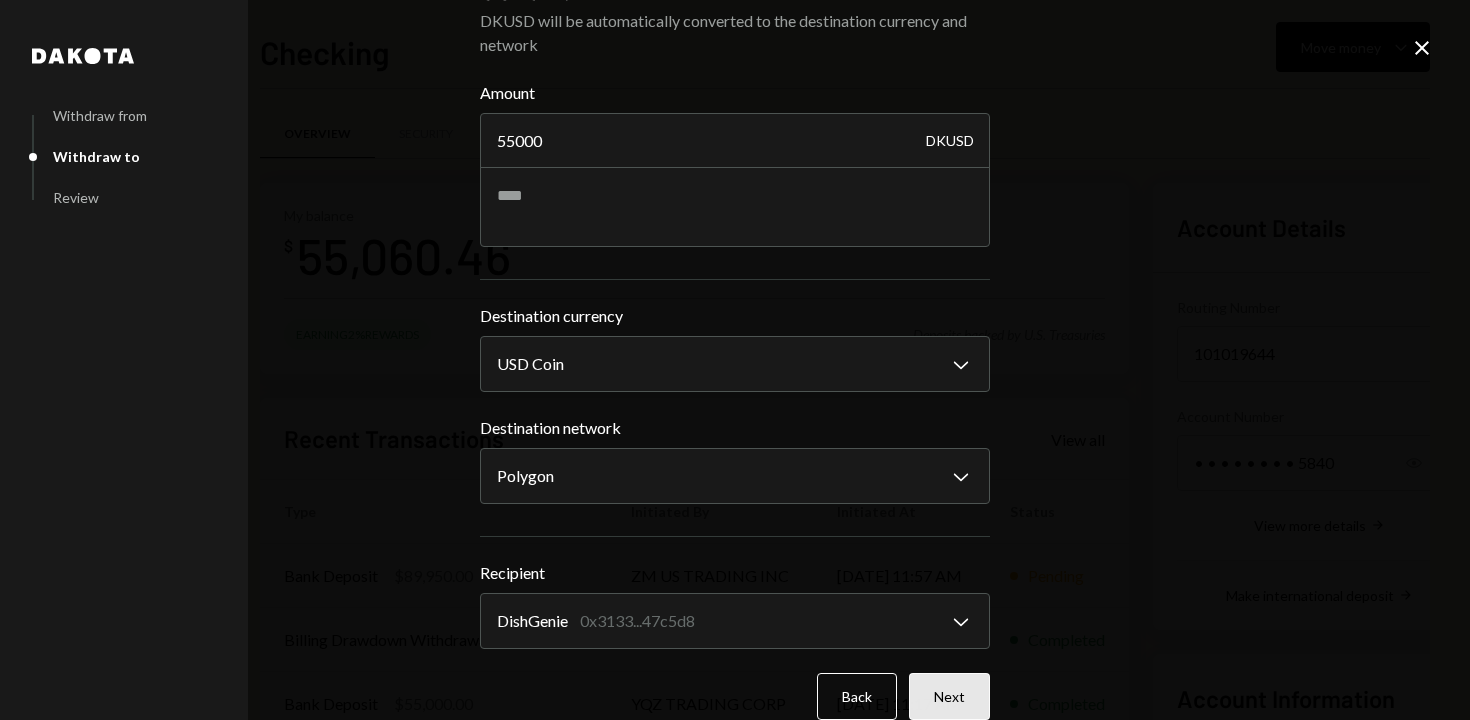 scroll, scrollTop: 53, scrollLeft: 0, axis: vertical 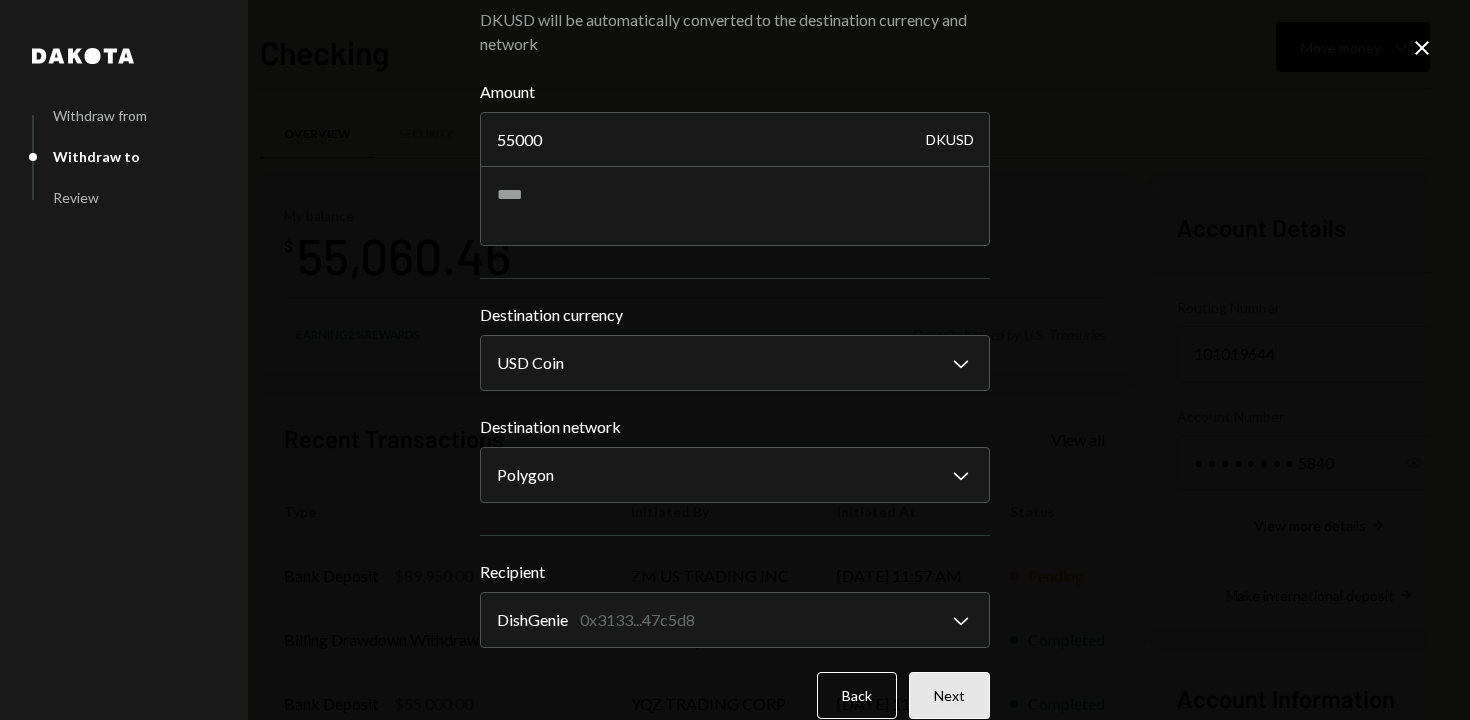 click on "Next" at bounding box center [949, 695] 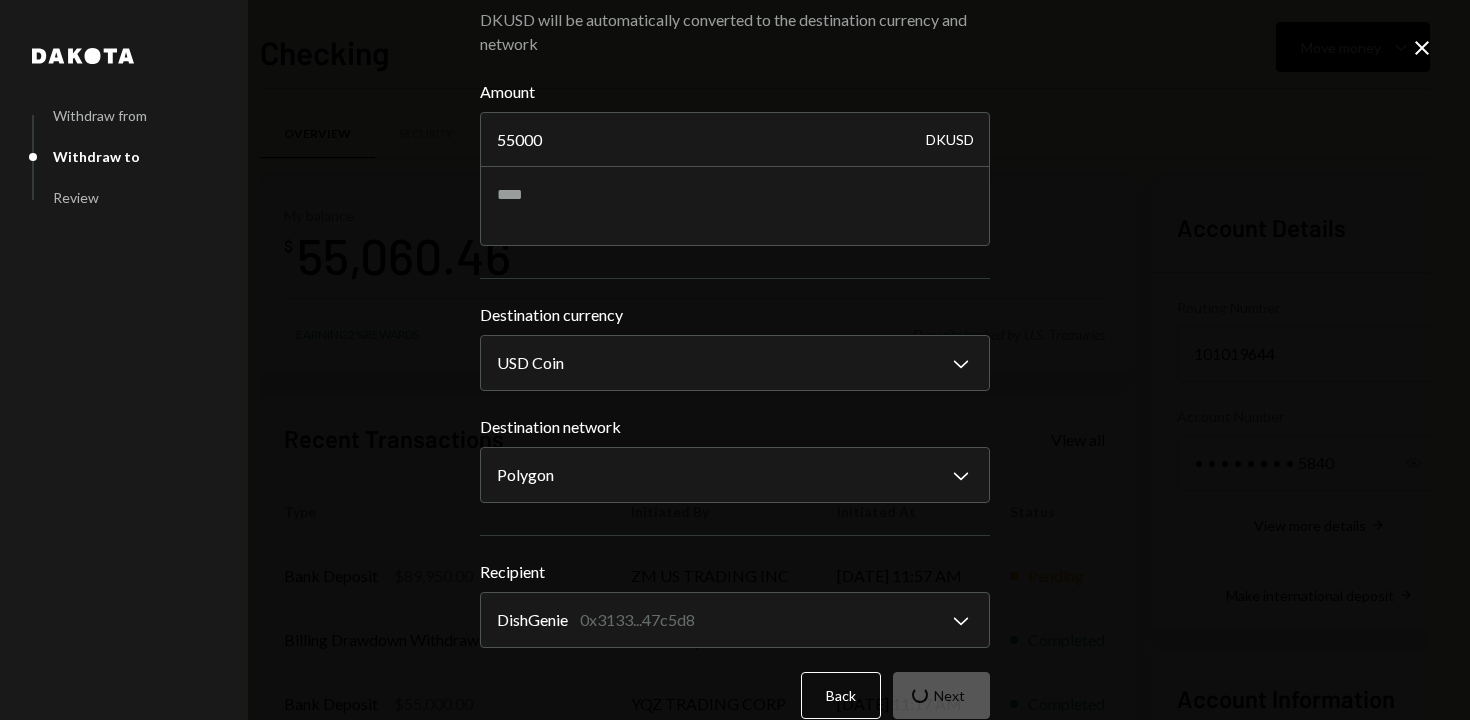 scroll, scrollTop: 0, scrollLeft: 0, axis: both 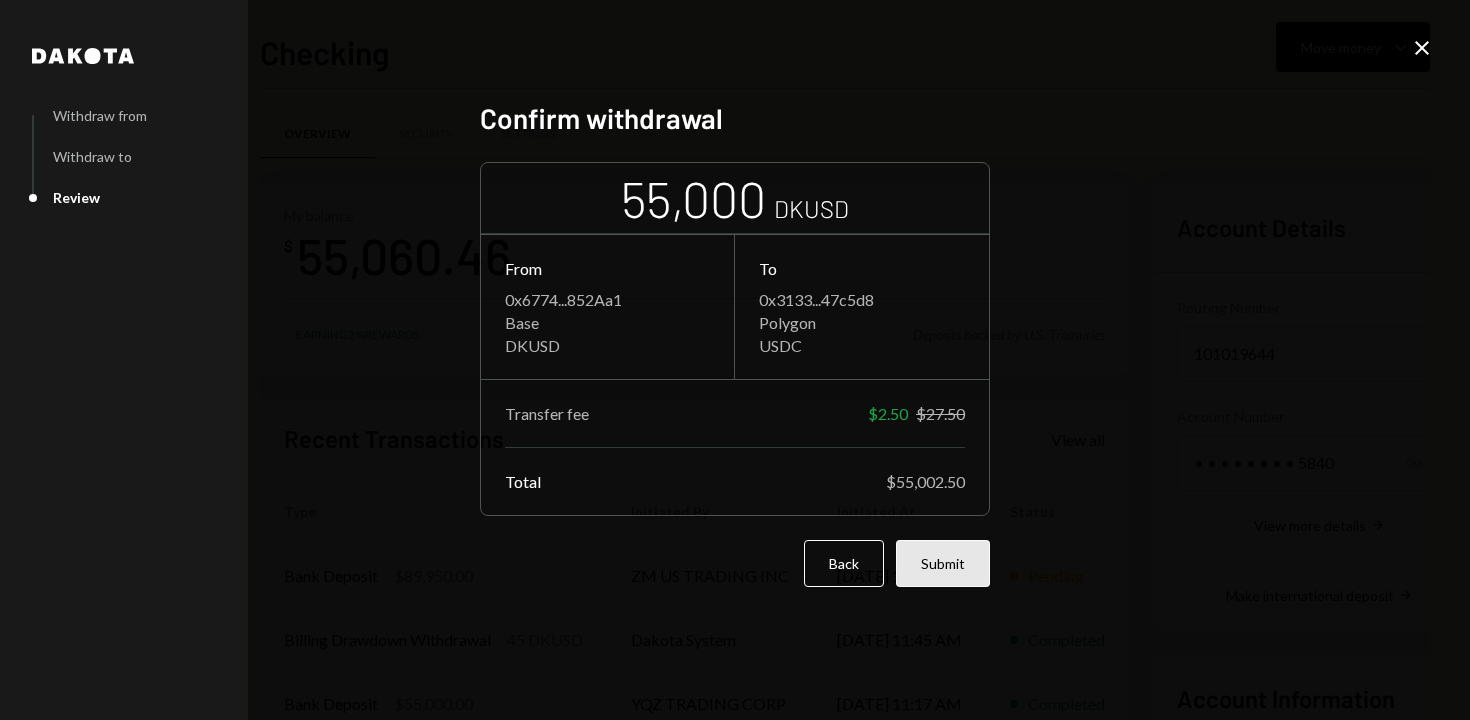 click on "Submit" at bounding box center (943, 563) 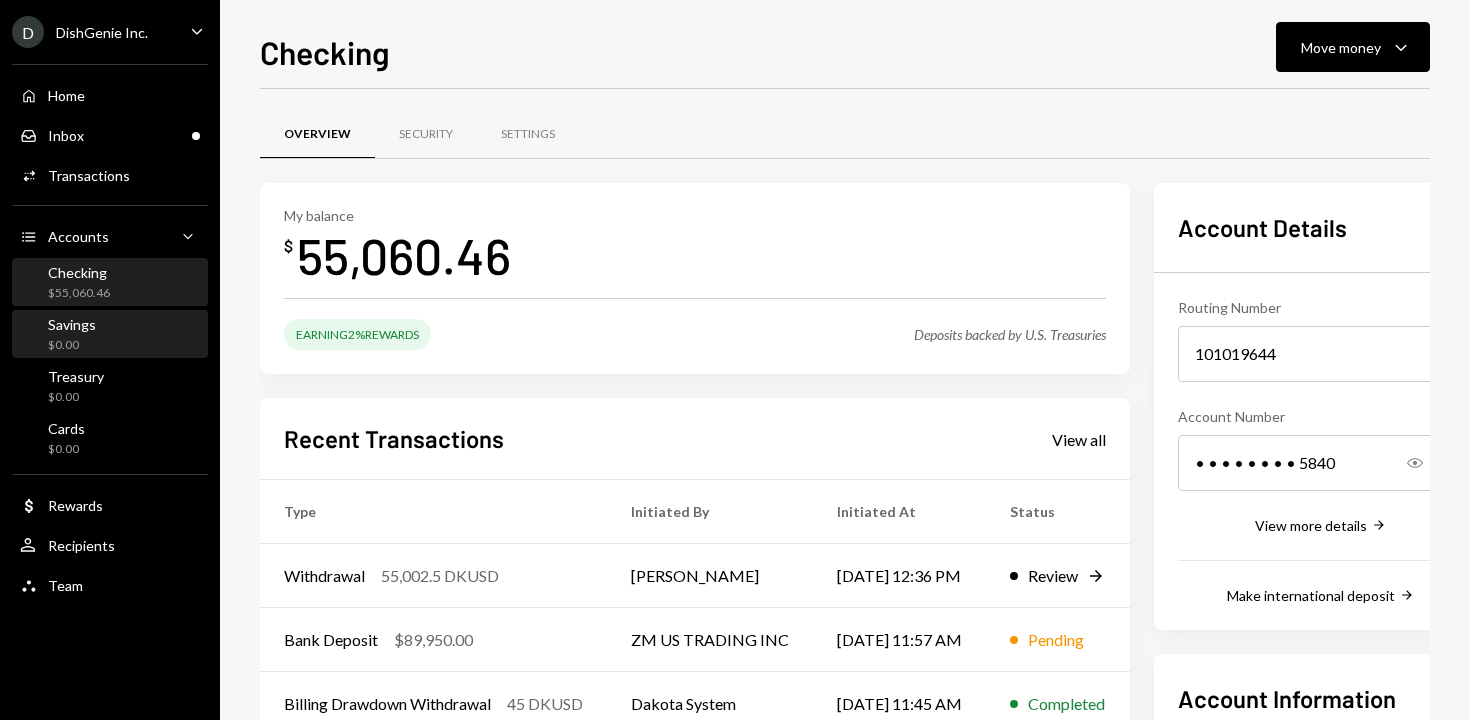 click on "Savings $0.00" at bounding box center [110, 335] 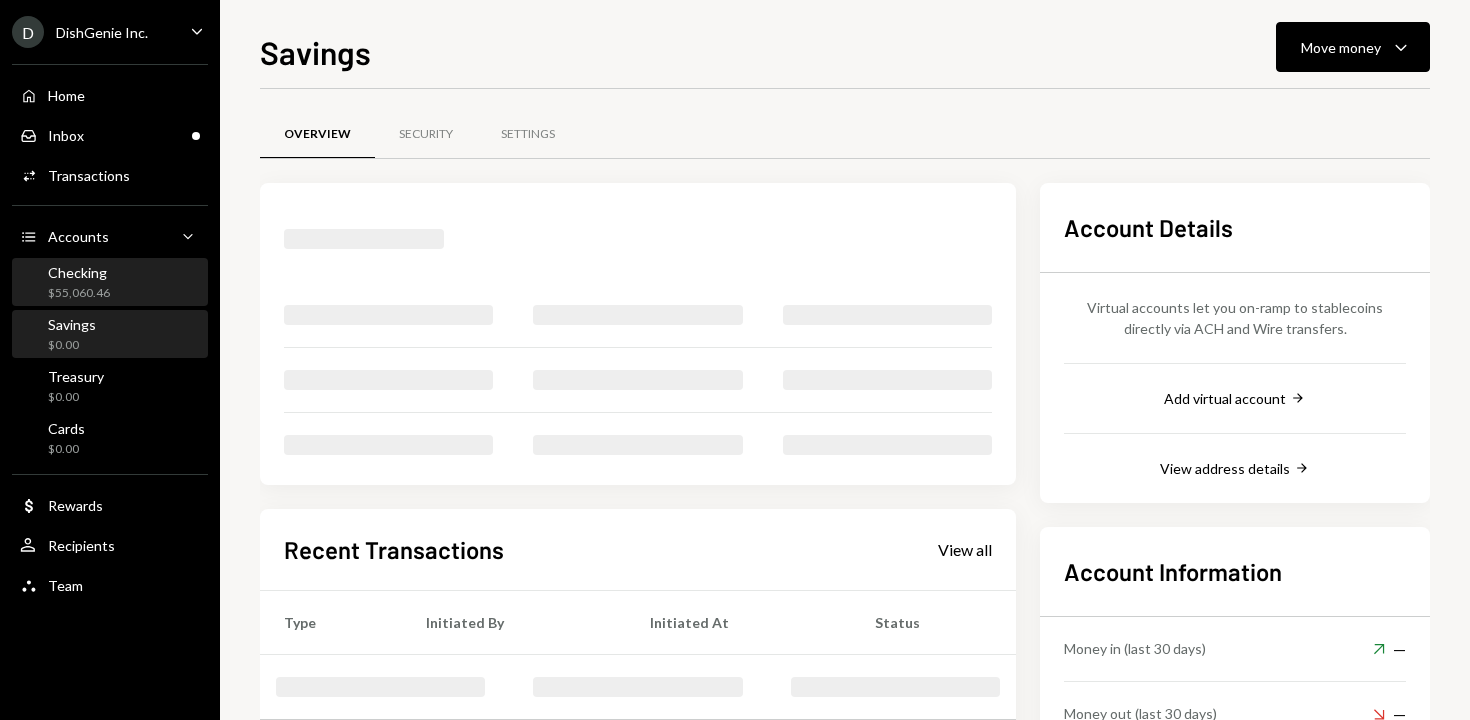 click on "Checking $55,060.46" at bounding box center [110, 283] 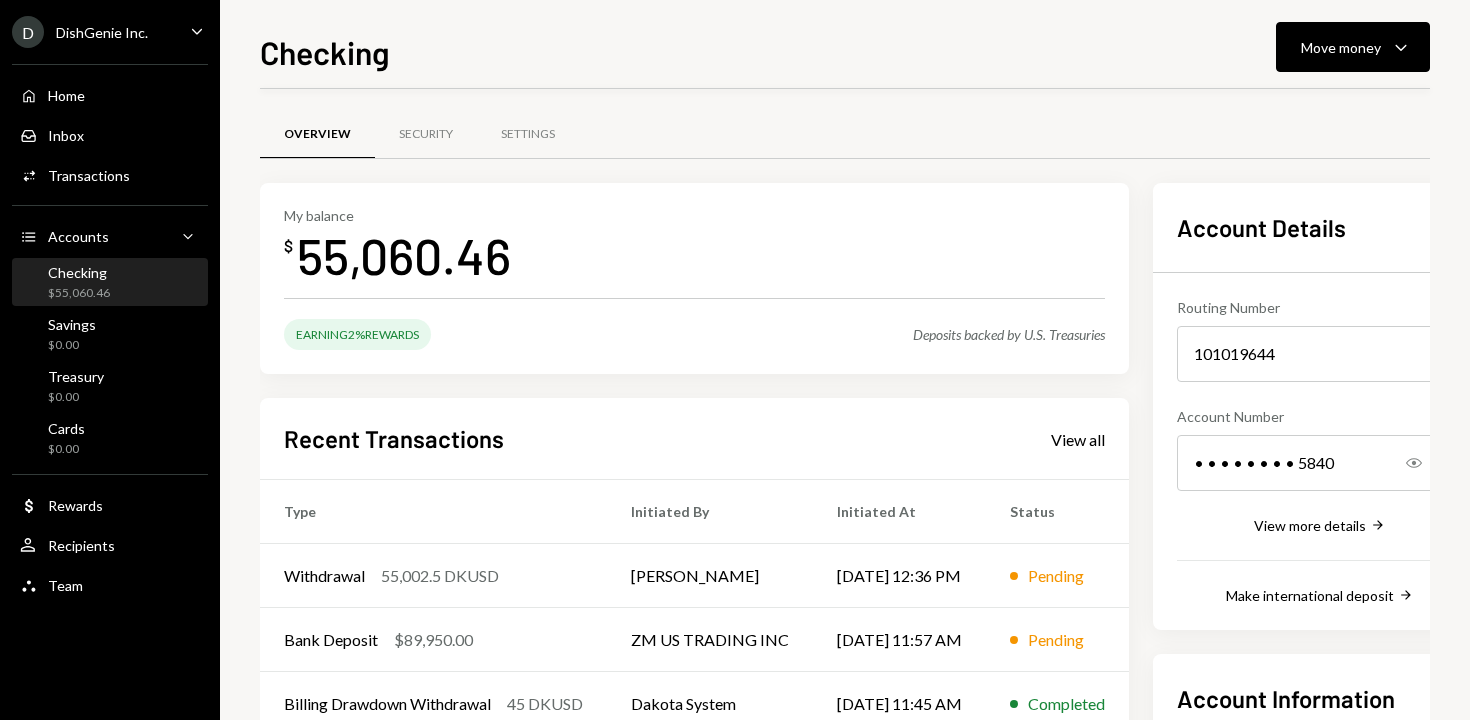 scroll, scrollTop: 0, scrollLeft: 0, axis: both 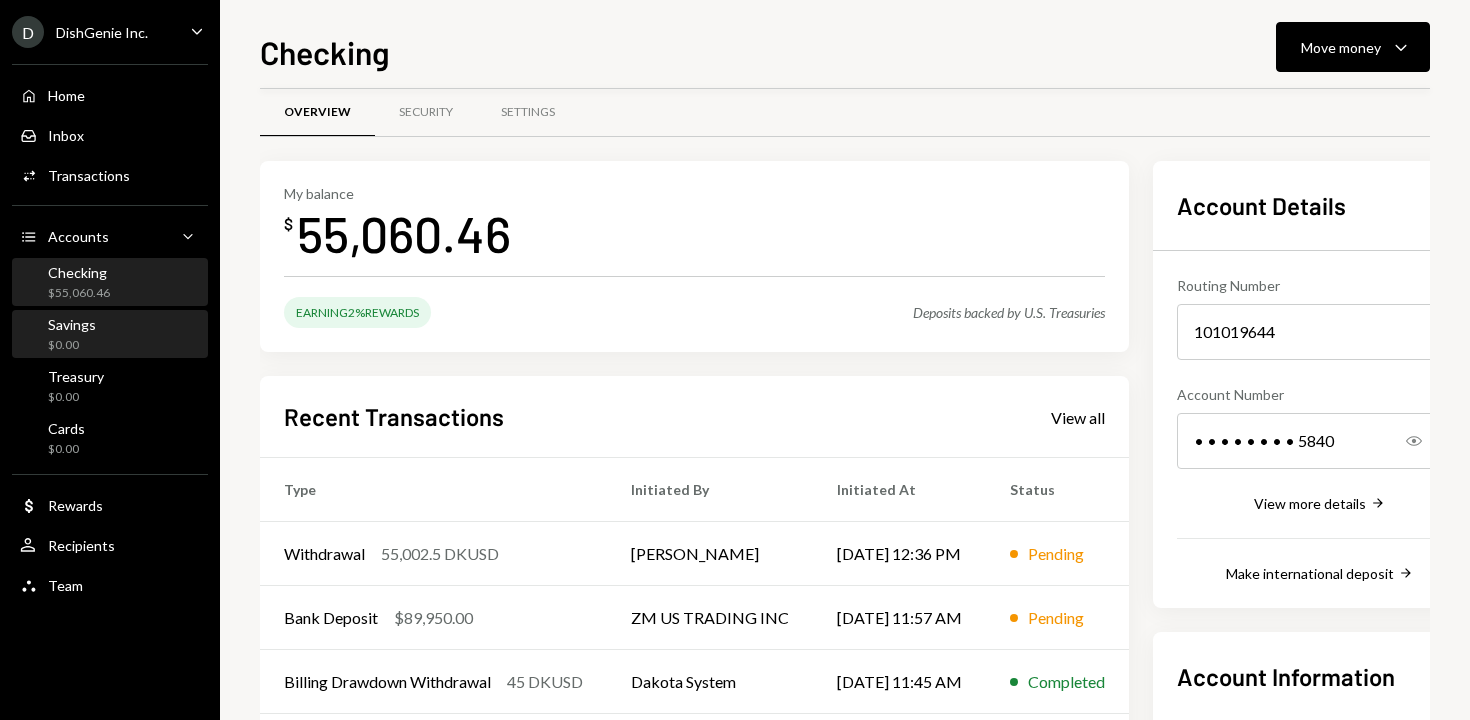 click on "Savings $0.00" at bounding box center [110, 335] 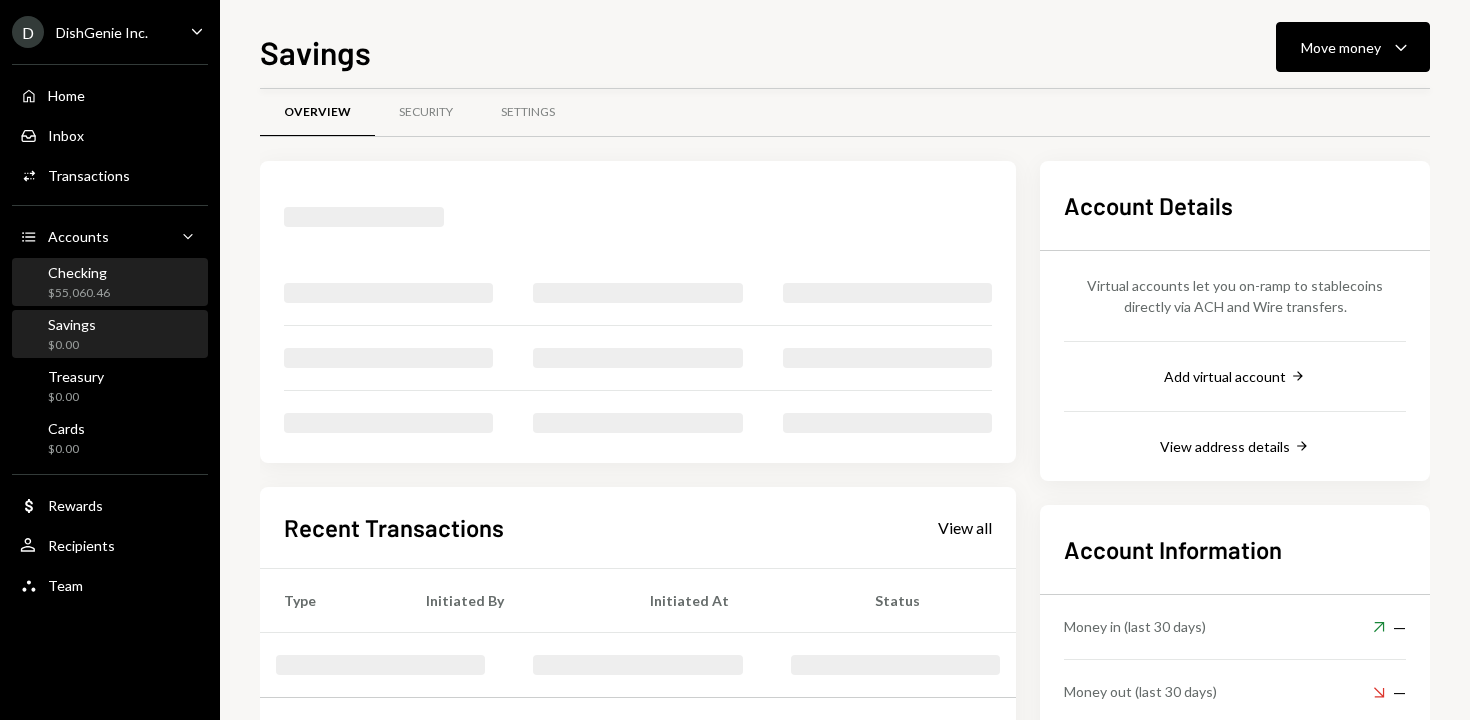 click on "Checking $55,060.46" at bounding box center [110, 283] 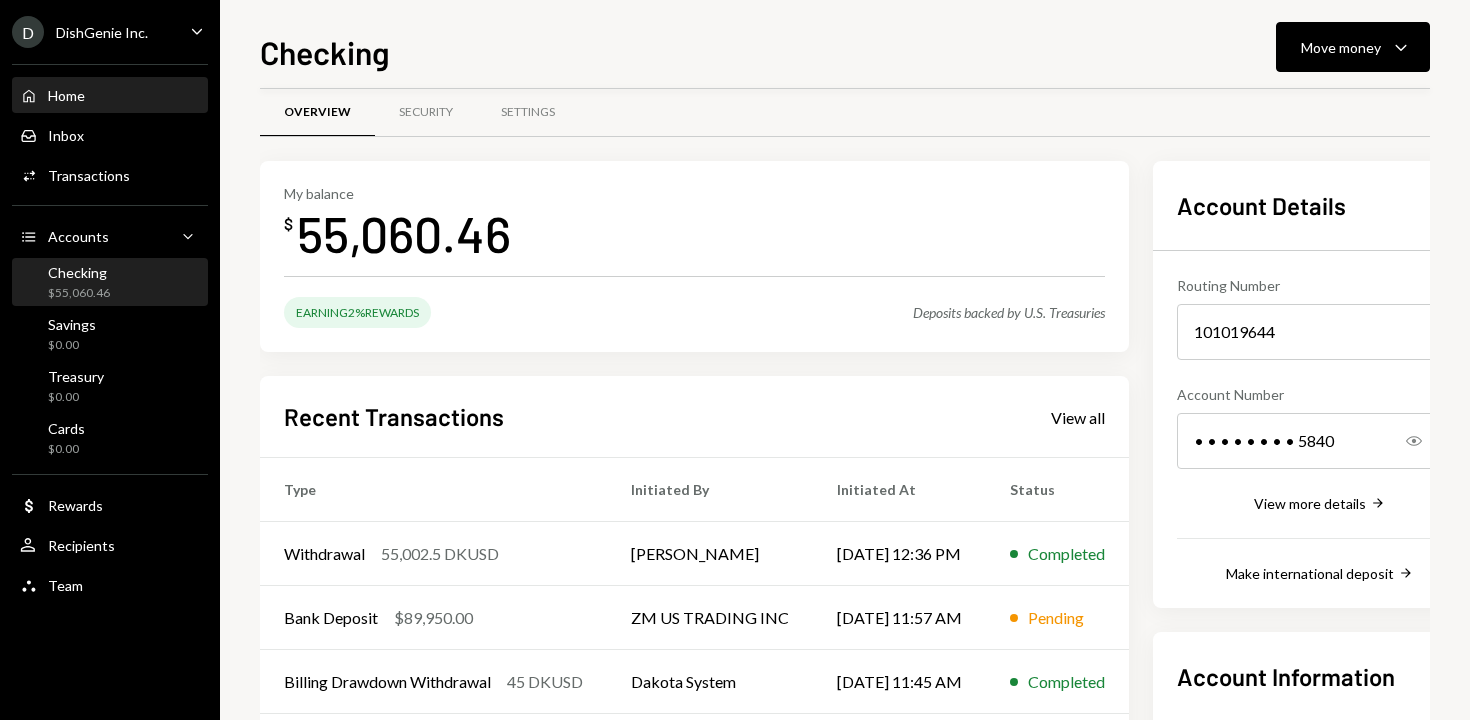 click on "Home Home" at bounding box center [110, 96] 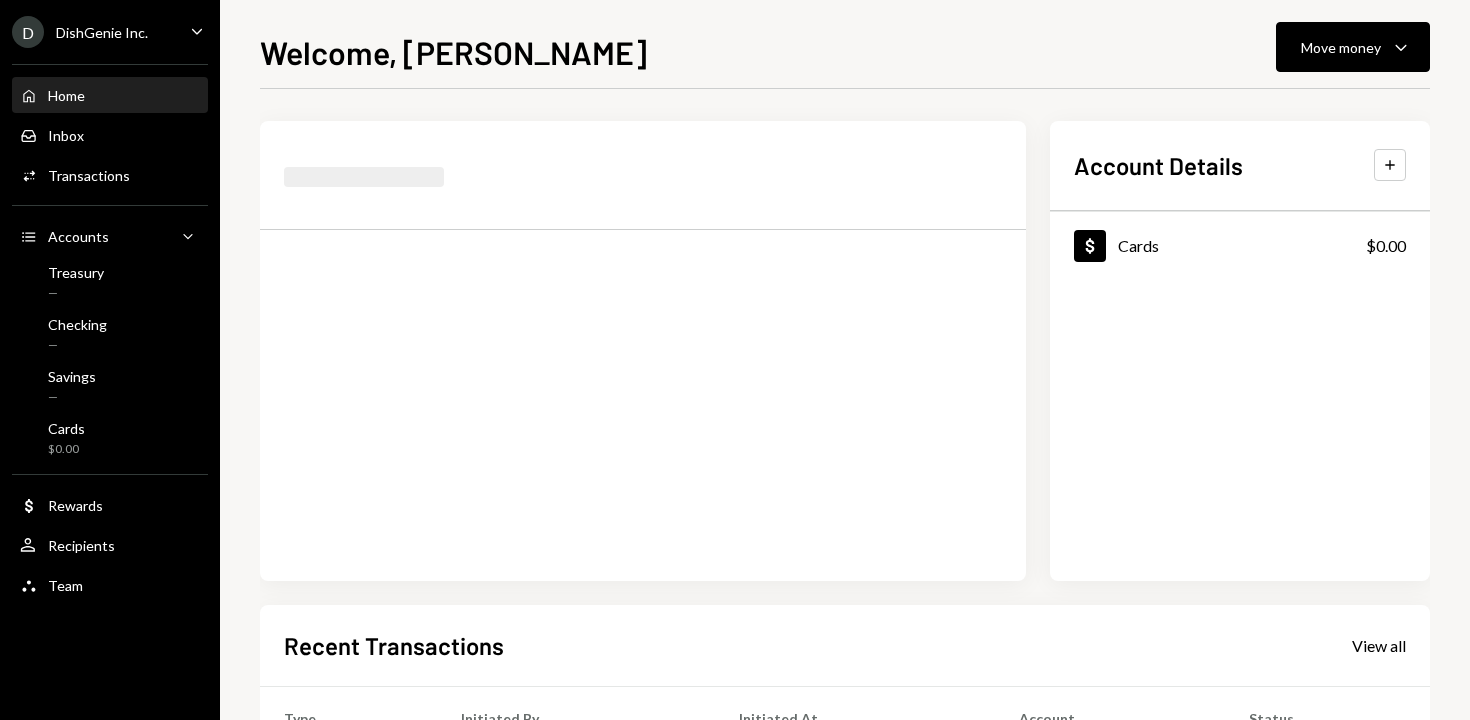 scroll, scrollTop: 0, scrollLeft: 0, axis: both 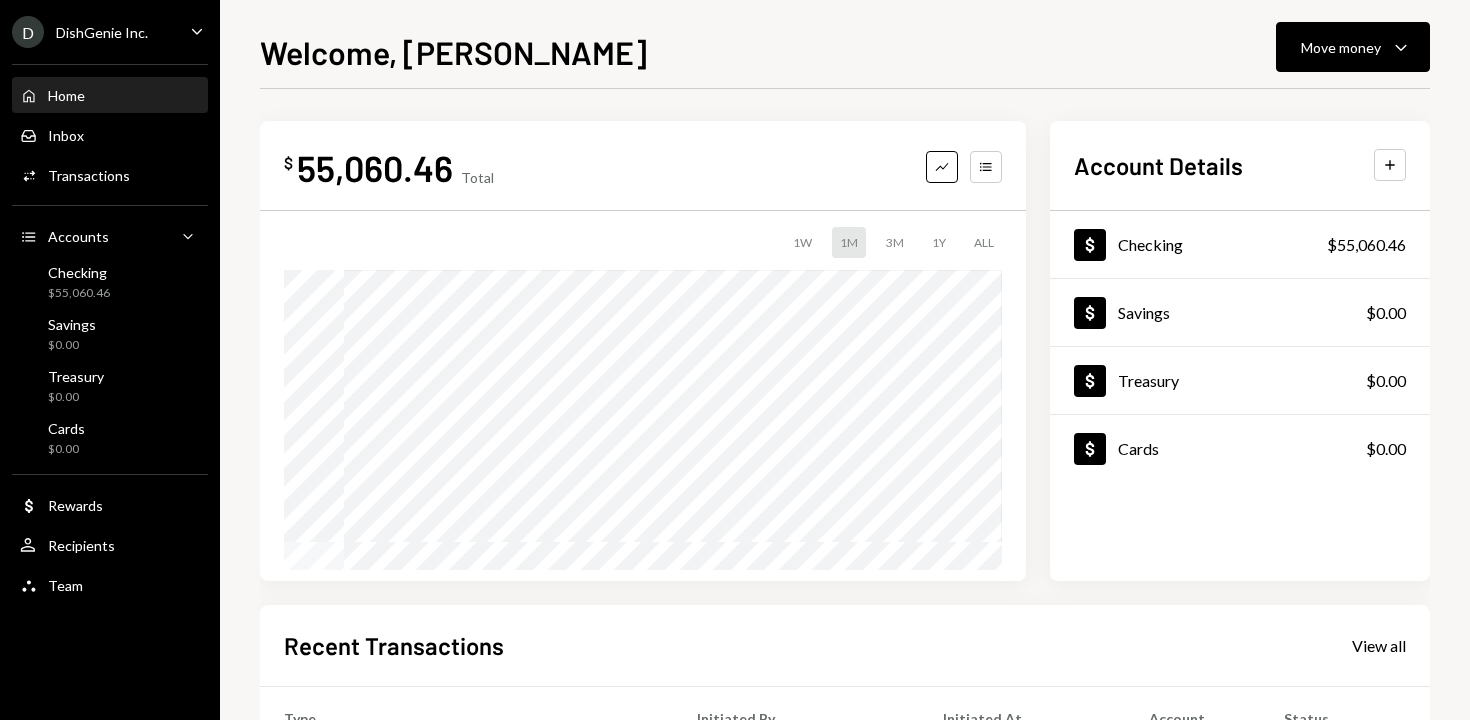click on "Home Home Inbox Inbox Activities Transactions Accounts Accounts Caret Down Checking $55,060.46 Savings $0.00 Treasury $0.00 Cards $0.00 Dollar Rewards User Recipients Team Team" at bounding box center (110, 329) 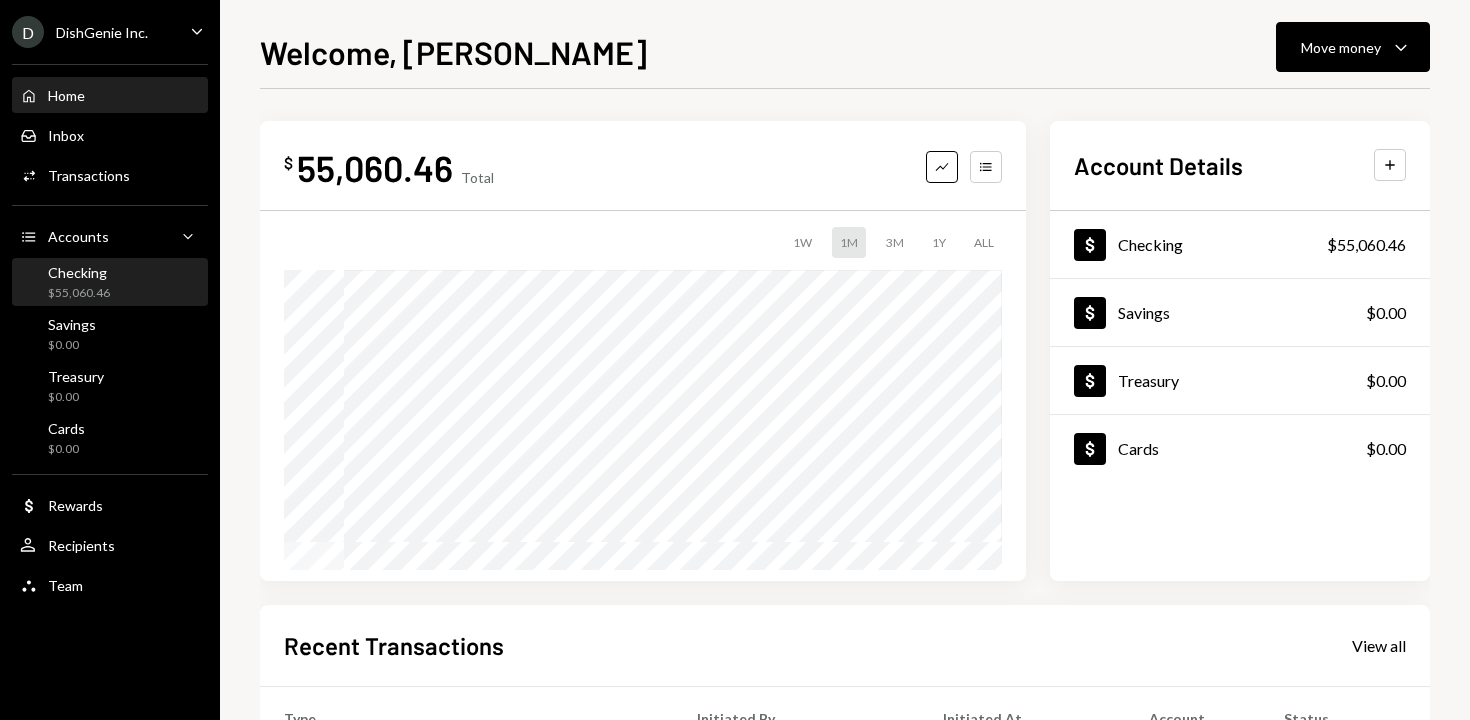 click on "Checking $55,060.46" at bounding box center (110, 283) 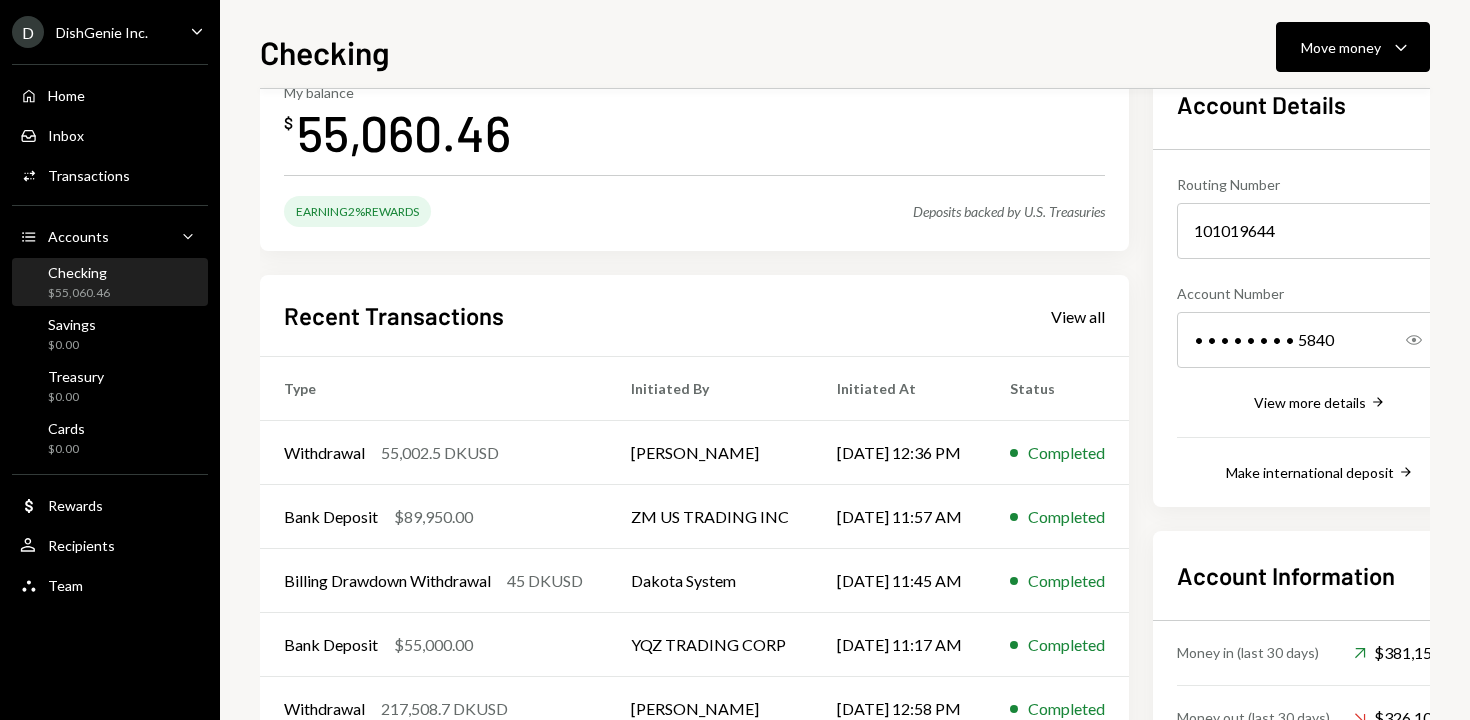 scroll, scrollTop: 124, scrollLeft: 0, axis: vertical 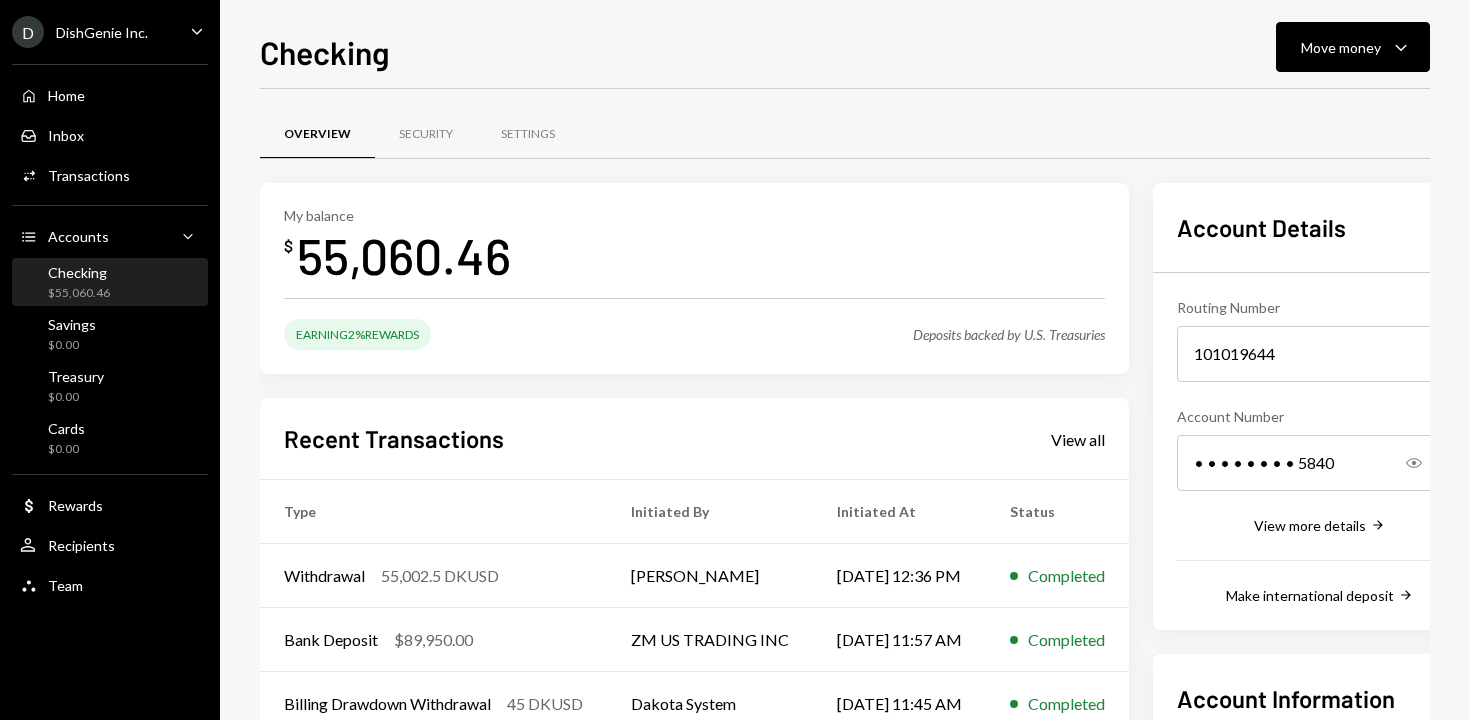 click on "Home Home Inbox Inbox Activities Transactions Accounts Accounts Caret Down Checking $55,060.46 Savings $0.00 Treasury $0.00 Cards $0.00 Dollar Rewards User Recipients Team Team" at bounding box center [110, 329] 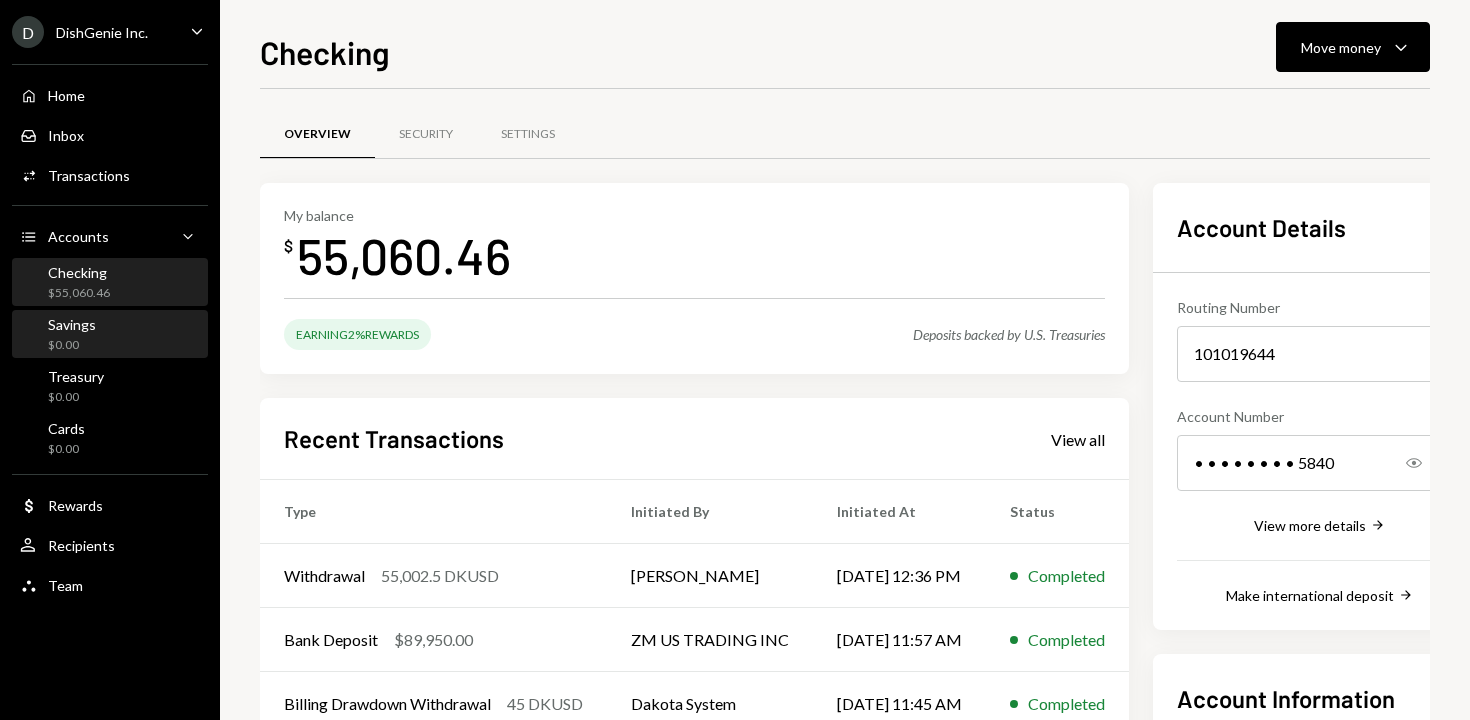 click on "Savings $0.00" at bounding box center (110, 335) 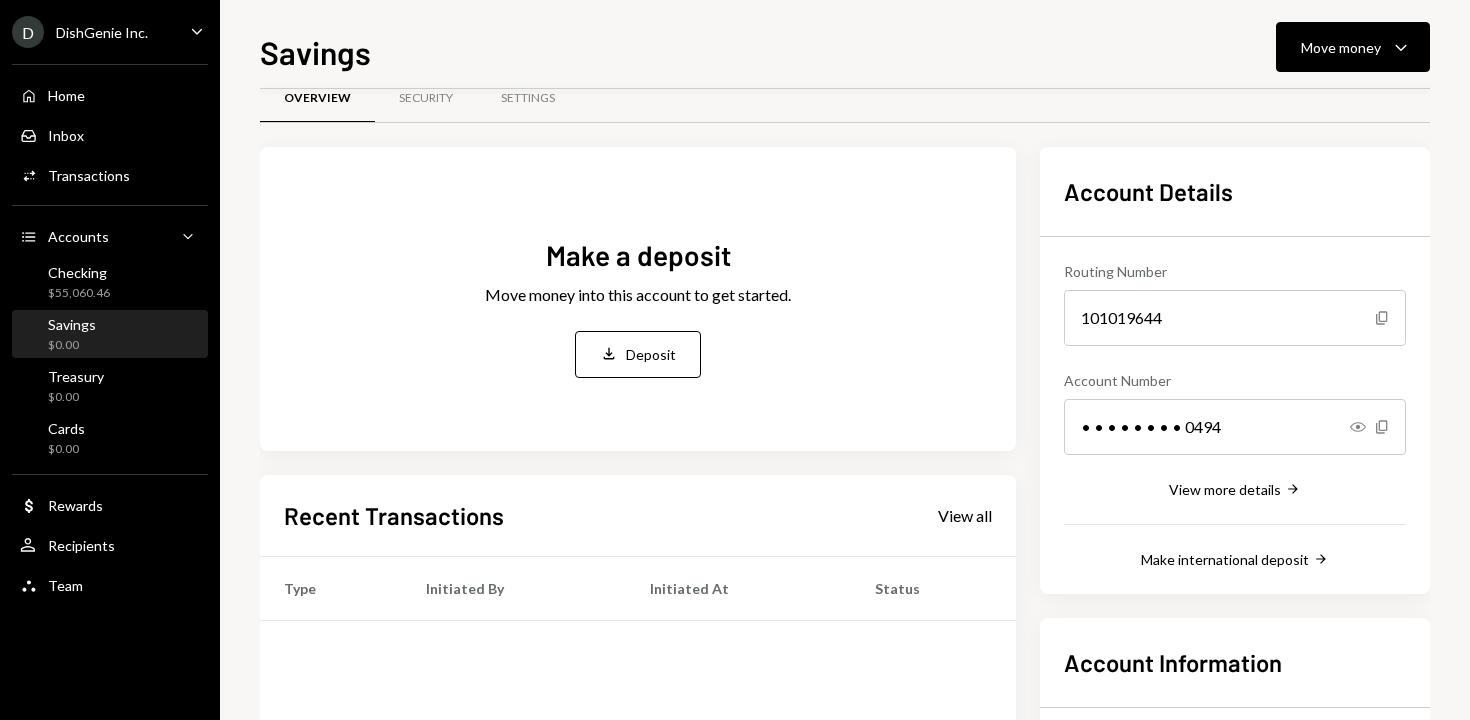 scroll, scrollTop: 3, scrollLeft: 0, axis: vertical 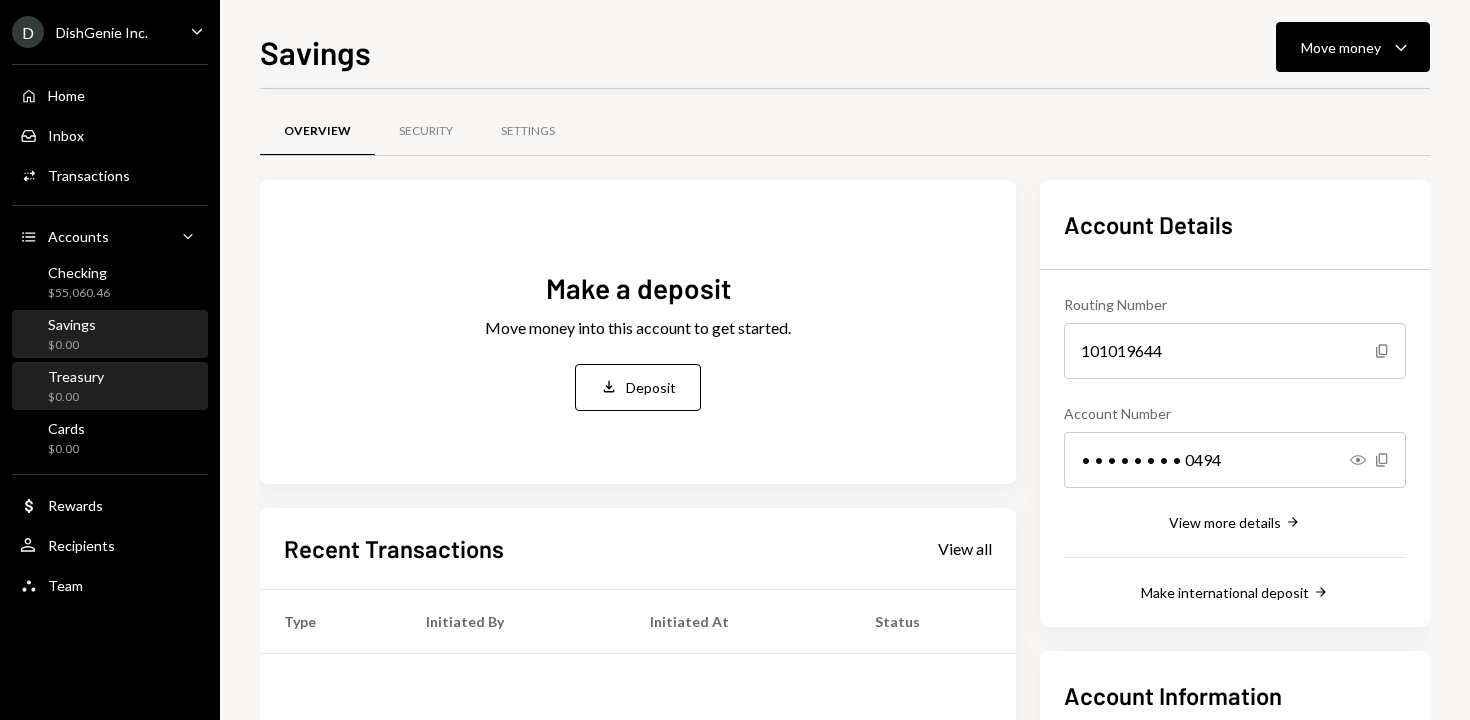 click on "Treasury $0.00" at bounding box center [110, 387] 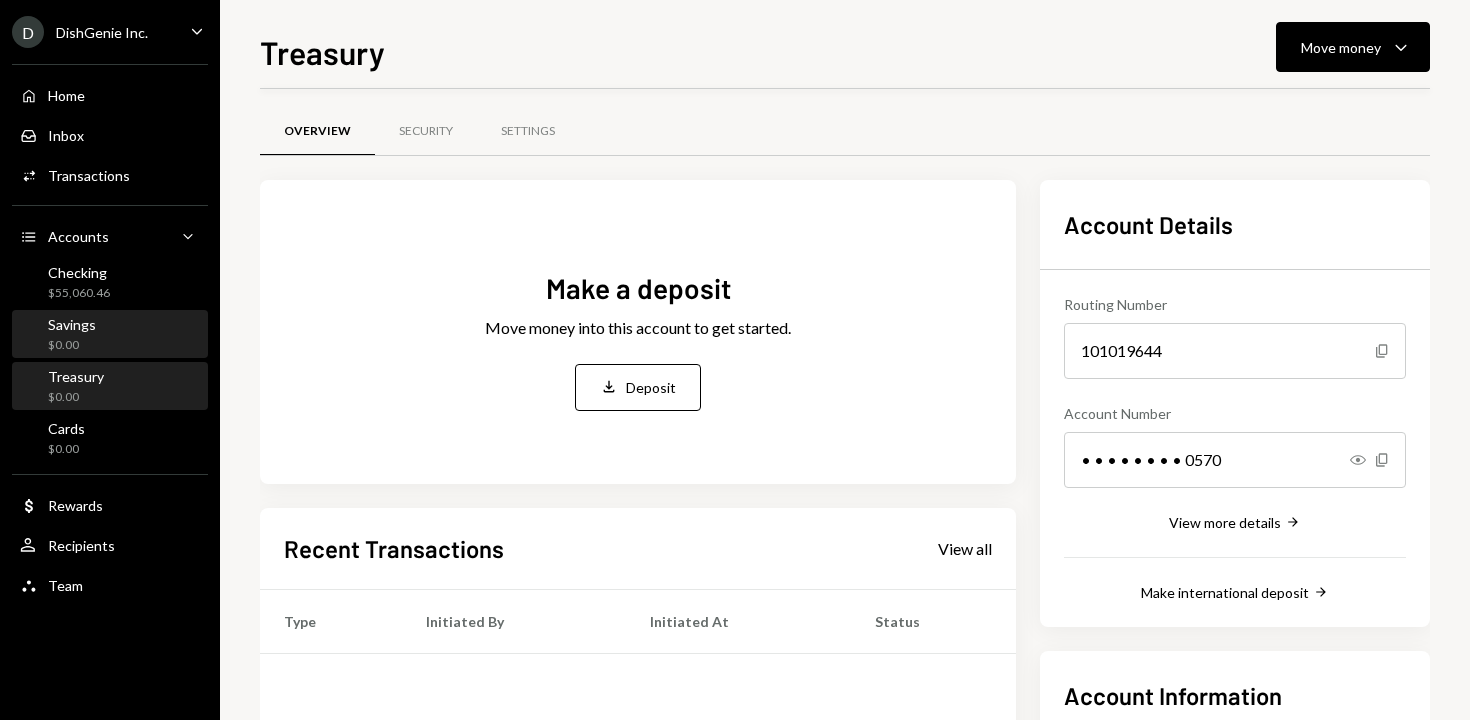 click on "Savings $0.00" at bounding box center [110, 335] 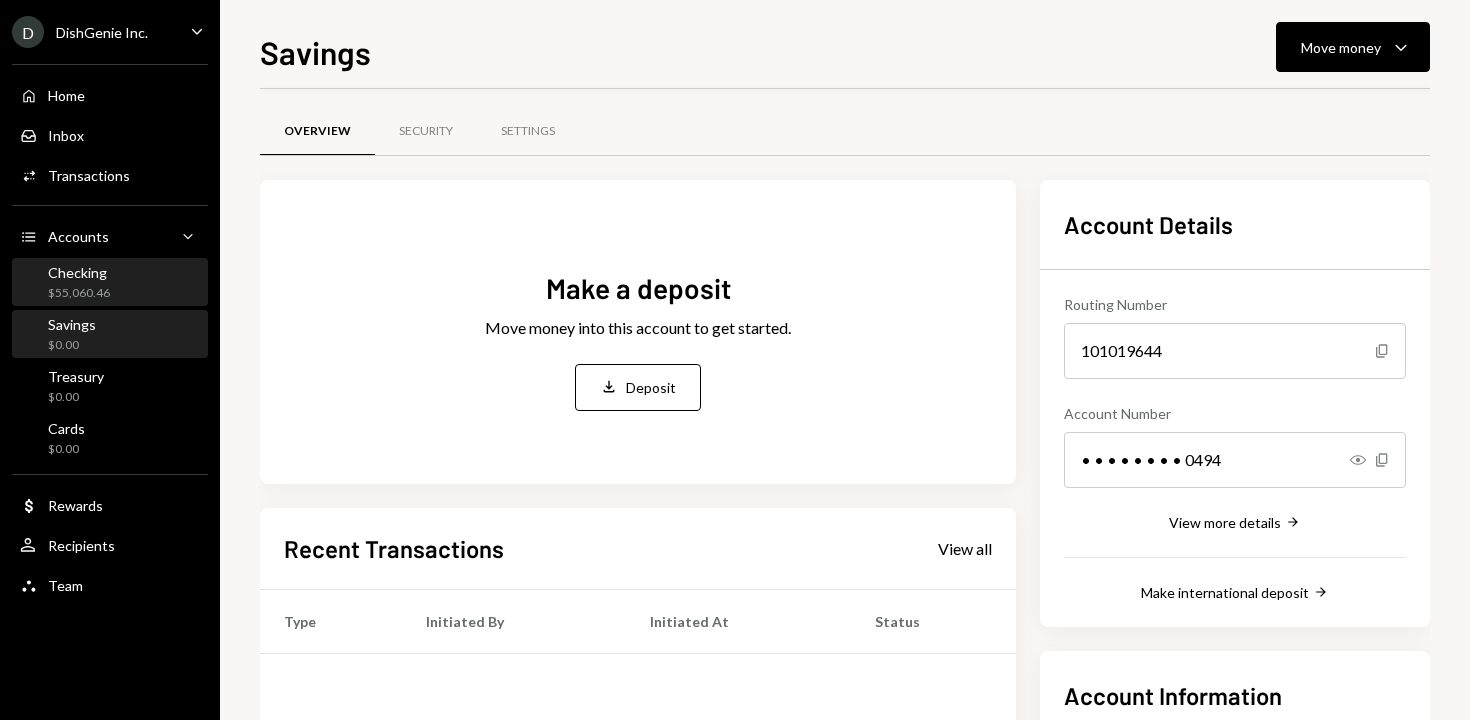 click on "Checking $55,060.46" at bounding box center (110, 283) 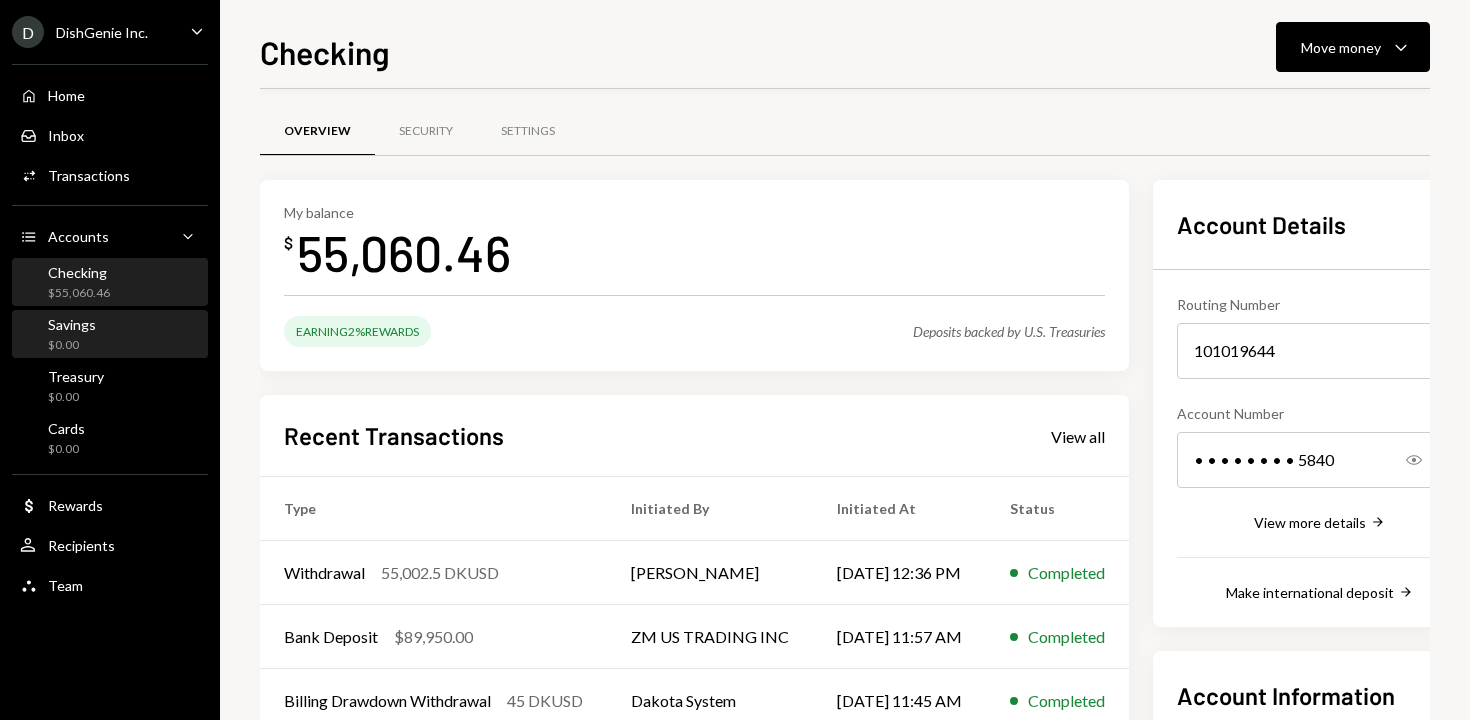 click on "Savings" at bounding box center (72, 324) 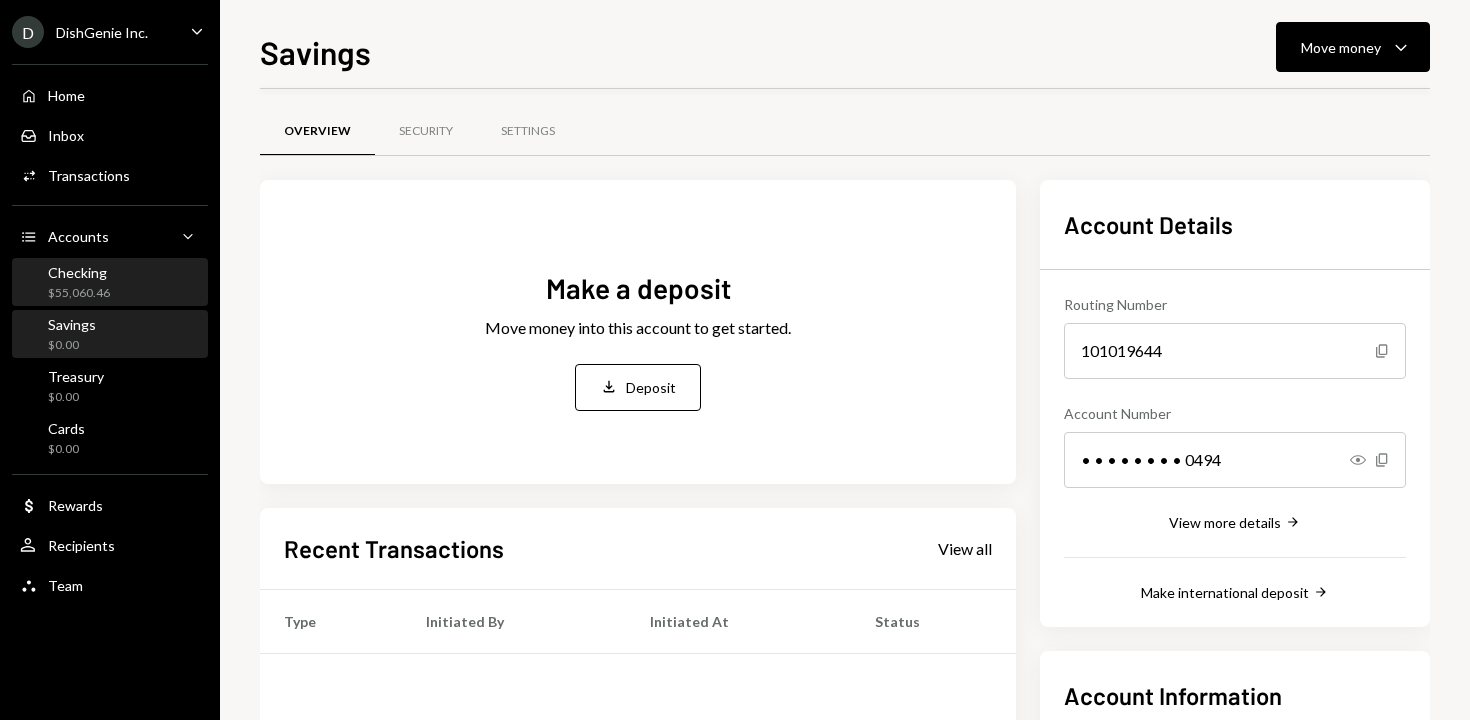 click on "Checking $55,060.46" at bounding box center [110, 283] 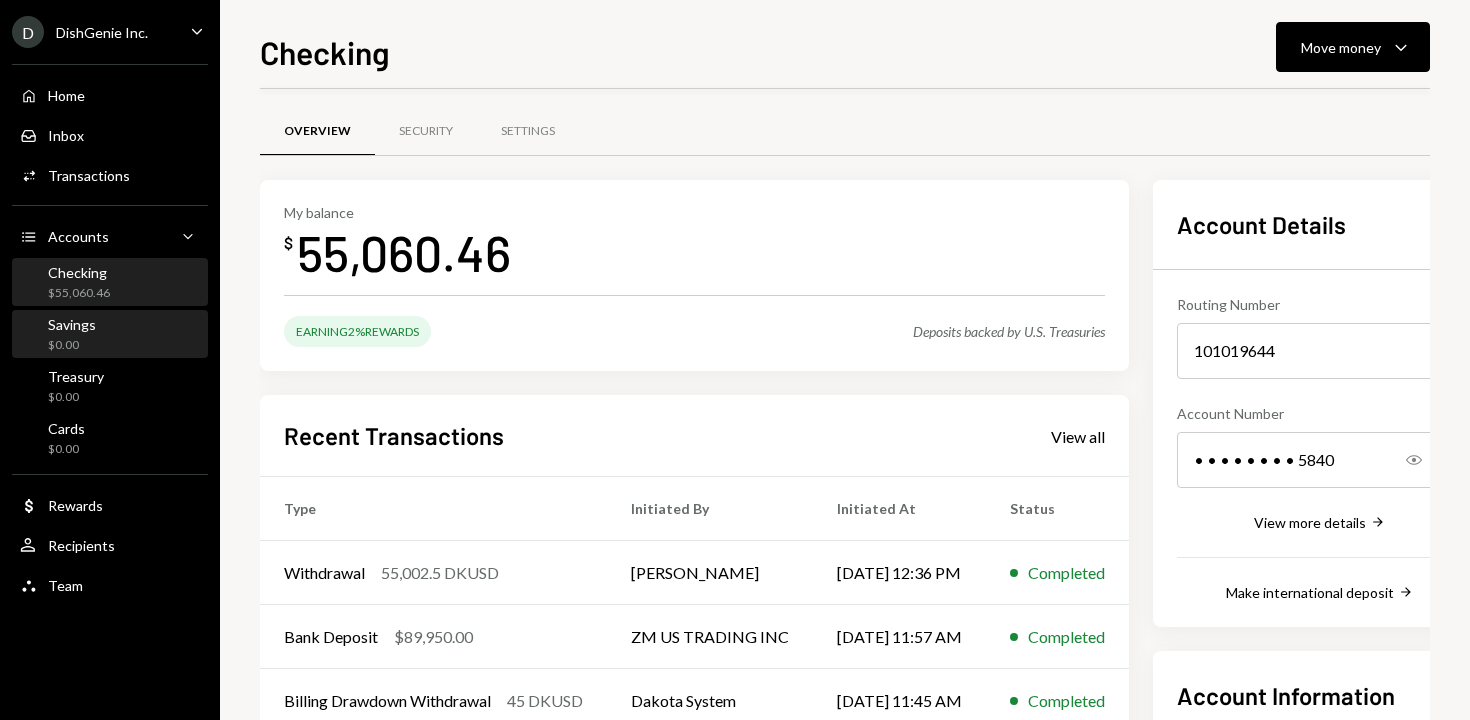 click on "Savings $0.00" at bounding box center [58, 335] 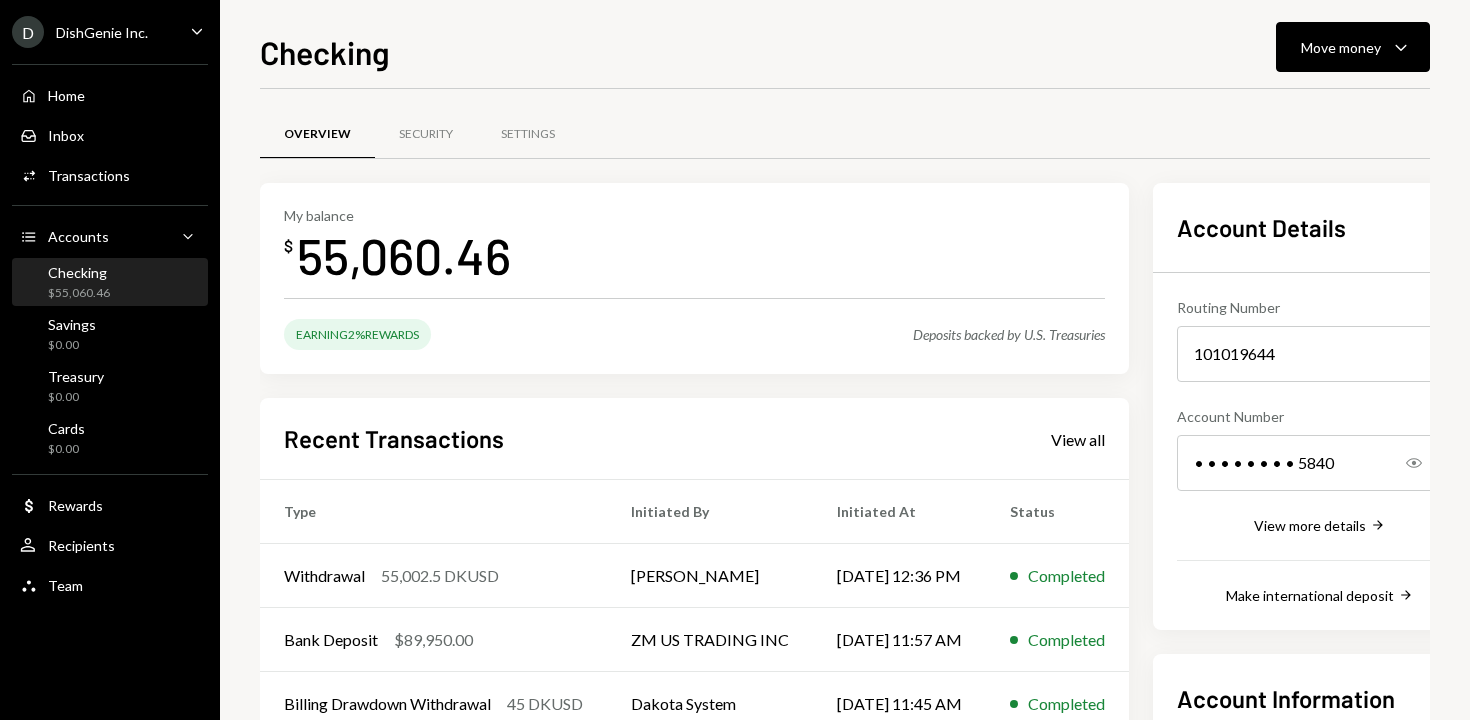 scroll, scrollTop: 0, scrollLeft: 0, axis: both 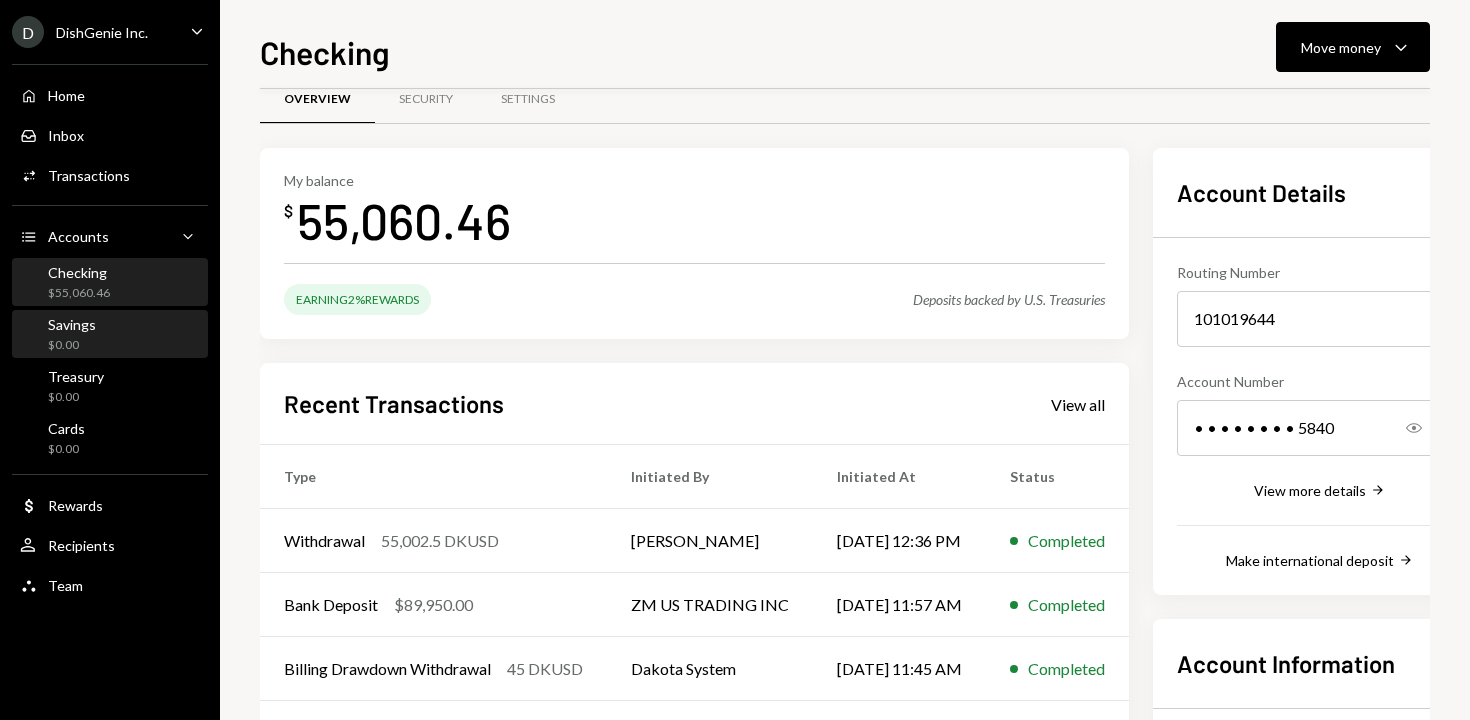 click on "Savings $0.00" at bounding box center (72, 335) 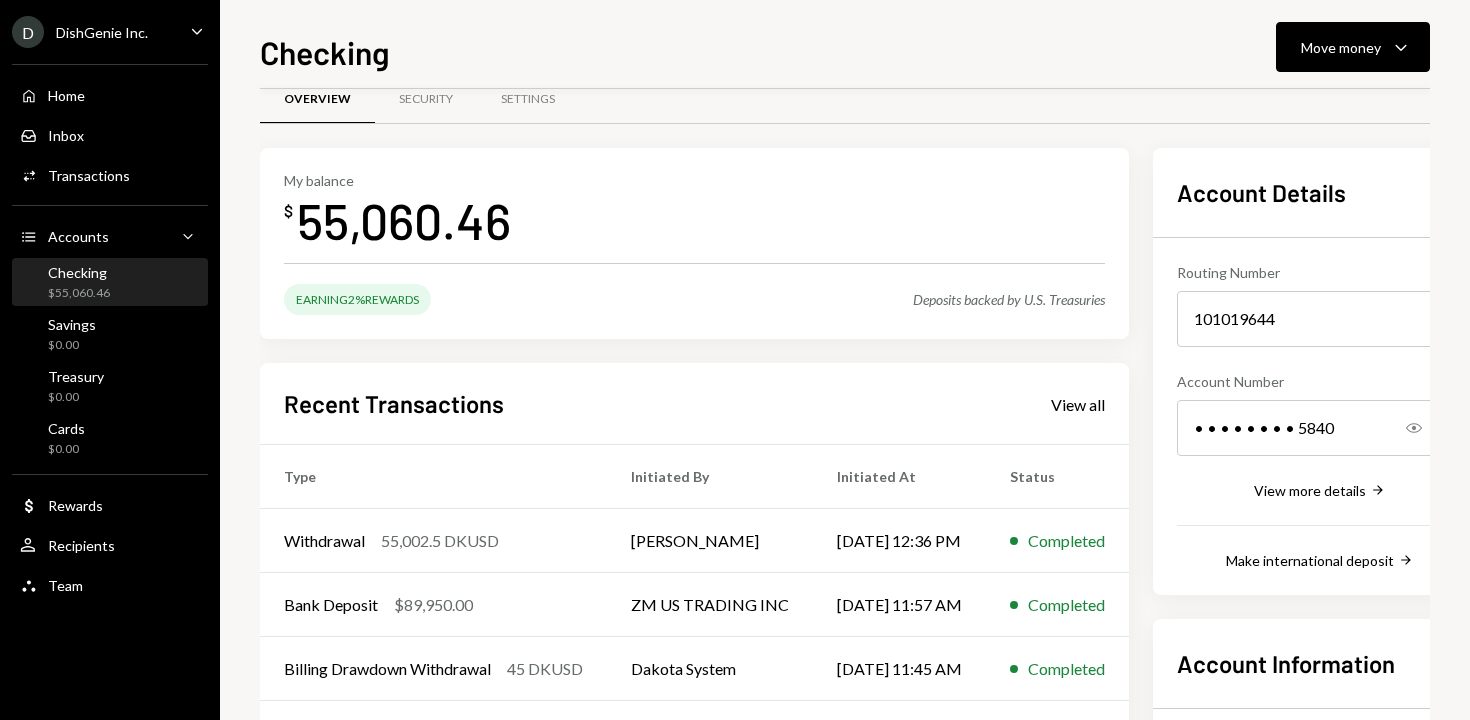 click on "Checking $55,060.46" at bounding box center [79, 283] 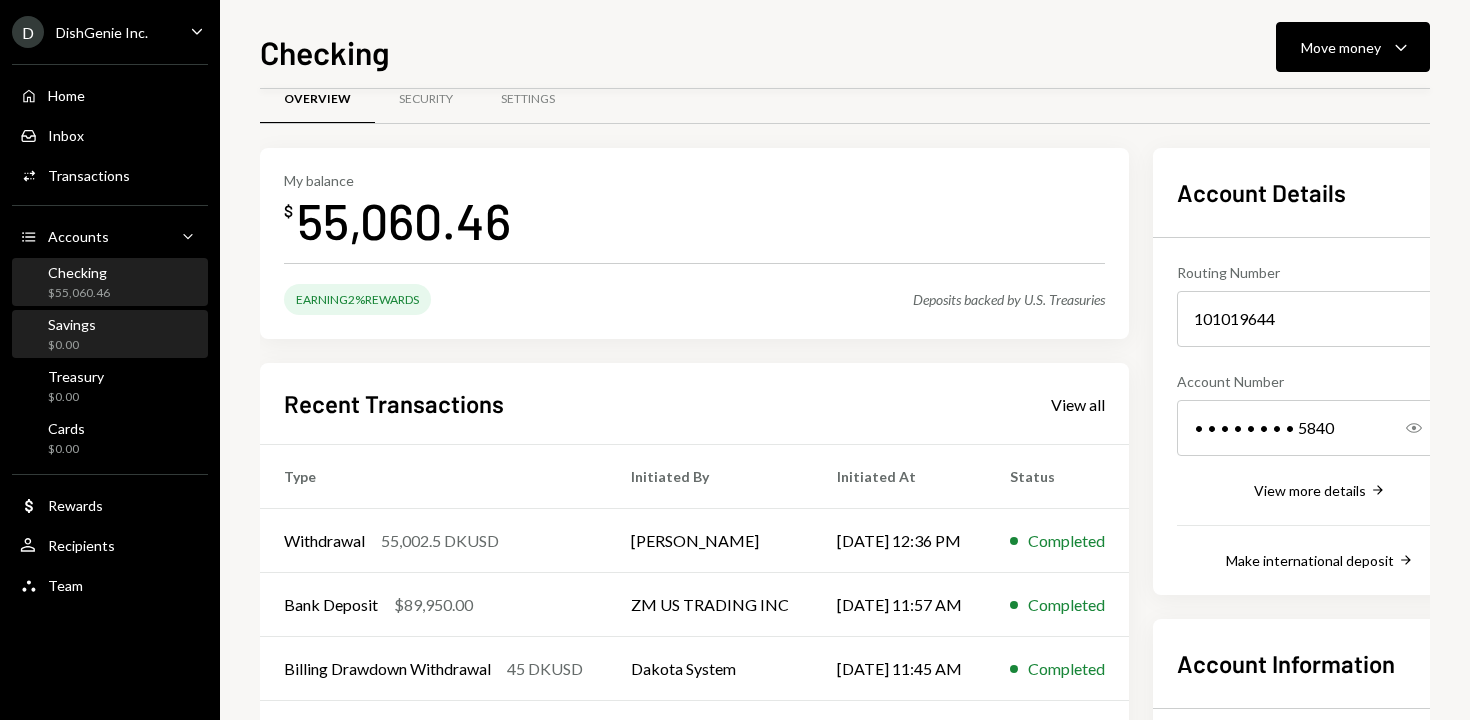 click on "$0.00" at bounding box center (72, 345) 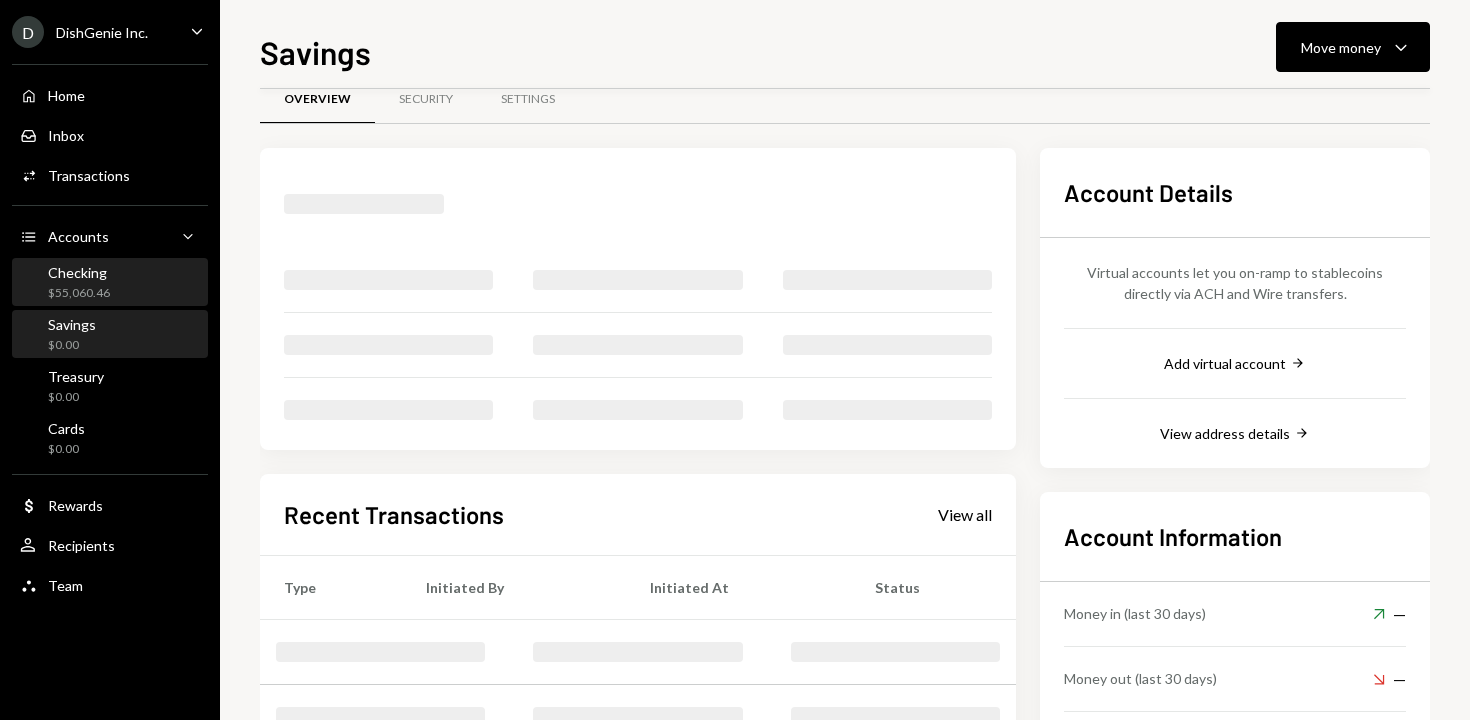 click on "$55,060.46" at bounding box center (79, 293) 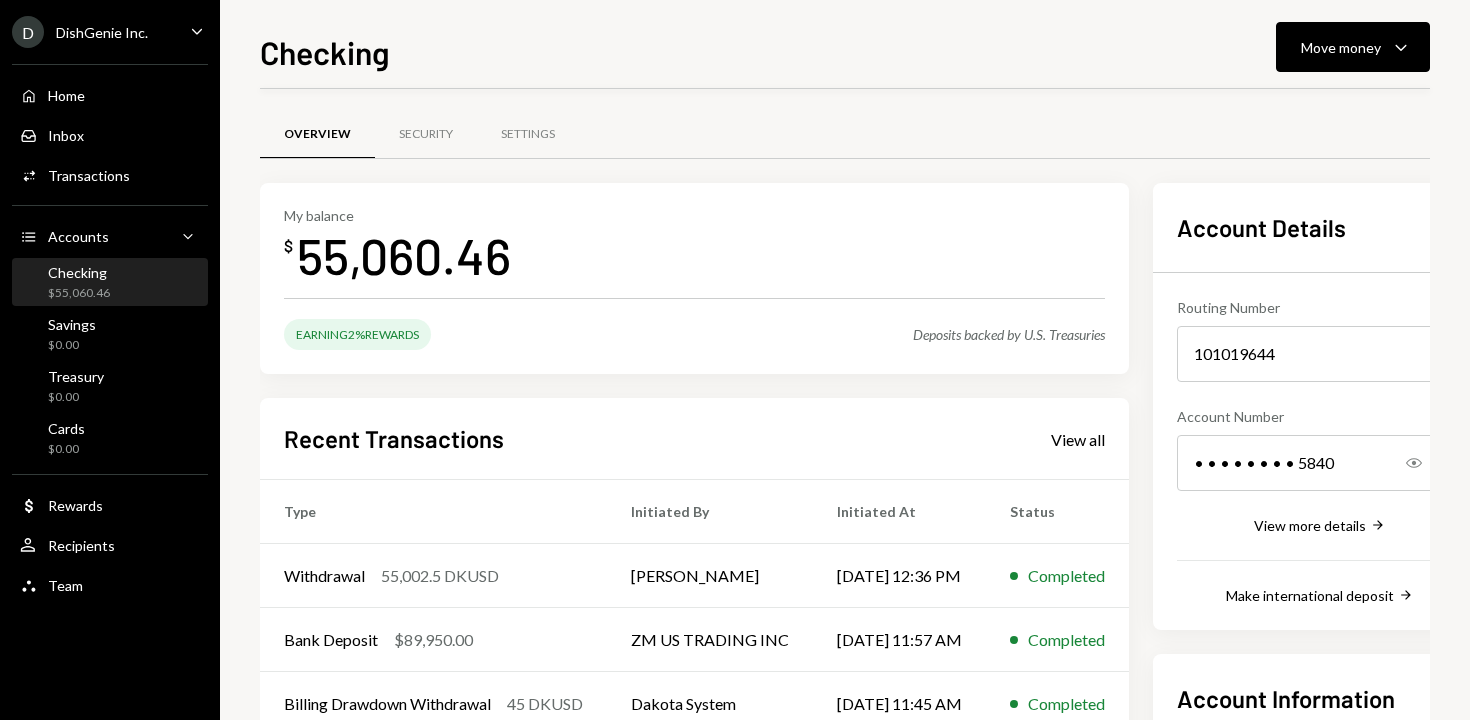 scroll, scrollTop: 0, scrollLeft: 0, axis: both 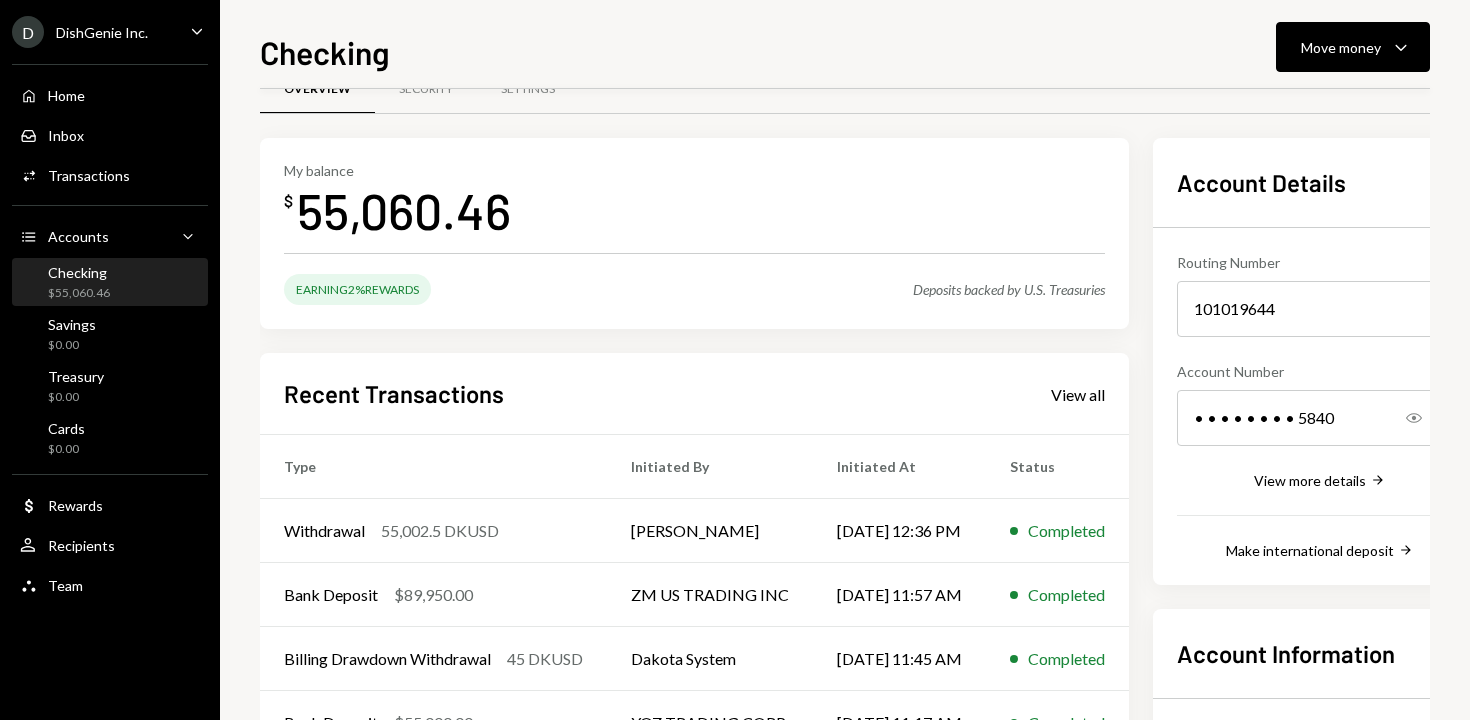 drag, startPoint x: 874, startPoint y: 114, endPoint x: 1167, endPoint y: 73, distance: 295.8547 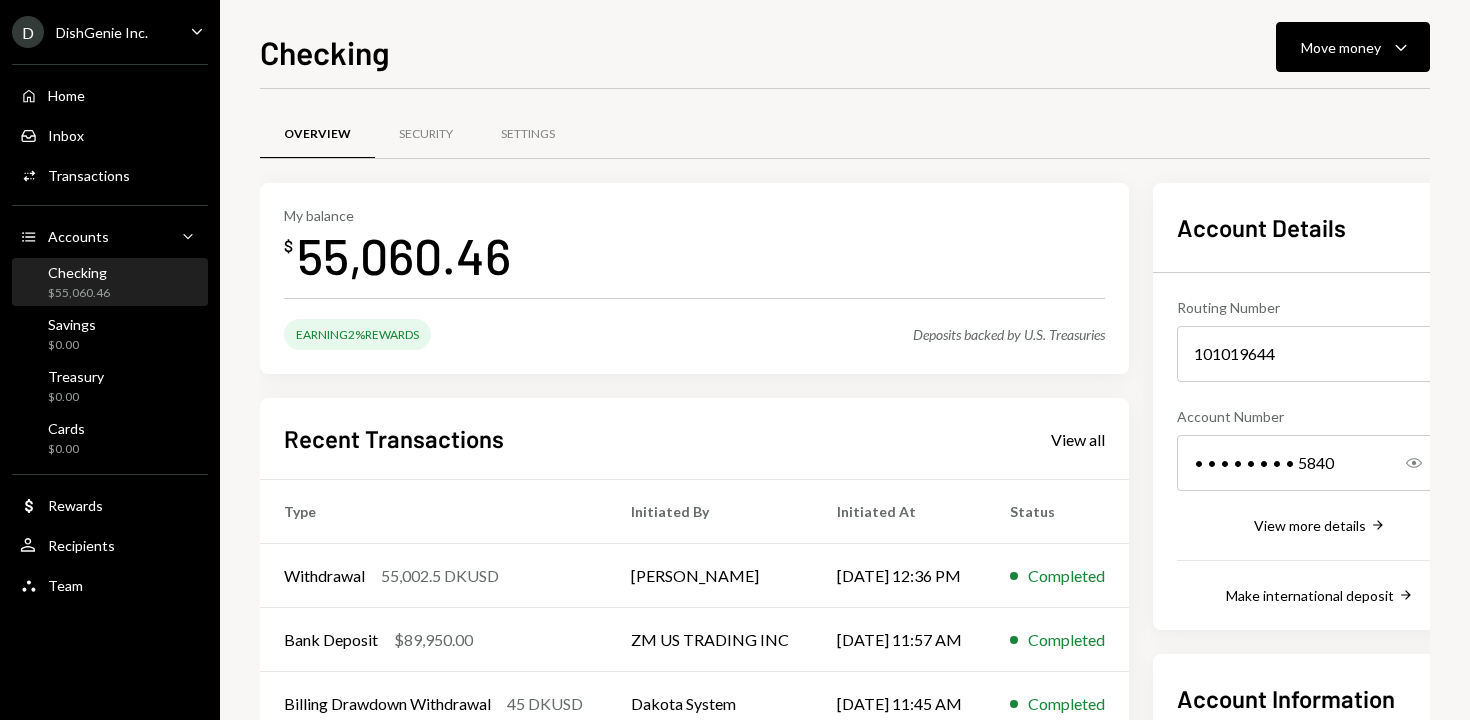 scroll, scrollTop: 0, scrollLeft: 0, axis: both 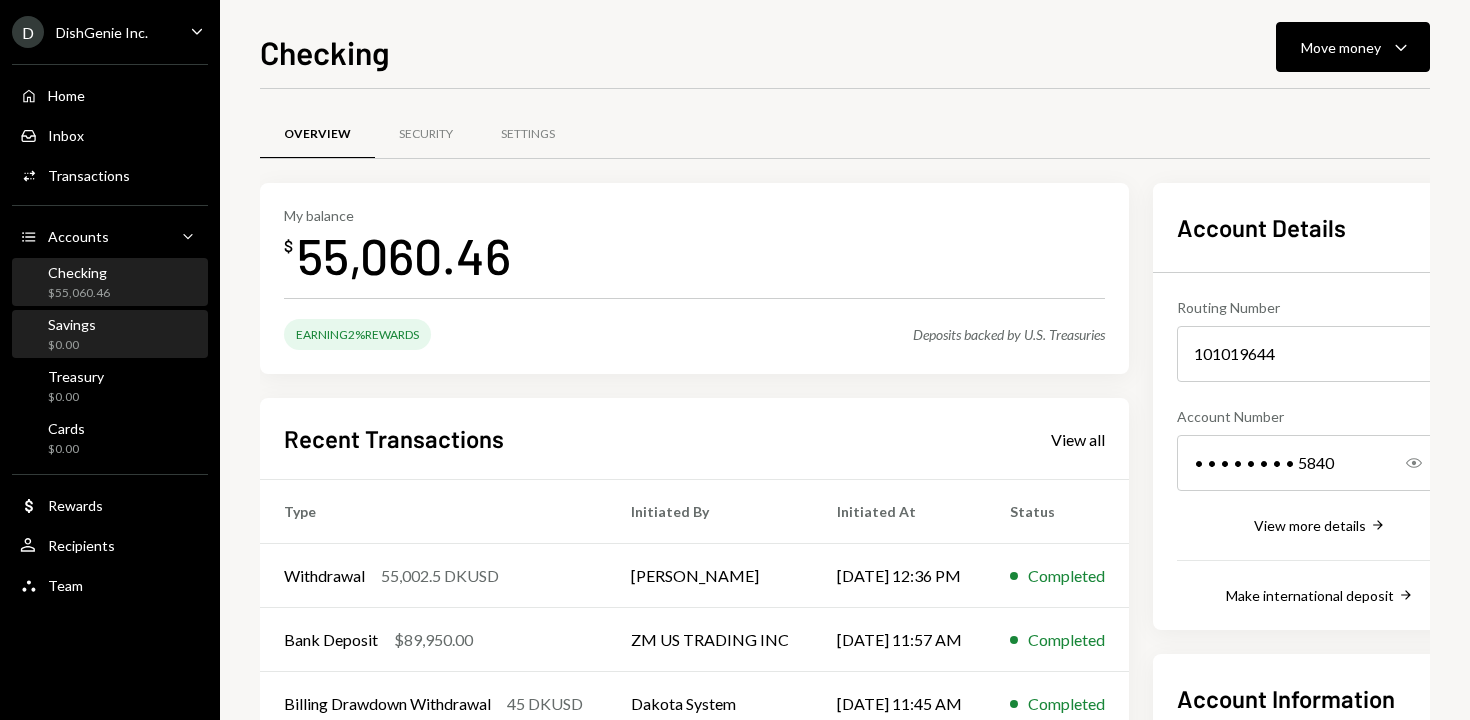 click on "Savings $0.00" at bounding box center [110, 335] 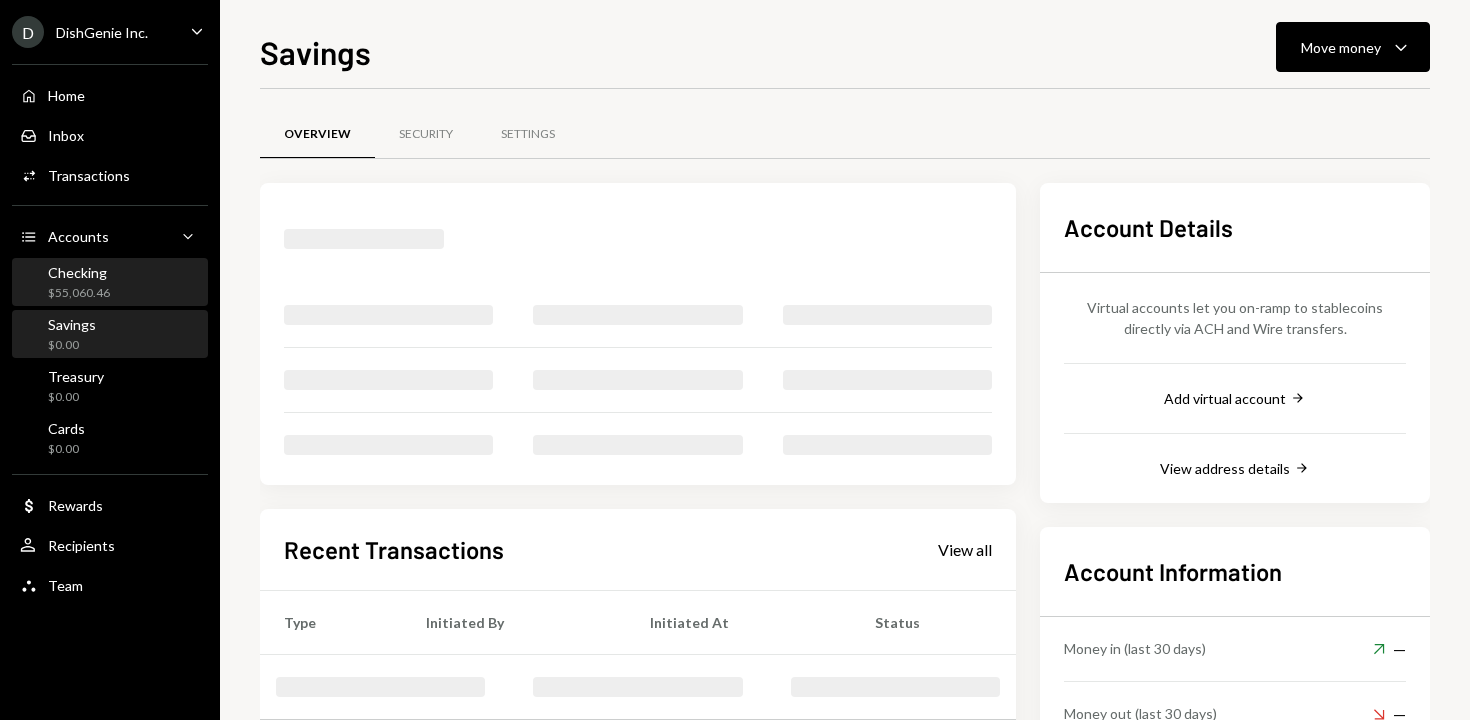 click on "Checking $55,060.46" at bounding box center (110, 283) 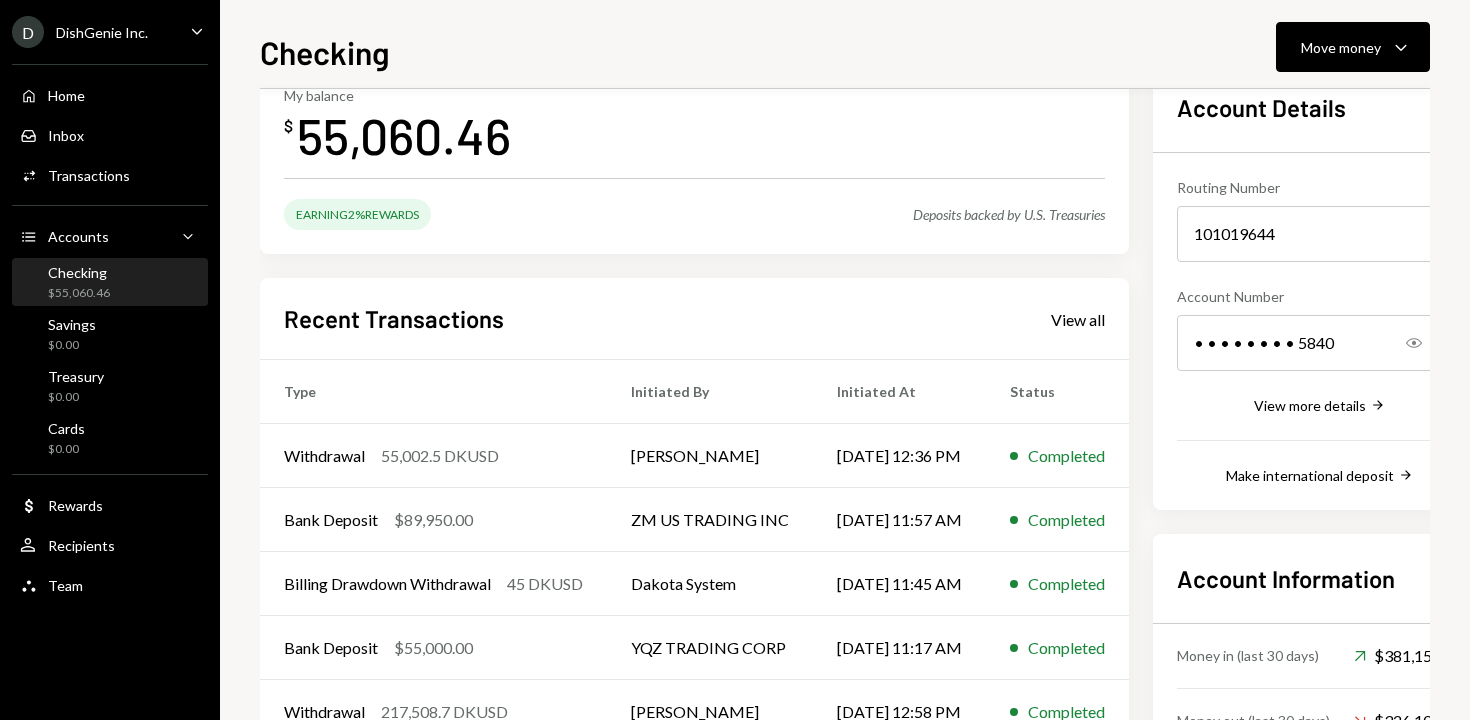 scroll, scrollTop: 263, scrollLeft: 0, axis: vertical 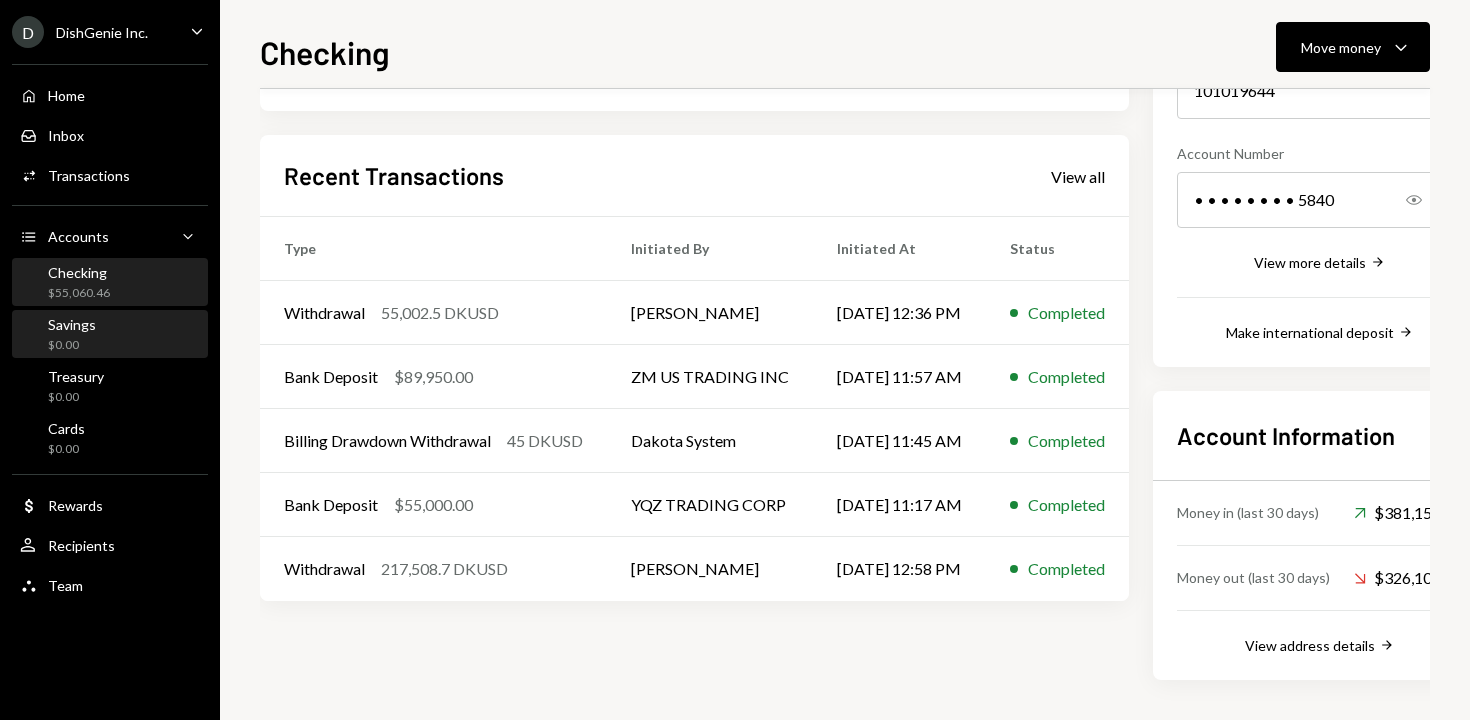 click on "Savings $0.00" at bounding box center (110, 335) 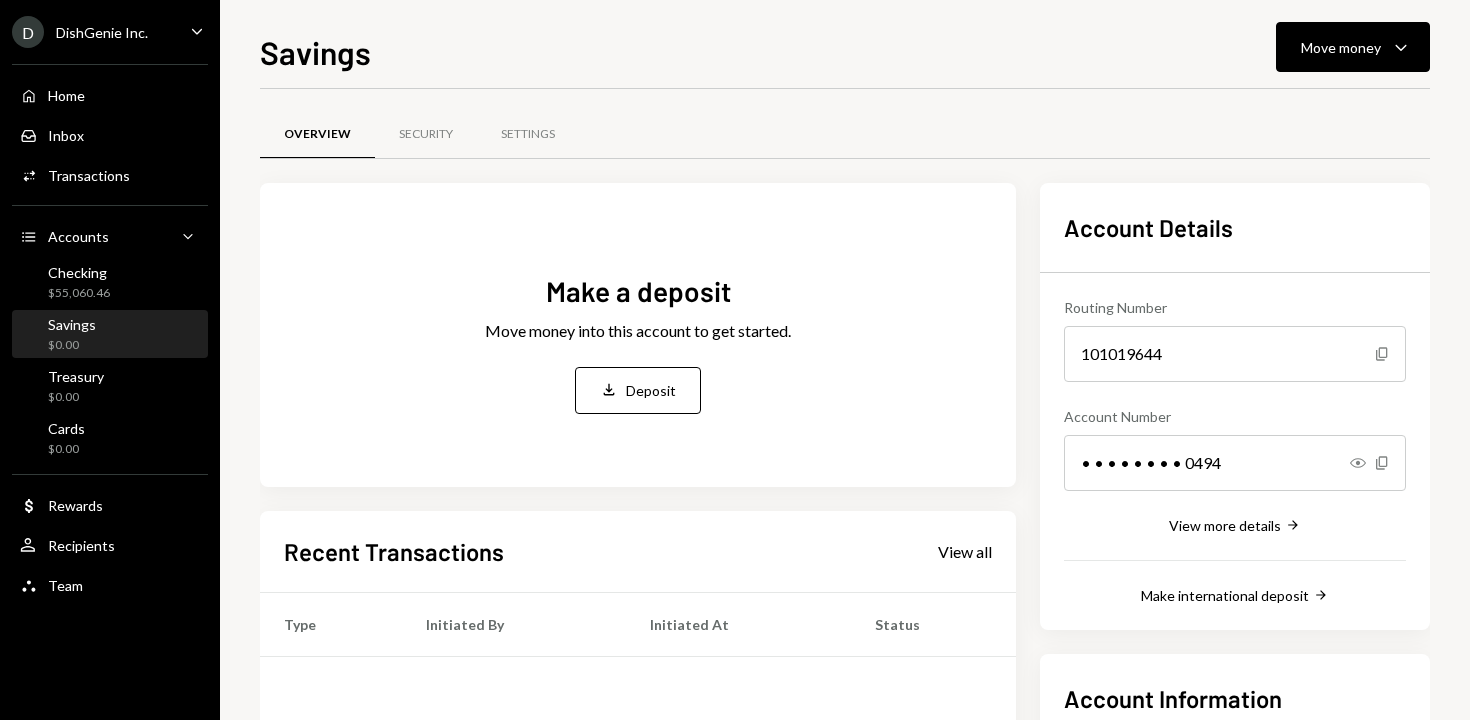 click on "Checking $55,060.46" at bounding box center [110, 283] 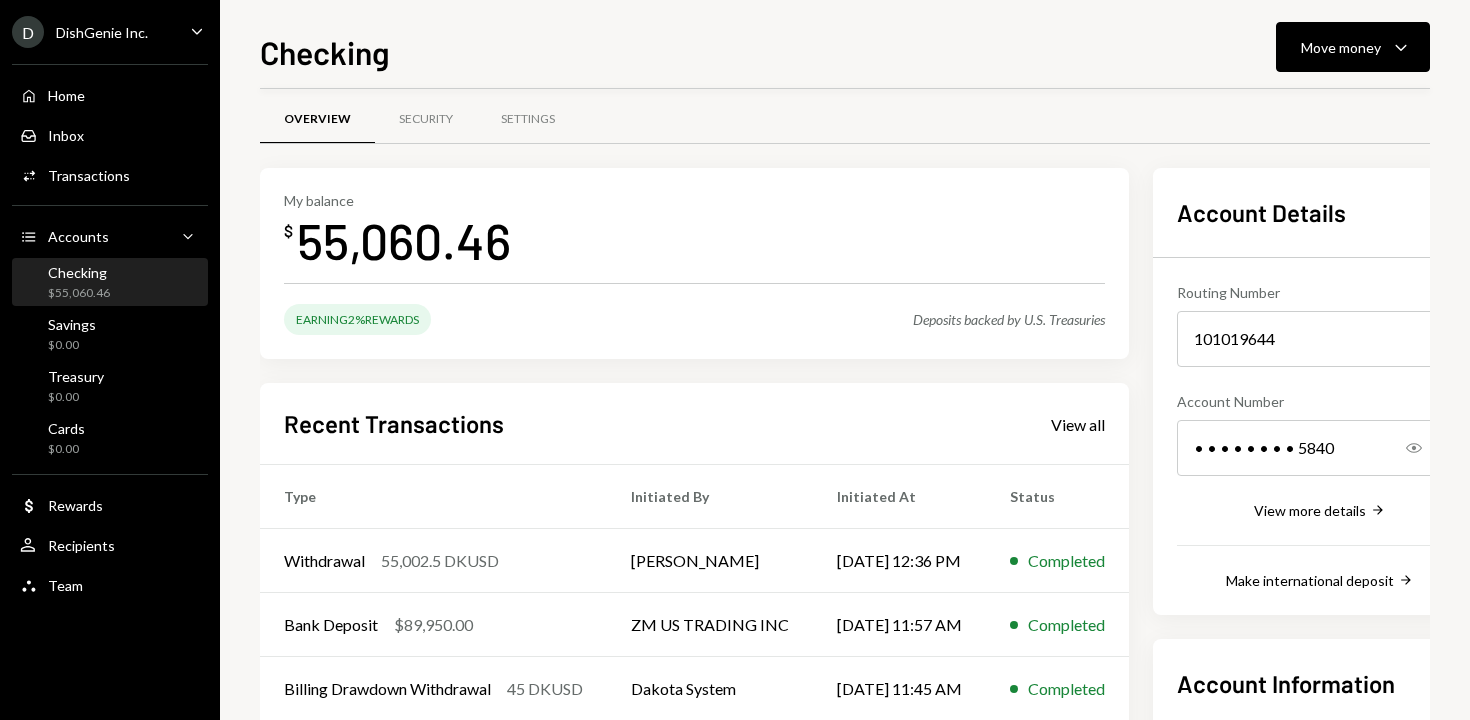 scroll, scrollTop: 0, scrollLeft: 0, axis: both 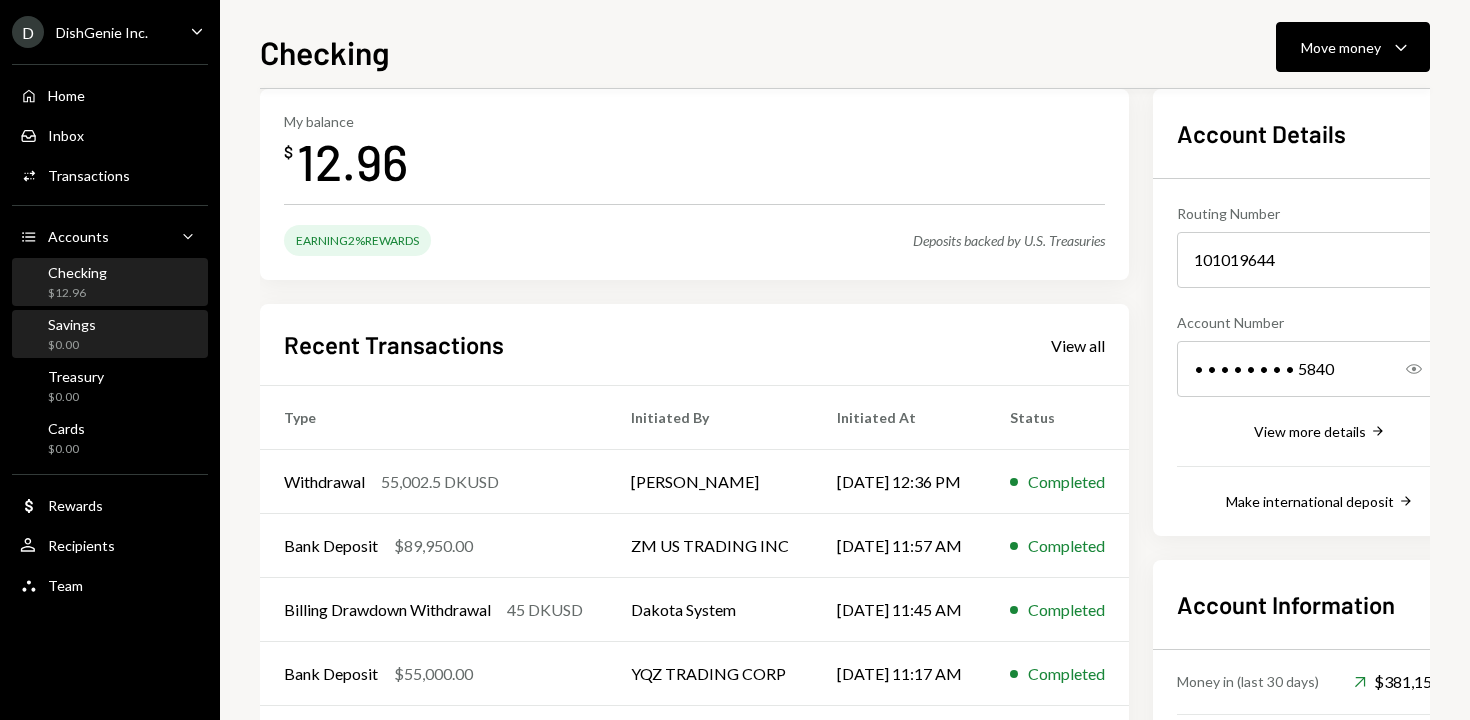click on "Savings $0.00" at bounding box center [110, 335] 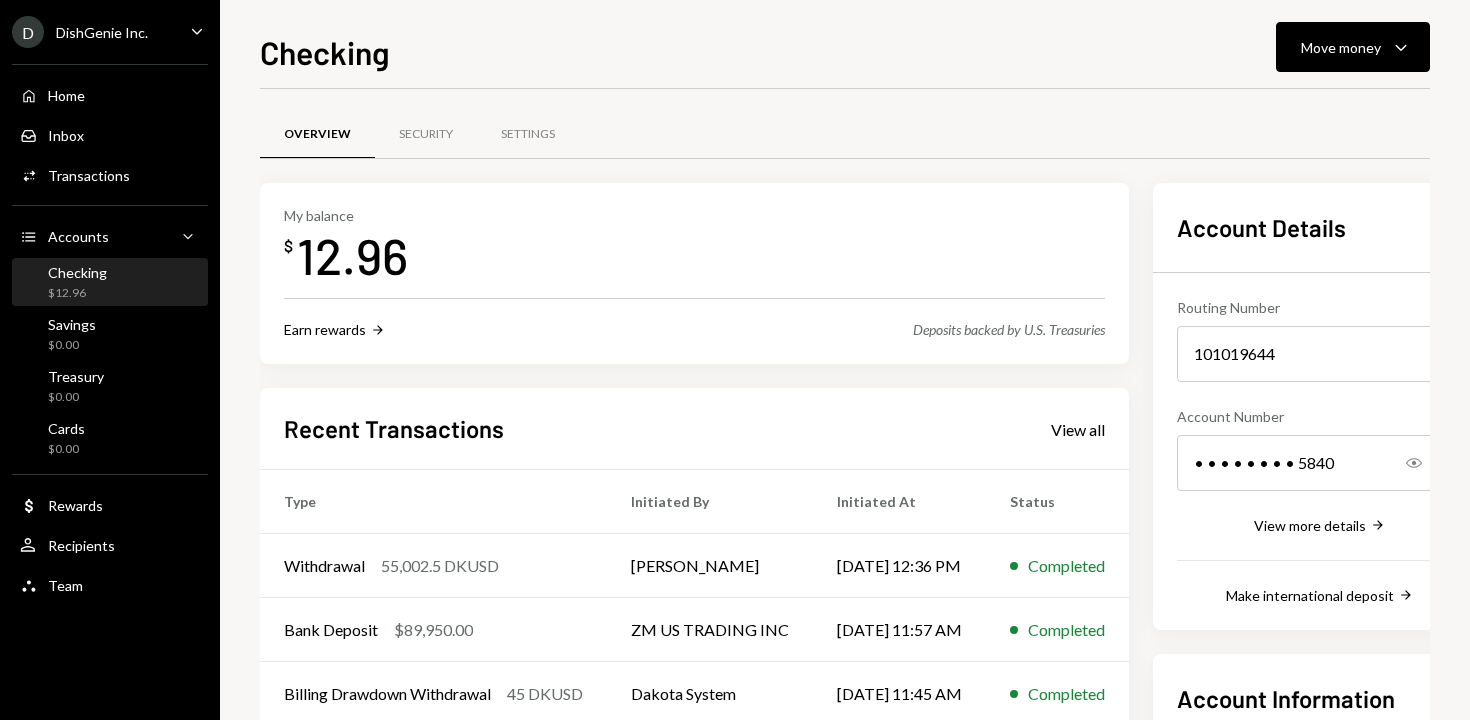 scroll, scrollTop: 0, scrollLeft: 0, axis: both 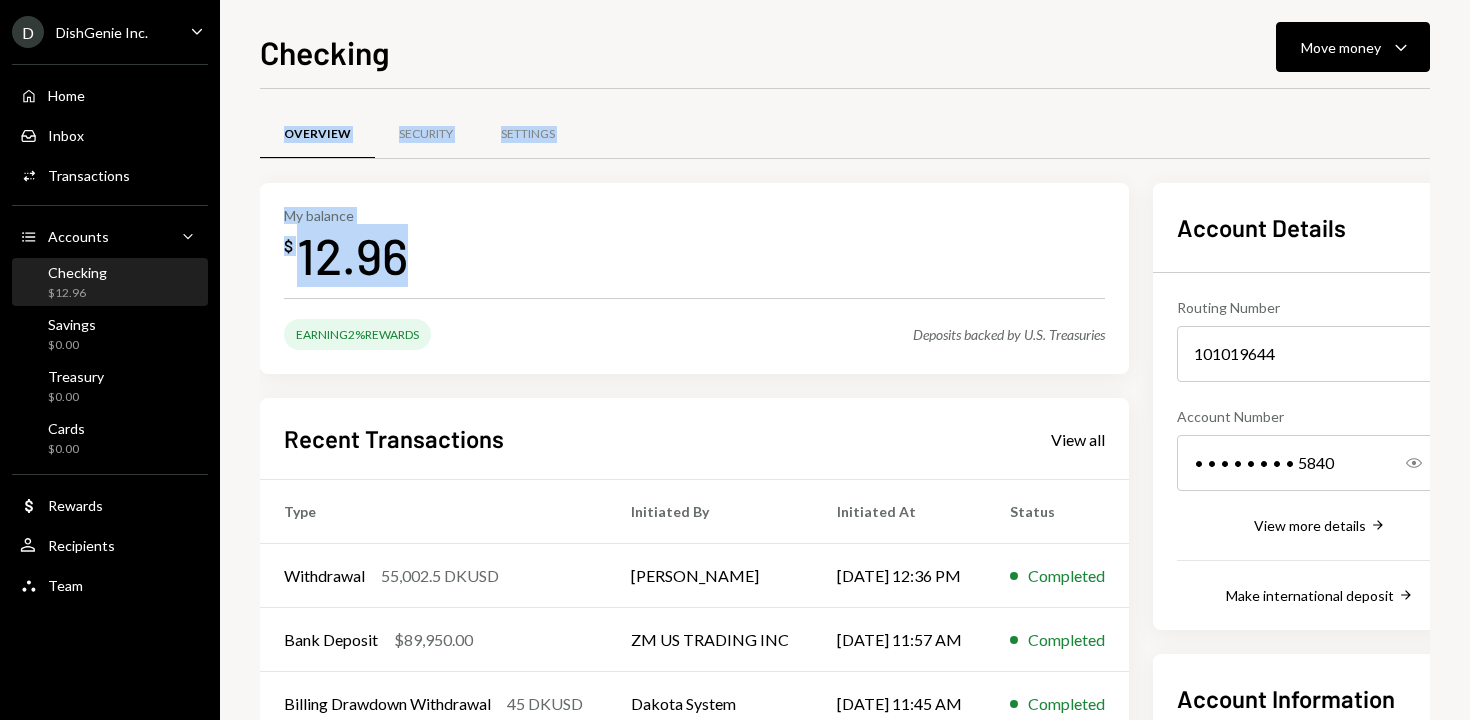 drag, startPoint x: 373, startPoint y: 247, endPoint x: 259, endPoint y: 176, distance: 134.3019 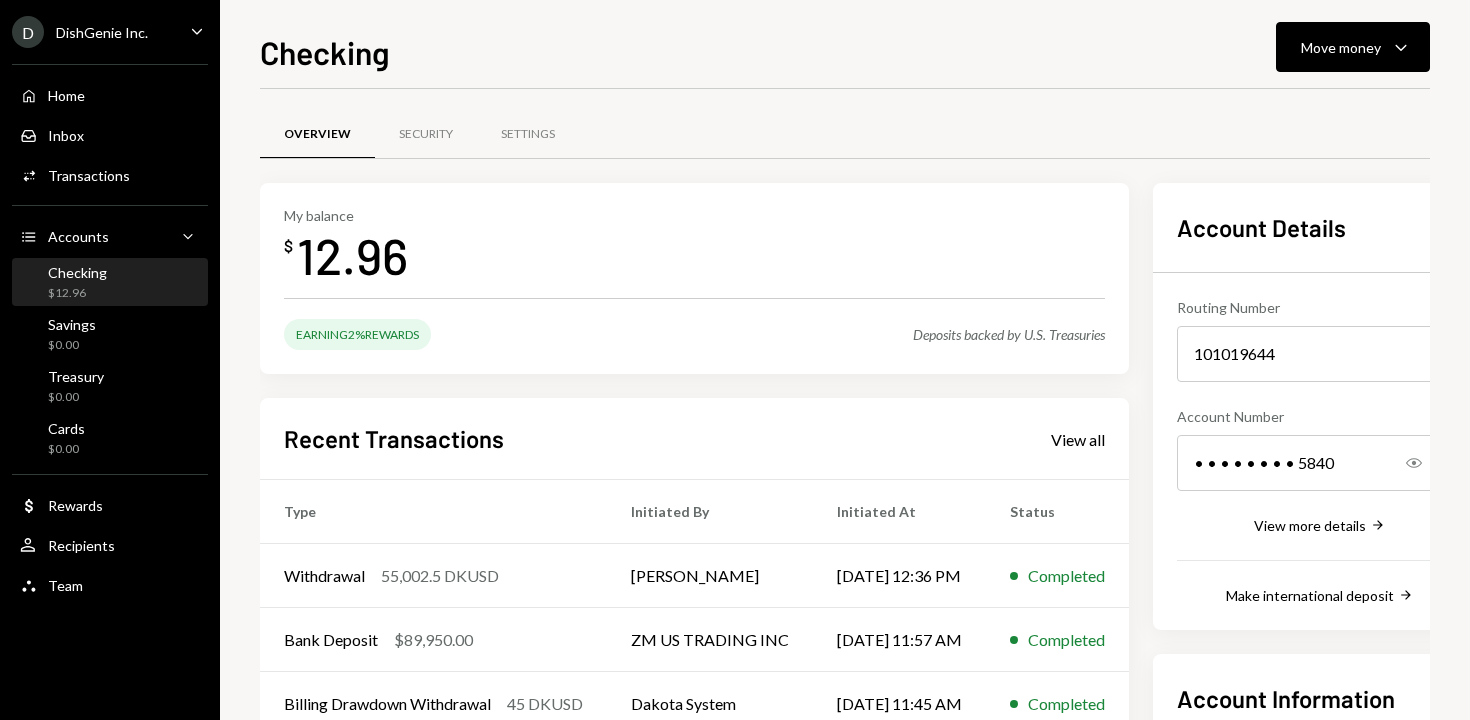 click on "Checking Move money Caret Down Overview Security Settings My balance $ 12.96 Earning  2%  Rewards Deposits backed by U.S. Treasuries Recent Transactions View all Type Initiated By Initiated At Status Withdrawal 55,002.5  DKUSD Stephanie Sargon 07/03/25 12:36 PM Completed Bank Deposit $89,950.00 ZM US TRADING INC 07/03/25 11:57 AM Completed Billing Drawdown Withdrawal 45  DKUSD Dakota System 07/03/25 11:45 AM Completed Bank Deposit $55,000.00 YQZ TRADING CORP 07/03/25 11:17 AM Completed Withdrawal 217,508.7  DKUSD Stephanie Sargon 07/02/25 12:58 PM Completed Account Details Routing Number 101019644 Copy Account Number • • • • • • • •  5840 Show Copy View more details Right Arrow Make international deposit Right Arrow Account Information Money in (last 30 days) Up Right Arrow $381,153.40 Money out (last 30 days) Down Right Arrow $381,150.45 View address details Right Arrow" at bounding box center [845, 360] 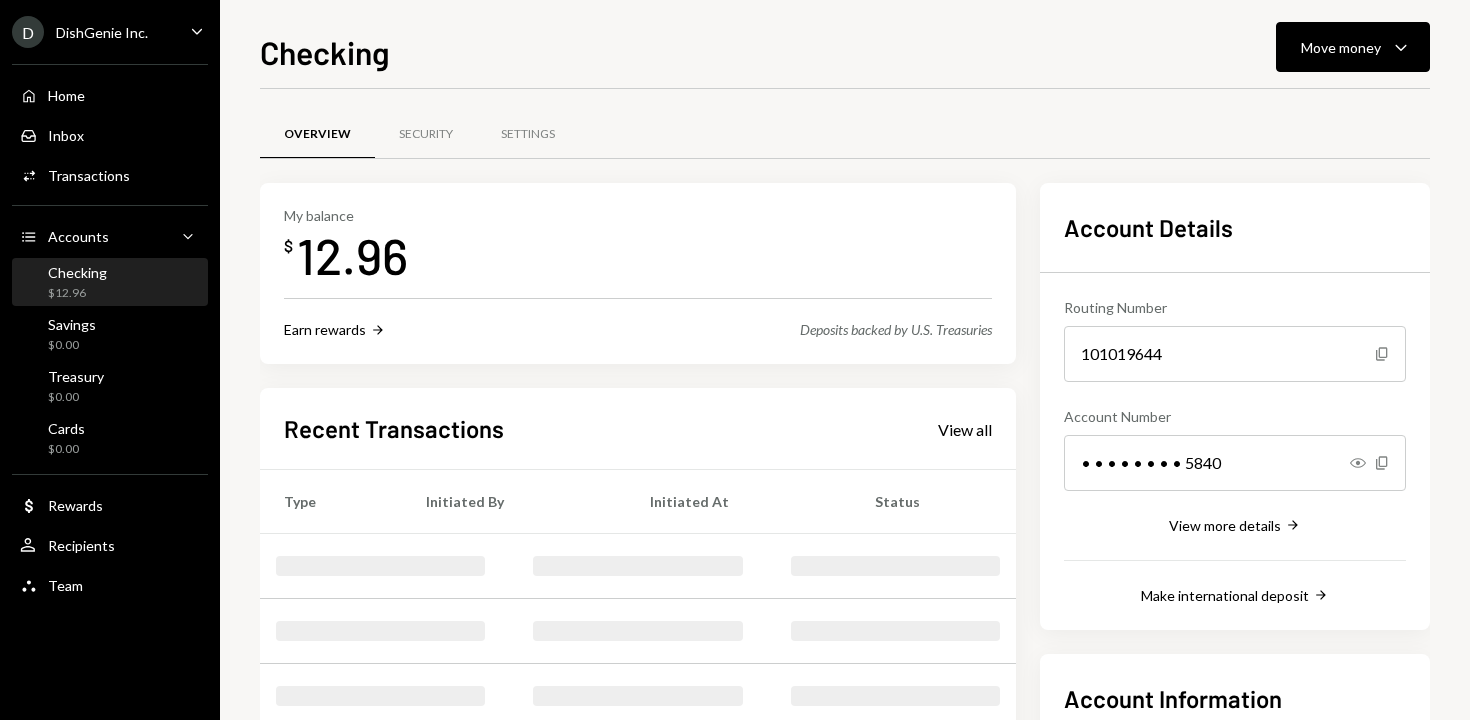 scroll, scrollTop: 0, scrollLeft: 0, axis: both 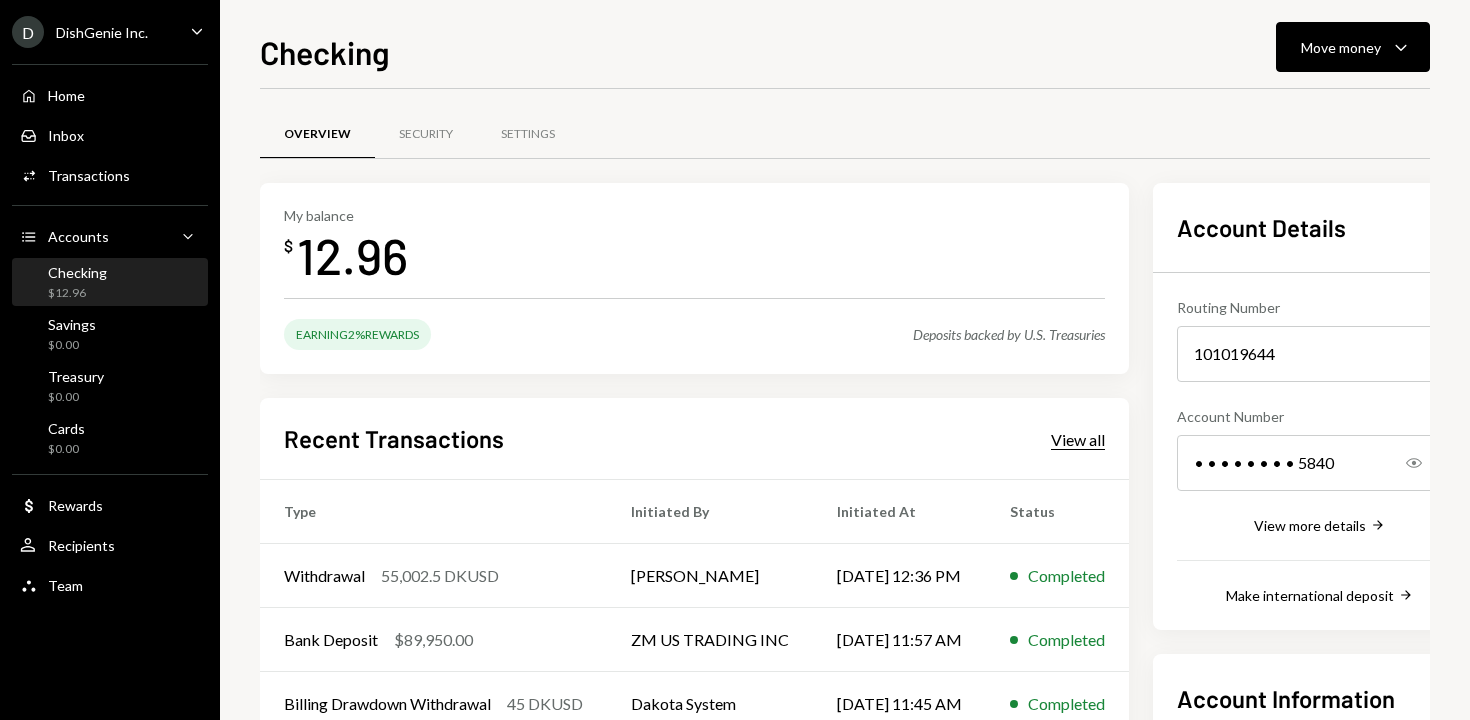 click on "View all" at bounding box center (1078, 440) 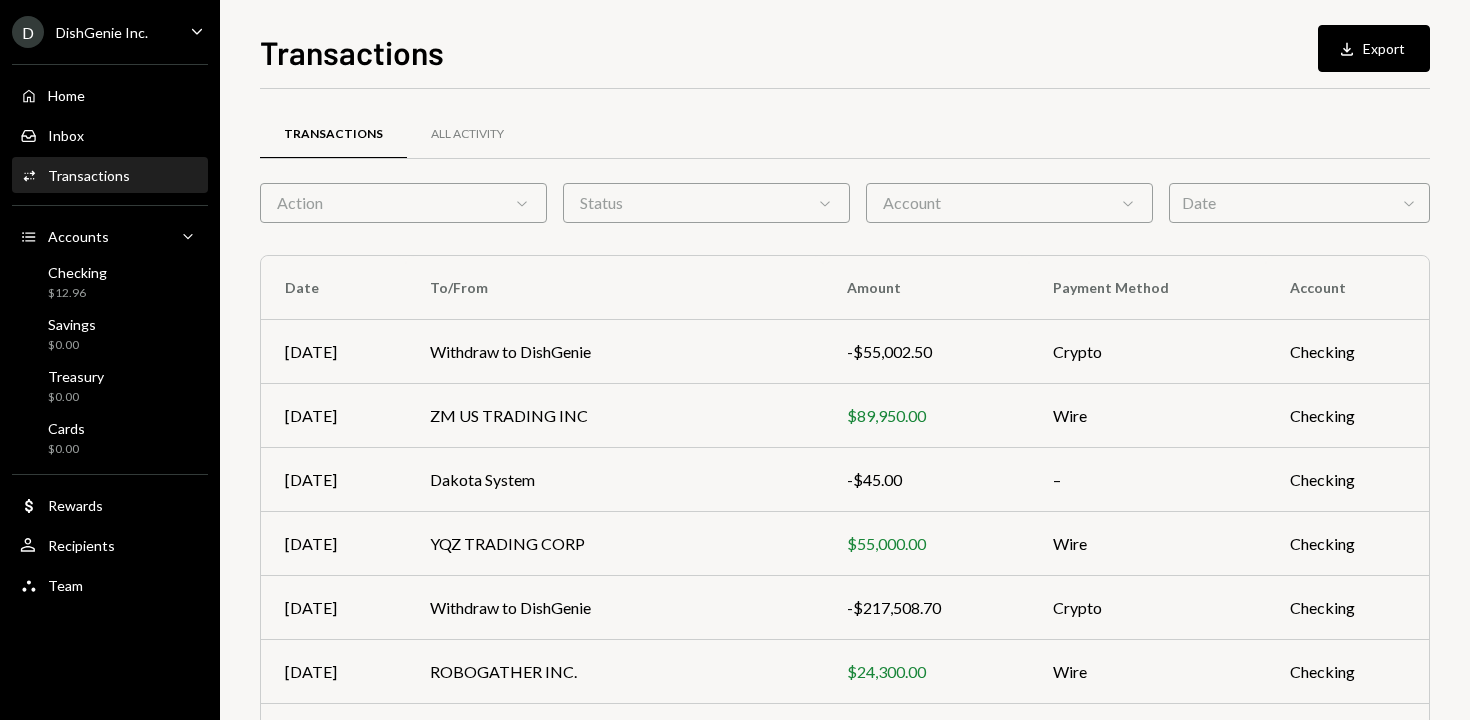 click on "Action Chevron Down" at bounding box center [403, 203] 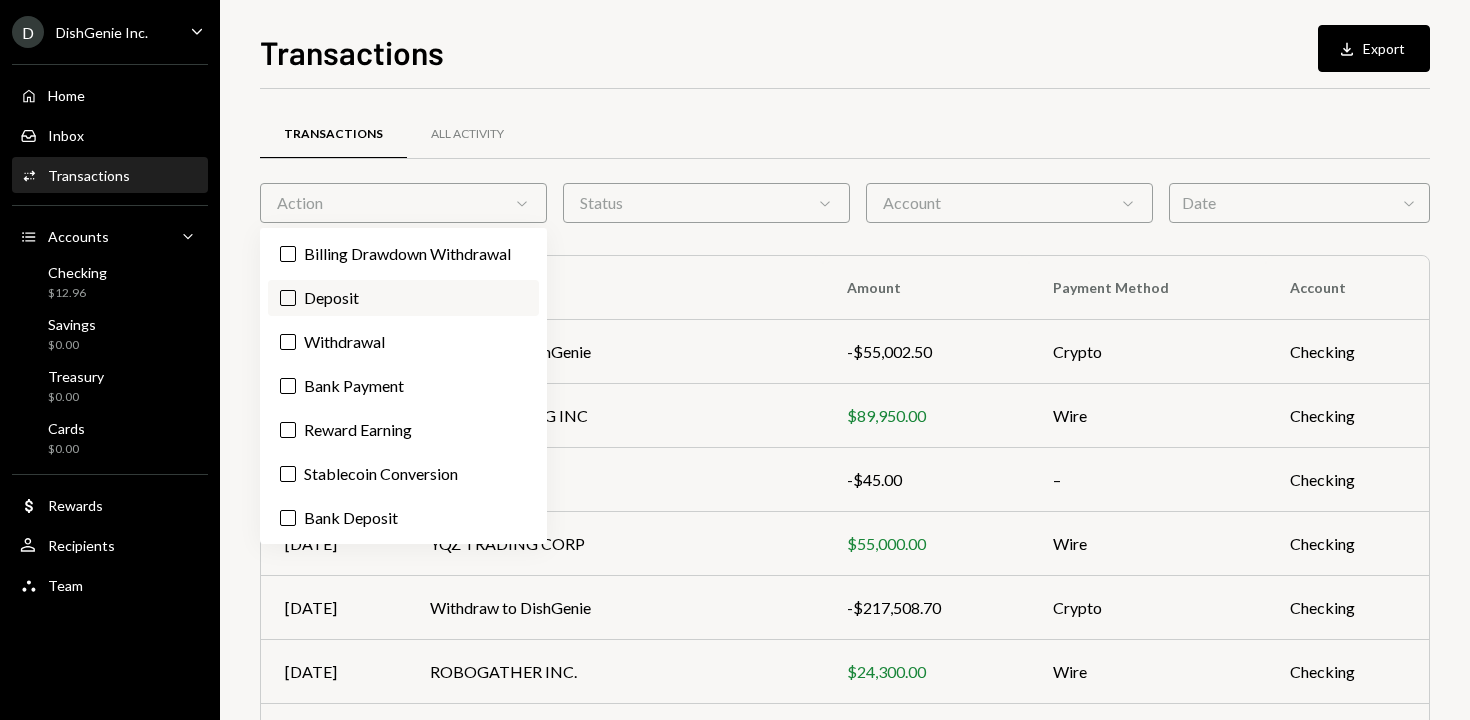 click on "Deposit" at bounding box center (403, 298) 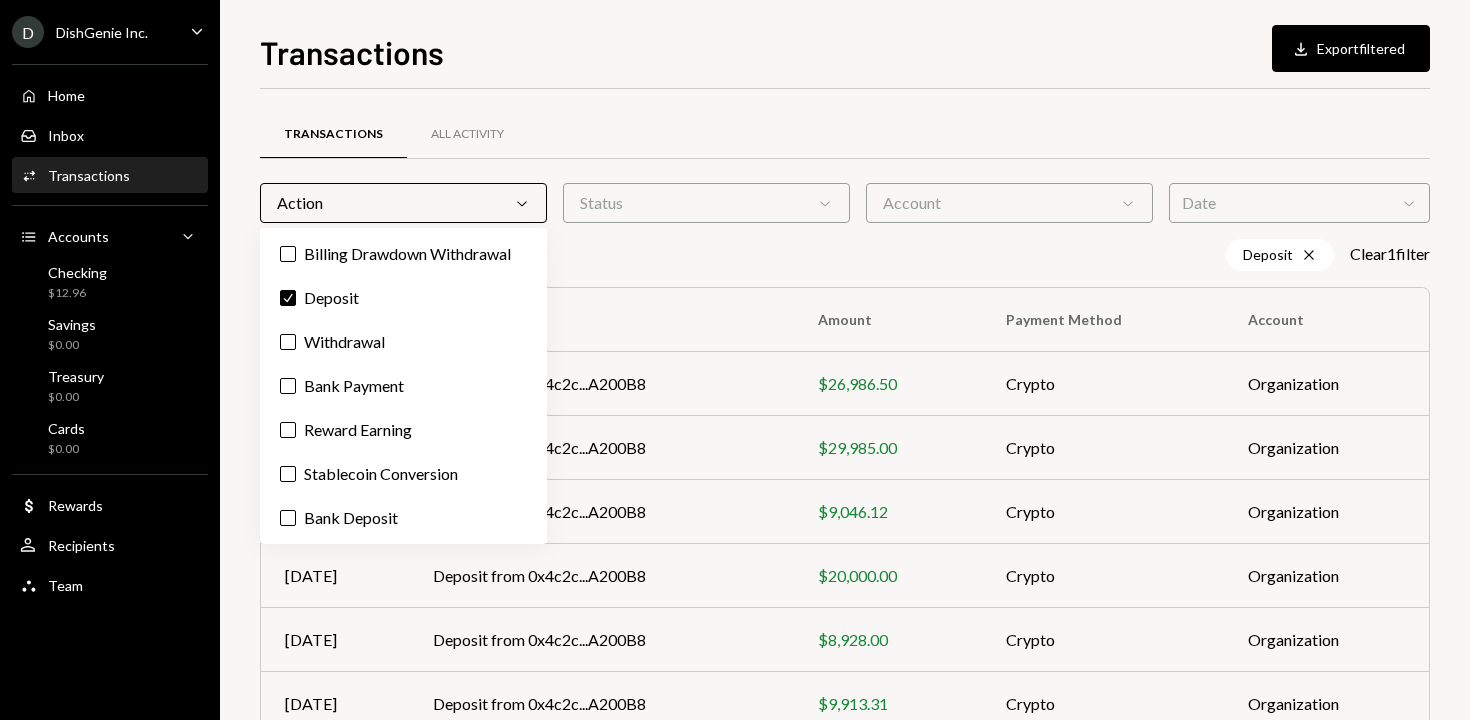 click on "Action Chevron Down" at bounding box center [403, 203] 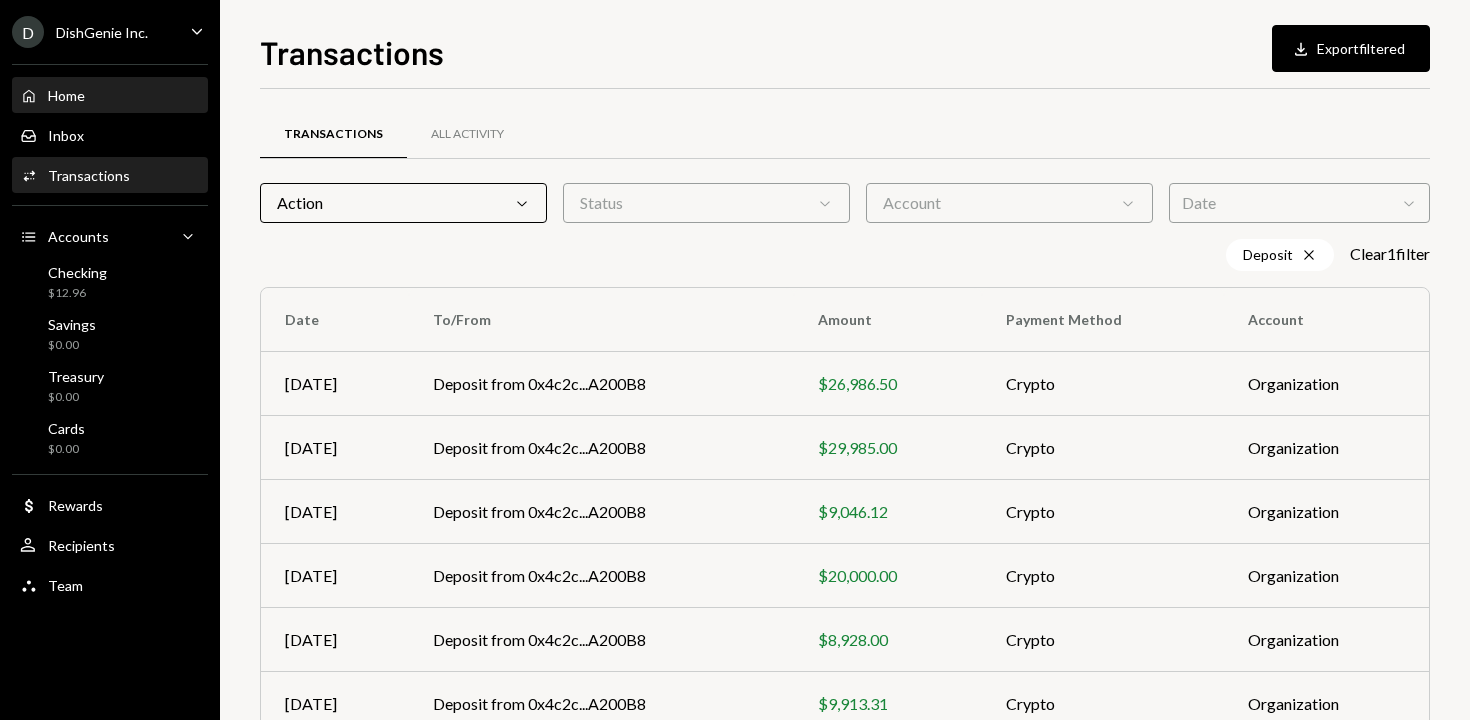click on "Home Home" at bounding box center (110, 96) 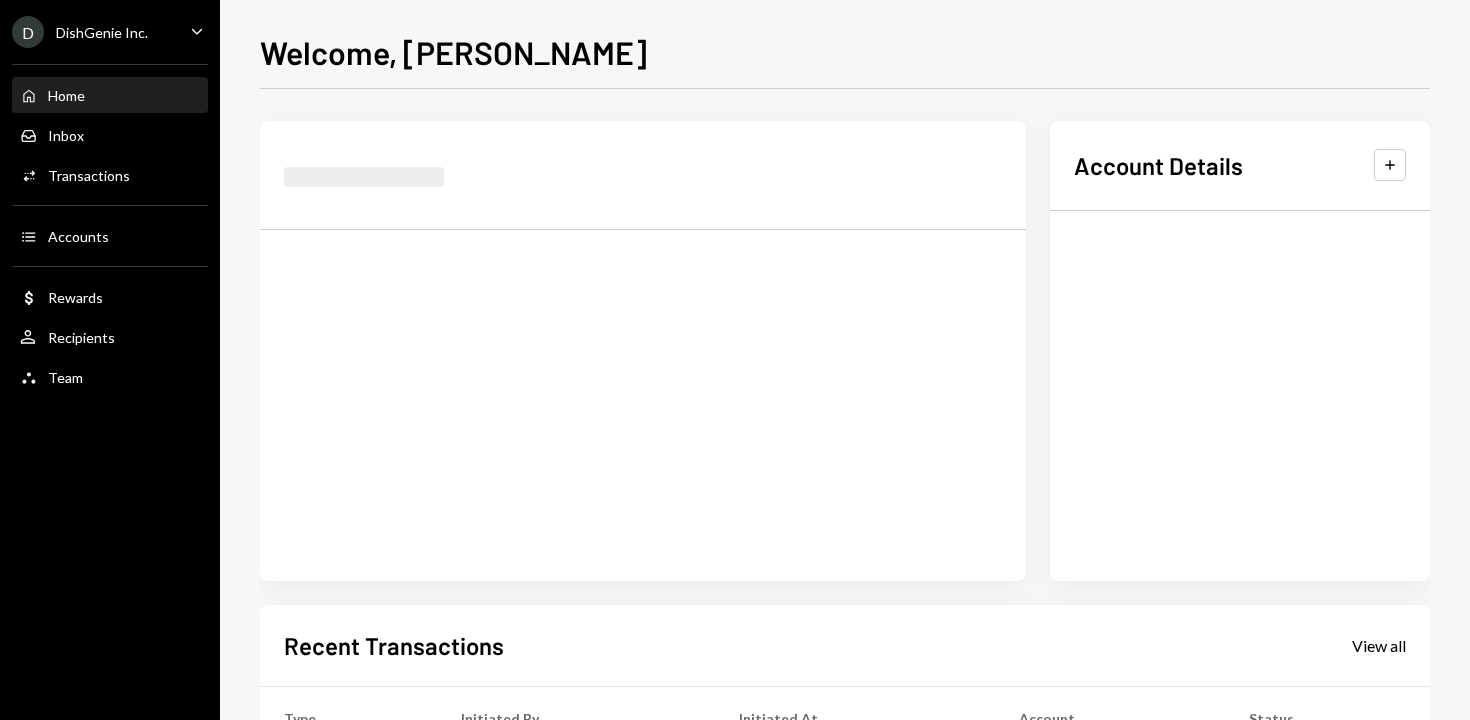 scroll, scrollTop: 0, scrollLeft: 0, axis: both 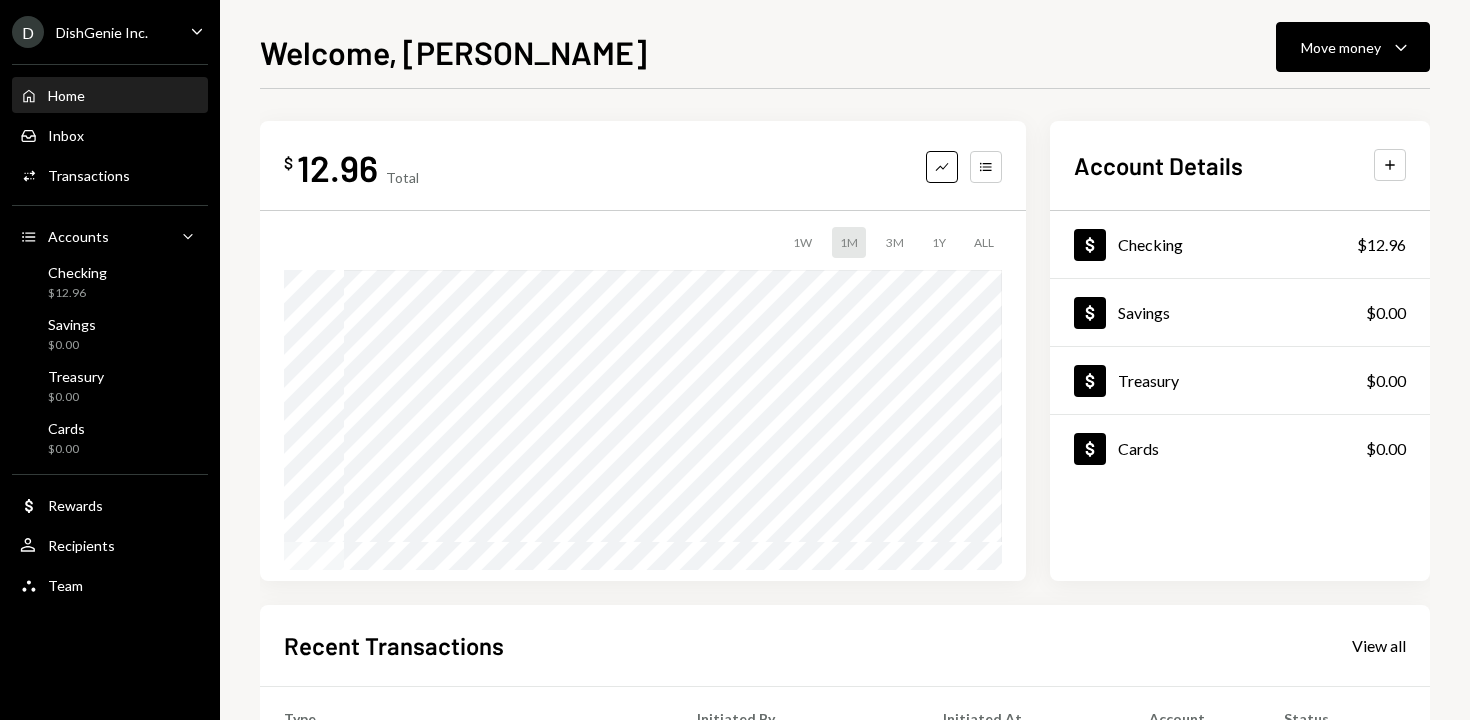 click on "$ 12.96 Total Graph Accounts 1W 1M 3M 1Y ALL" at bounding box center (643, 351) 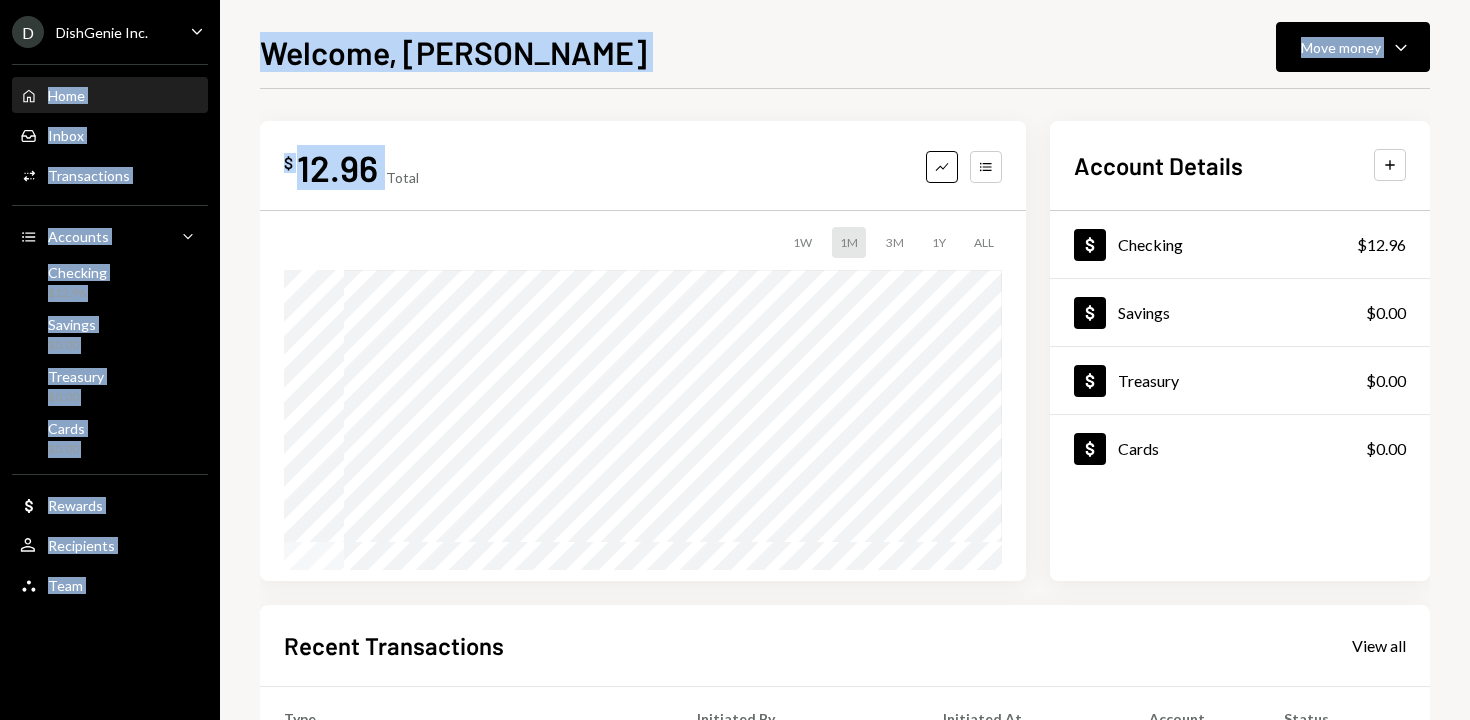 drag, startPoint x: 437, startPoint y: 170, endPoint x: 207, endPoint y: 23, distance: 272.96338 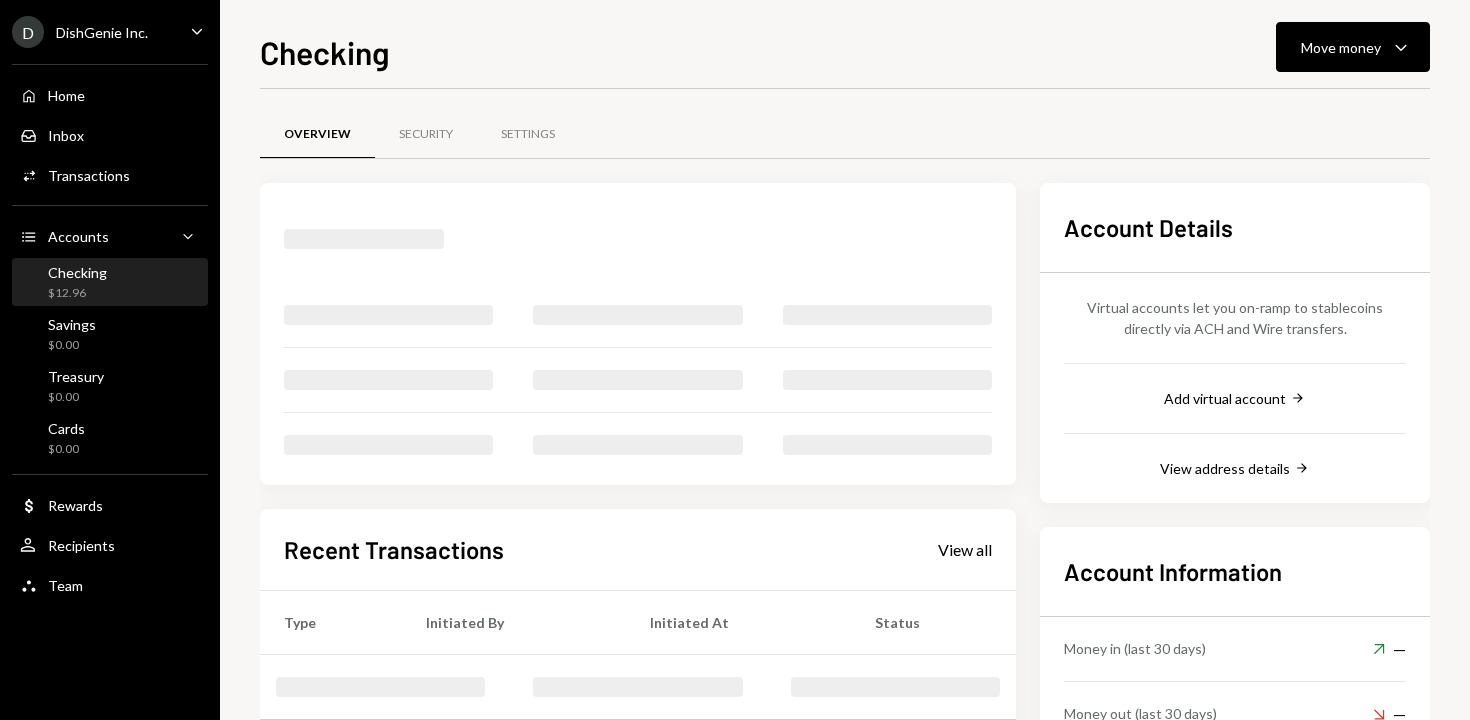 scroll, scrollTop: 0, scrollLeft: 0, axis: both 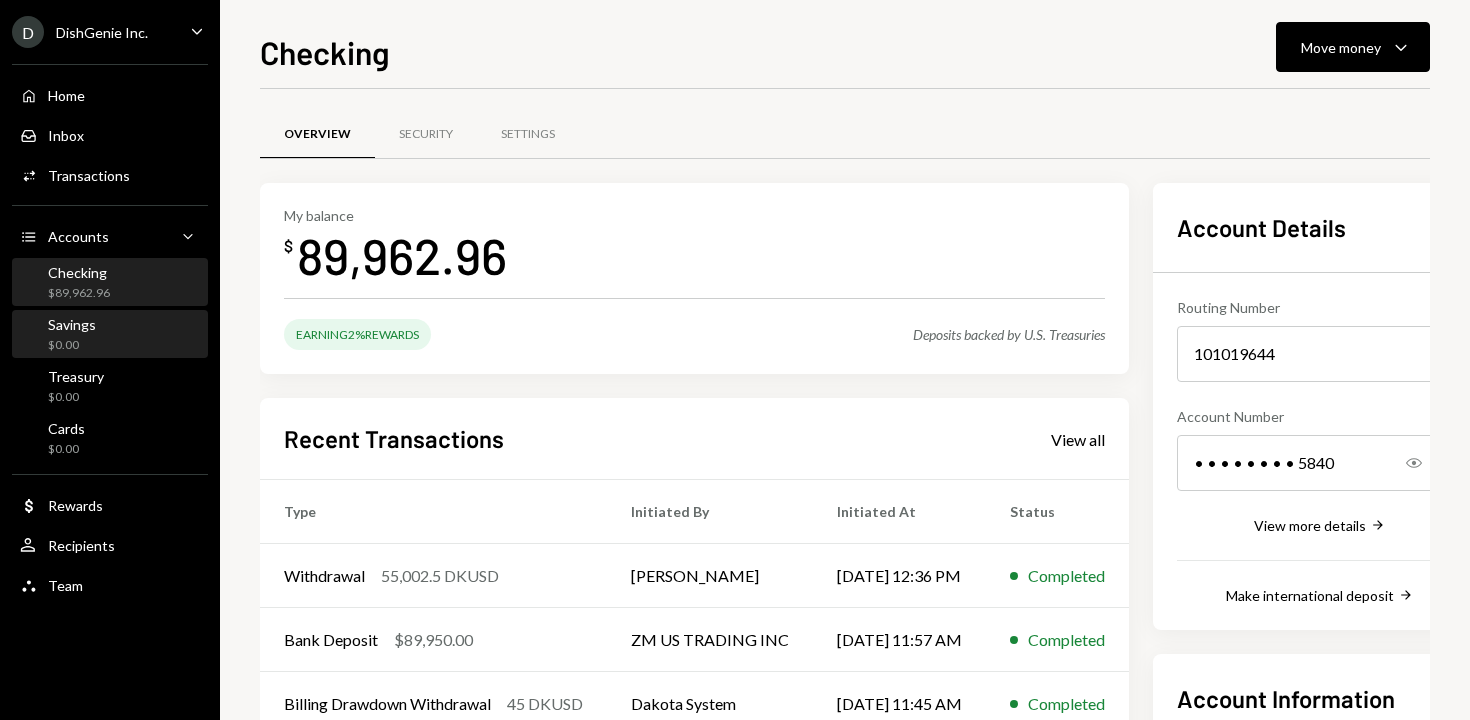 click on "Savings $0.00" at bounding box center (110, 334) 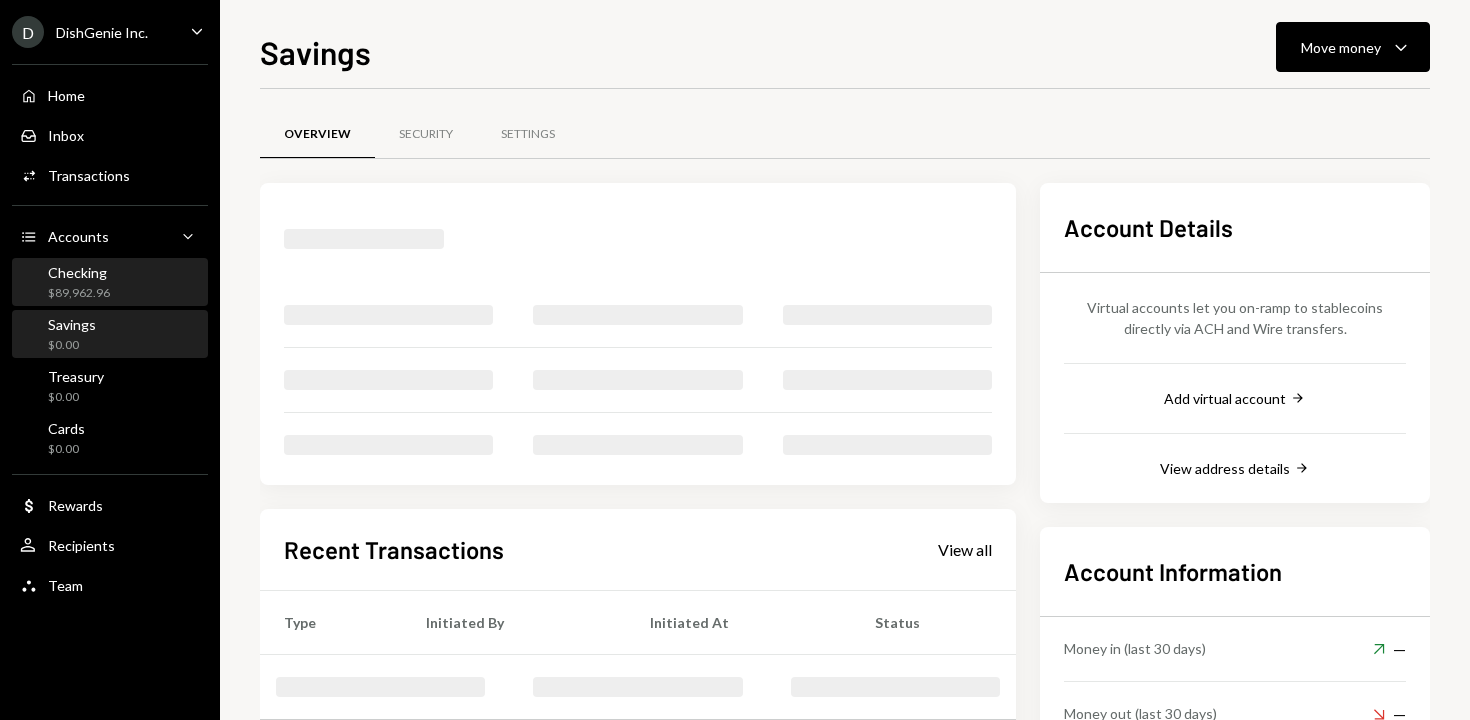 click on "Checking $89,962.96" at bounding box center (110, 283) 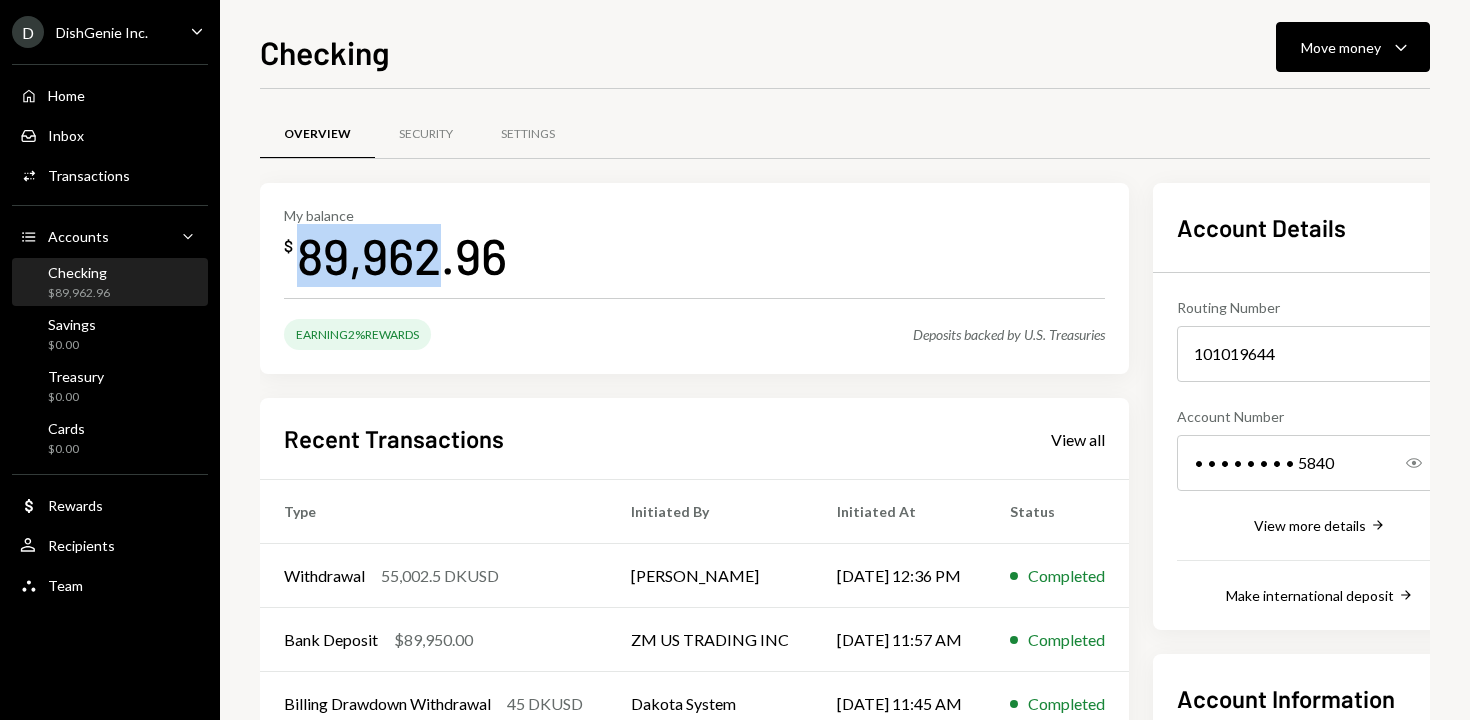 drag, startPoint x: 302, startPoint y: 249, endPoint x: 443, endPoint y: 248, distance: 141.00354 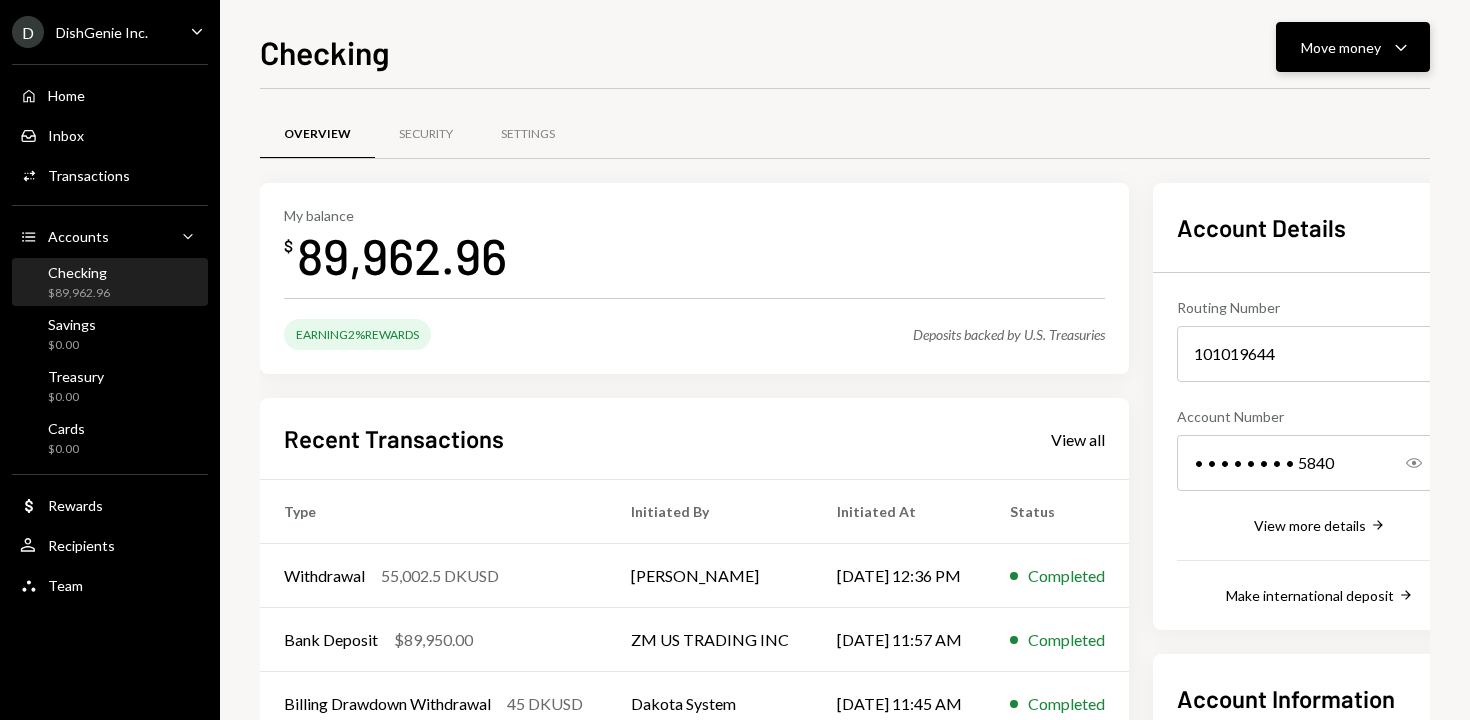 click on "Caret Down" 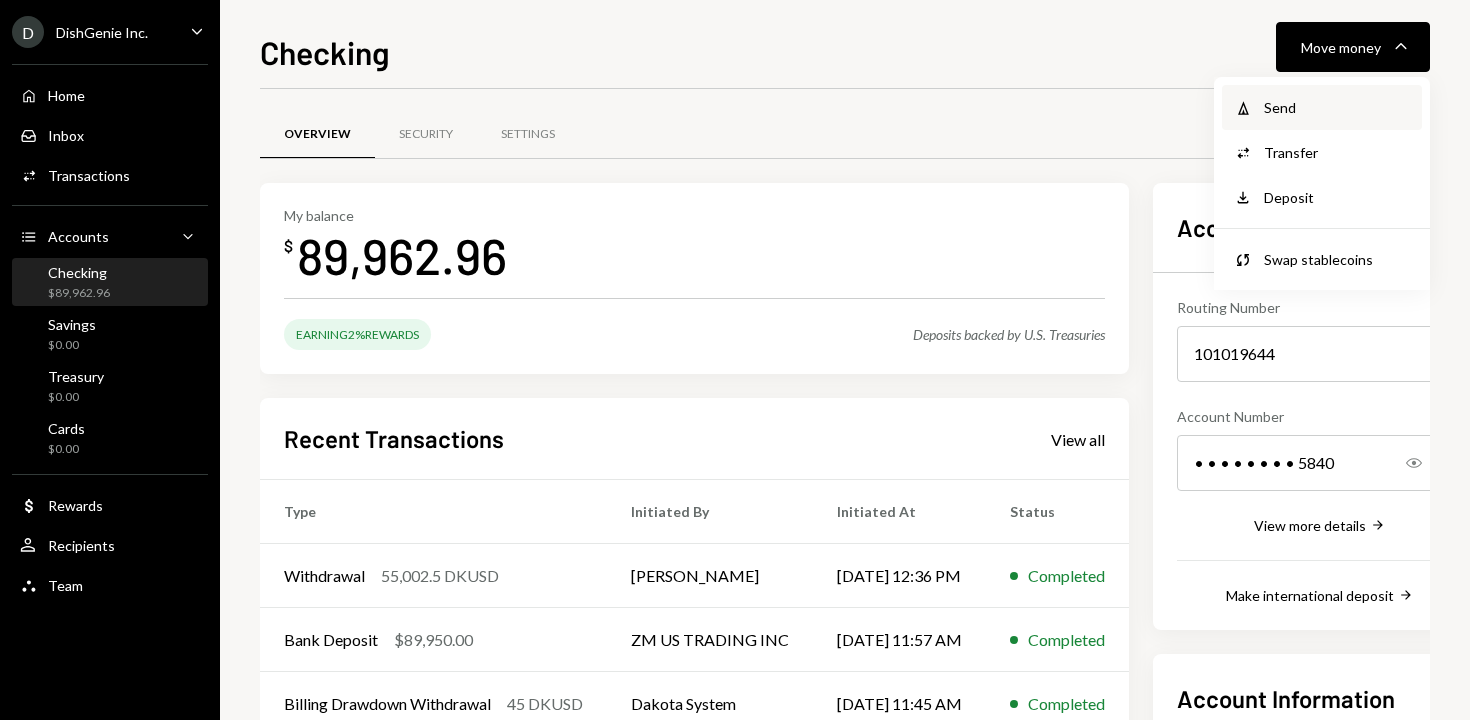 click on "Withdraw Send" at bounding box center (1322, 107) 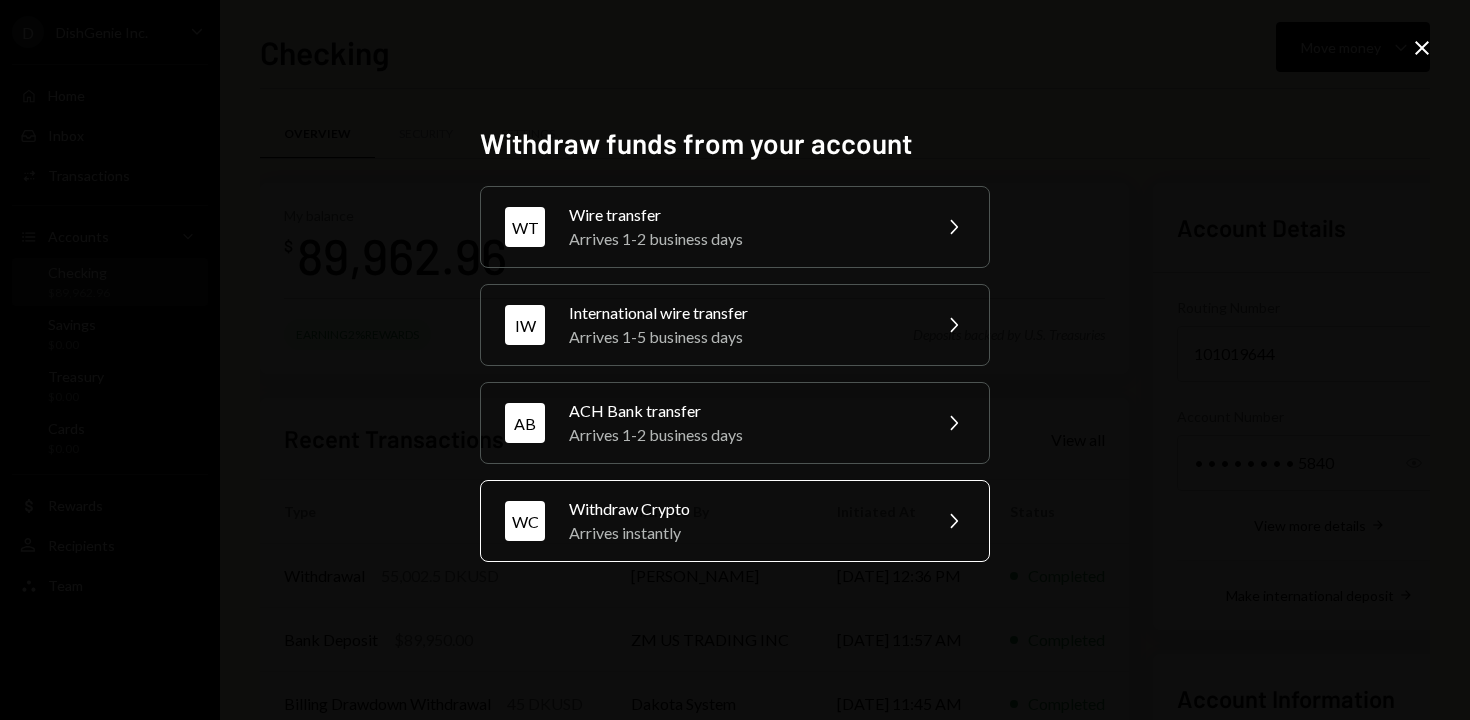 click on "Withdraw Crypto" at bounding box center [743, 509] 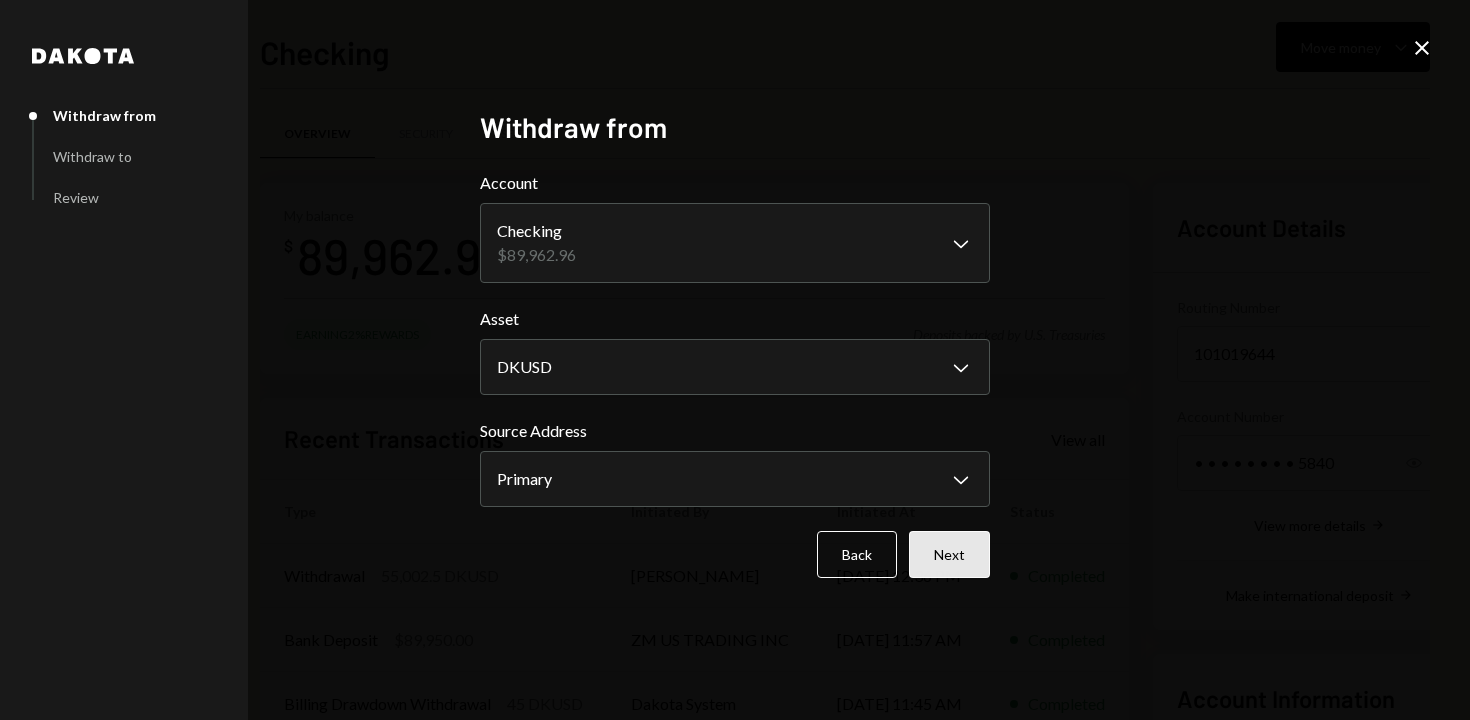 click on "Next" at bounding box center (949, 554) 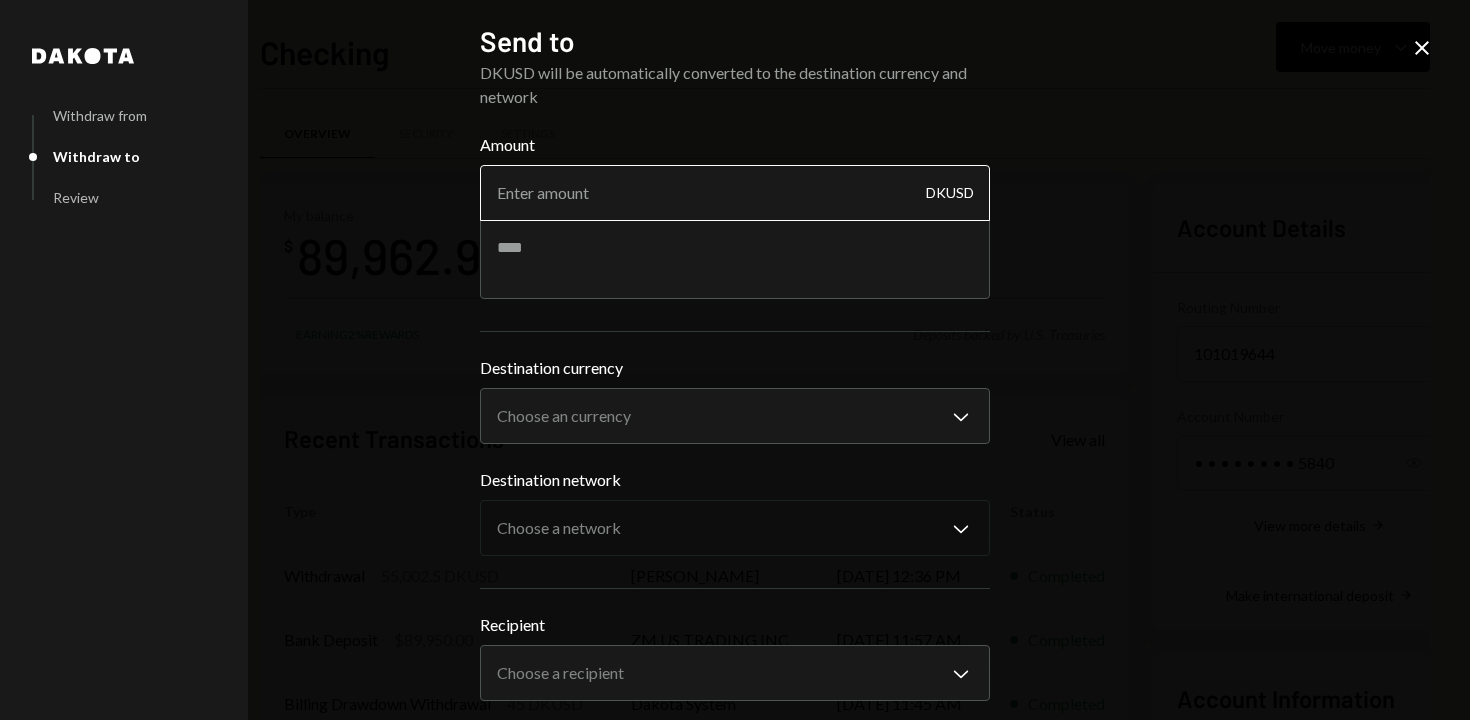 click on "Amount" at bounding box center (735, 193) 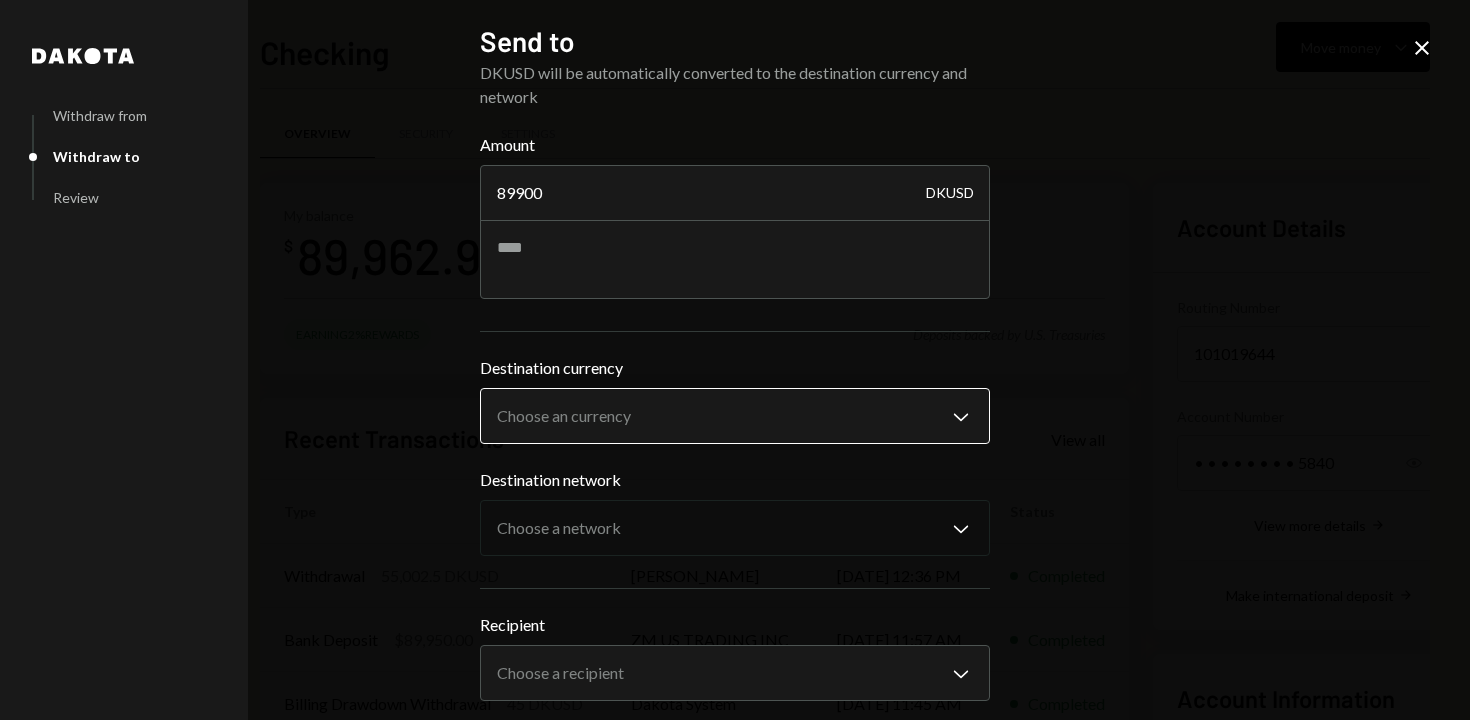type on "89900" 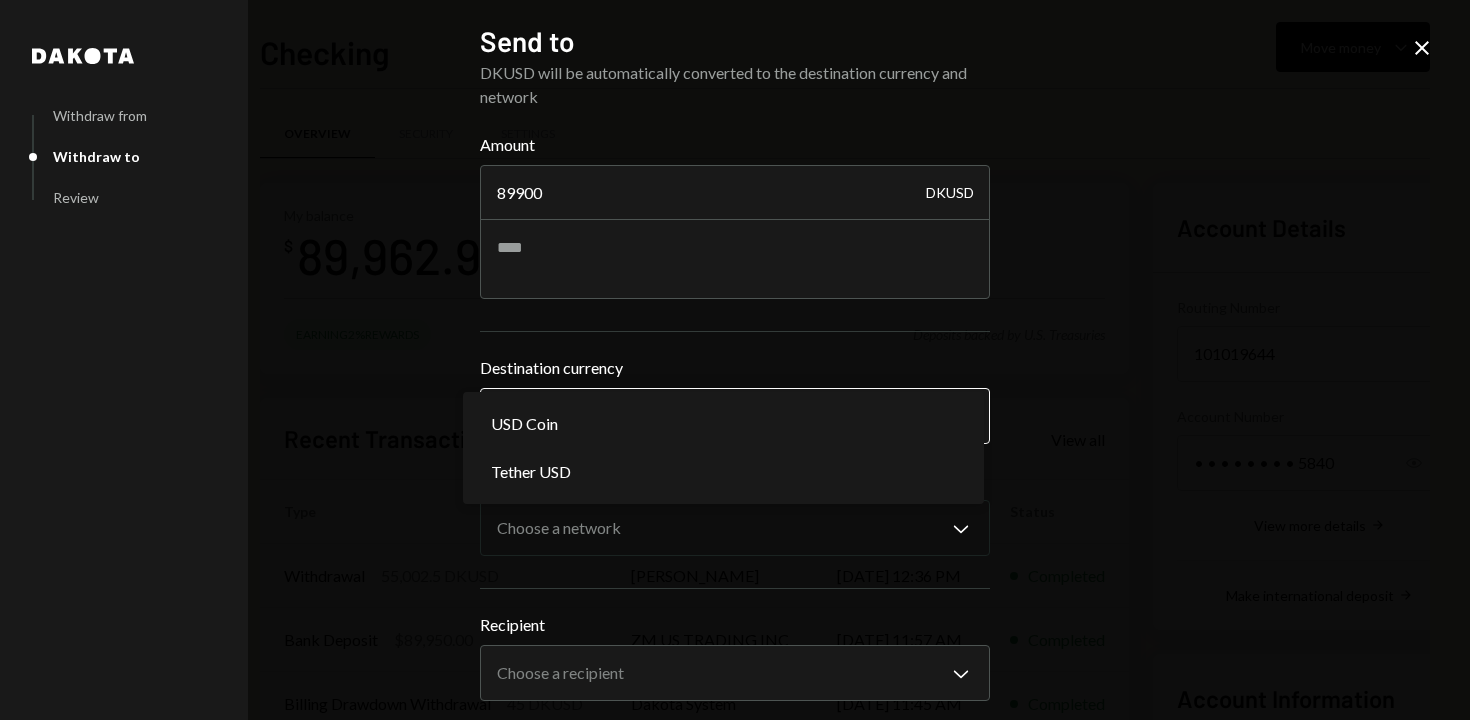 click on "D DishGenie Inc. Caret Down Home Home Inbox Inbox Activities Transactions Accounts Accounts Caret Down Checking $89,962.96 Savings $0.00 Treasury $0.00 Cards $0.00 Dollar Rewards User Recipients Team Team Checking Move money Caret Down Overview Security Settings My balance $ 89,962.96 Earning  2%  Rewards Deposits backed by U.S. Treasuries Recent Transactions View all Type Initiated By Initiated At Status Withdrawal 55,002.5  DKUSD Stephanie Sargon 07/03/25 12:36 PM Completed Bank Deposit $89,950.00 ZM US TRADING INC 07/03/25 11:57 AM Completed Billing Drawdown Withdrawal 45  DKUSD Dakota System 07/03/25 11:45 AM Completed Bank Deposit $55,000.00 YQZ TRADING CORP 07/03/25 11:17 AM Completed Withdrawal 217,508.7  DKUSD Stephanie Sargon 07/02/25 12:58 PM Completed Account Details Routing Number 101019644 Copy Account Number • • • • • • • •  5840 Show Copy View more details Right Arrow Make international deposit Right Arrow Account Information Money in (last 30 days) Up Right Arrow $471,103.40" at bounding box center [735, 360] 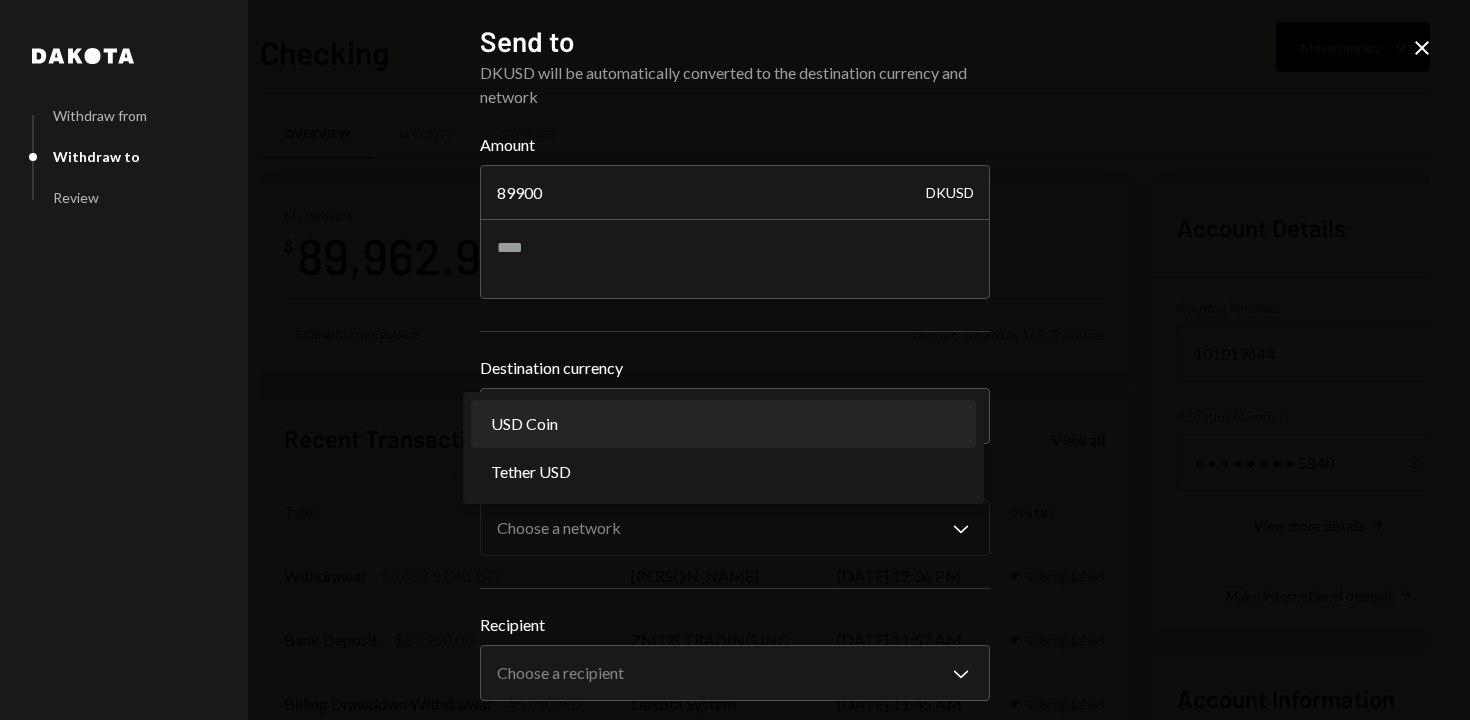 select on "****" 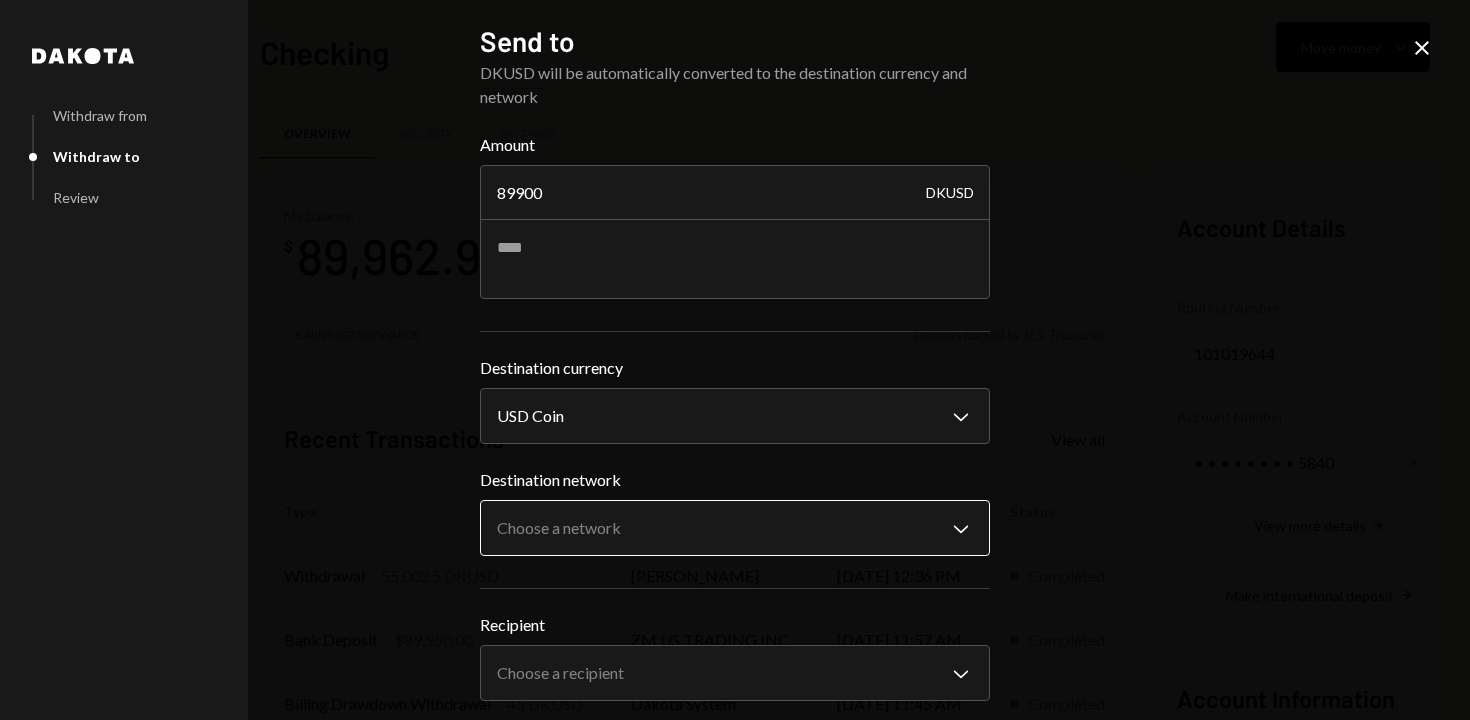 click on "D DishGenie Inc. Caret Down Home Home Inbox Inbox Activities Transactions Accounts Accounts Caret Down Checking $89,962.96 Savings $0.00 Treasury $0.00 Cards $0.00 Dollar Rewards User Recipients Team Team Checking Move money Caret Down Overview Security Settings My balance $ 89,962.96 Earning  2%  Rewards Deposits backed by U.S. Treasuries Recent Transactions View all Type Initiated By Initiated At Status Withdrawal 55,002.5  DKUSD Stephanie Sargon 07/03/25 12:36 PM Completed Bank Deposit $89,950.00 ZM US TRADING INC 07/03/25 11:57 AM Completed Billing Drawdown Withdrawal 45  DKUSD Dakota System 07/03/25 11:45 AM Completed Bank Deposit $55,000.00 YQZ TRADING CORP 07/03/25 11:17 AM Completed Withdrawal 217,508.7  DKUSD Stephanie Sargon 07/02/25 12:58 PM Completed Account Details Routing Number 101019644 Copy Account Number • • • • • • • •  5840 Show Copy View more details Right Arrow Make international deposit Right Arrow Account Information Money in (last 30 days) Up Right Arrow $471,103.40" at bounding box center (735, 360) 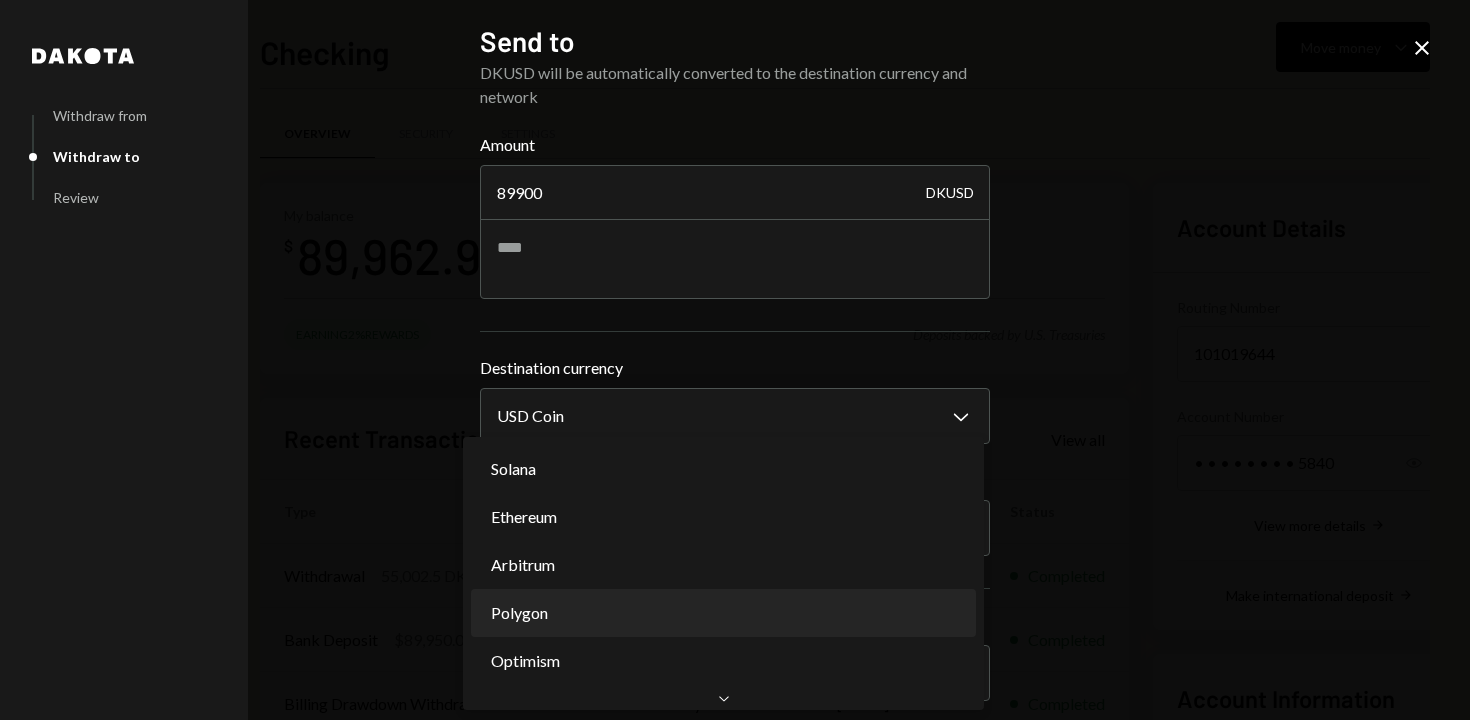 scroll, scrollTop: 0, scrollLeft: 0, axis: both 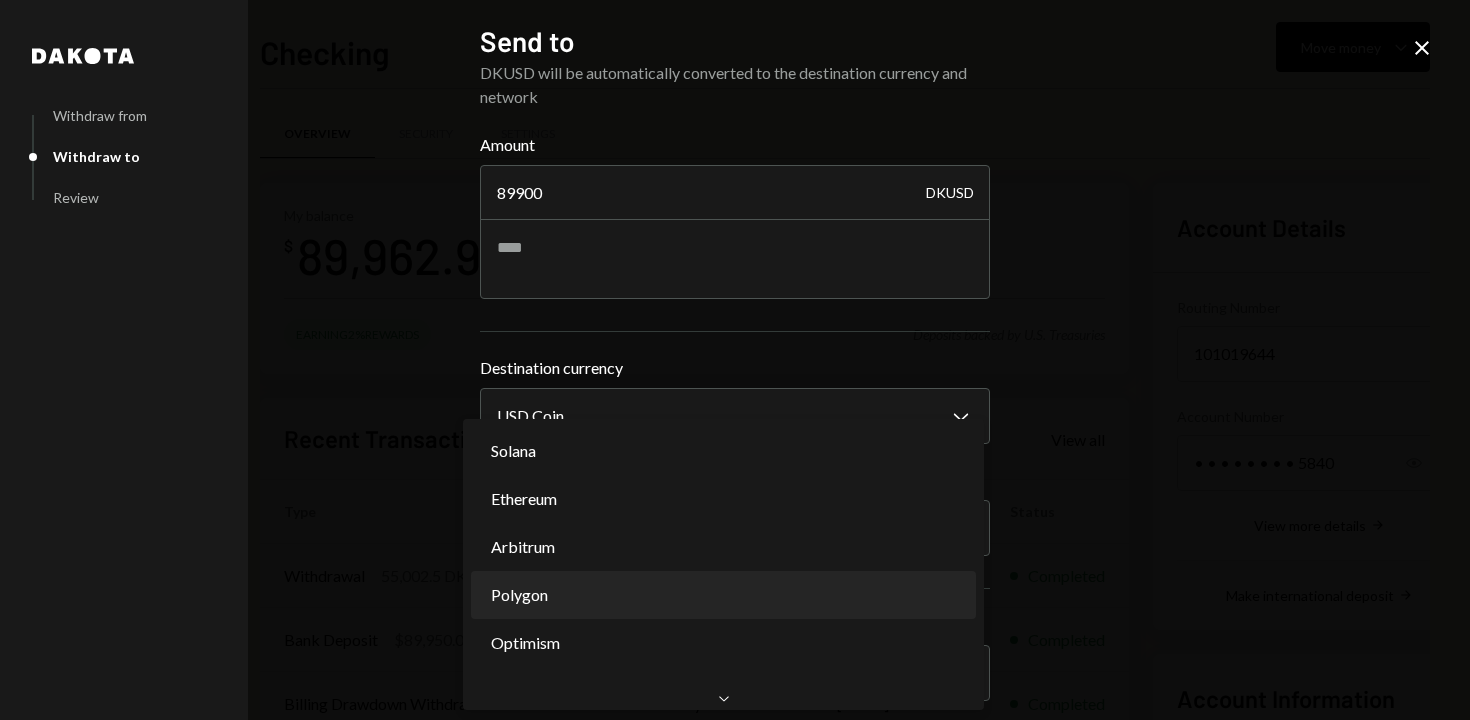 select on "**********" 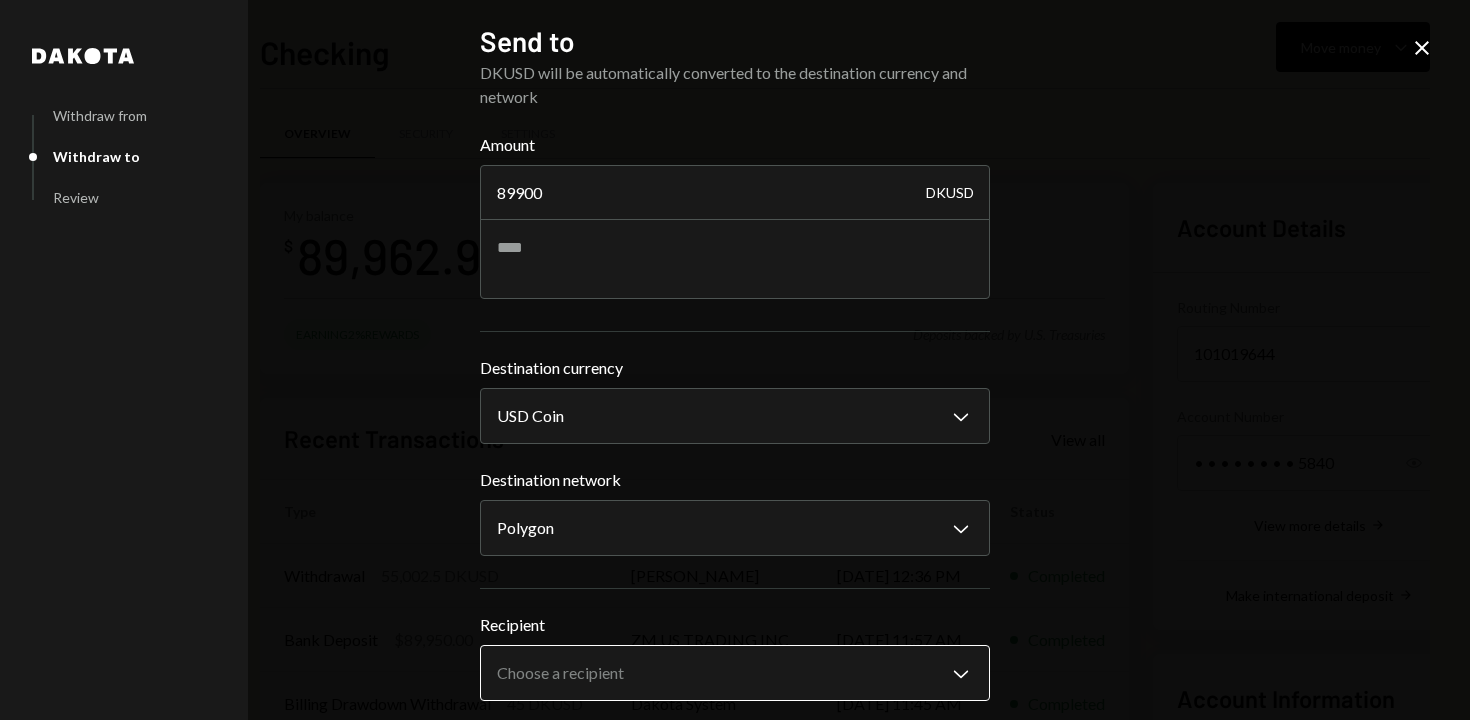 click on "D DishGenie Inc. Caret Down Home Home Inbox Inbox Activities Transactions Accounts Accounts Caret Down Checking $89,962.96 Savings $0.00 Treasury $0.00 Cards $0.00 Dollar Rewards User Recipients Team Team Checking Move money Caret Down Overview Security Settings My balance $ 89,962.96 Earning  2%  Rewards Deposits backed by U.S. Treasuries Recent Transactions View all Type Initiated By Initiated At Status Withdrawal 55,002.5  DKUSD Stephanie Sargon 07/03/25 12:36 PM Completed Bank Deposit $89,950.00 ZM US TRADING INC 07/03/25 11:57 AM Completed Billing Drawdown Withdrawal 45  DKUSD Dakota System 07/03/25 11:45 AM Completed Bank Deposit $55,000.00 YQZ TRADING CORP 07/03/25 11:17 AM Completed Withdrawal 217,508.7  DKUSD Stephanie Sargon 07/02/25 12:58 PM Completed Account Details Routing Number 101019644 Copy Account Number • • • • • • • •  5840 Show Copy View more details Right Arrow Make international deposit Right Arrow Account Information Money in (last 30 days) Up Right Arrow $471,103.40" at bounding box center [735, 360] 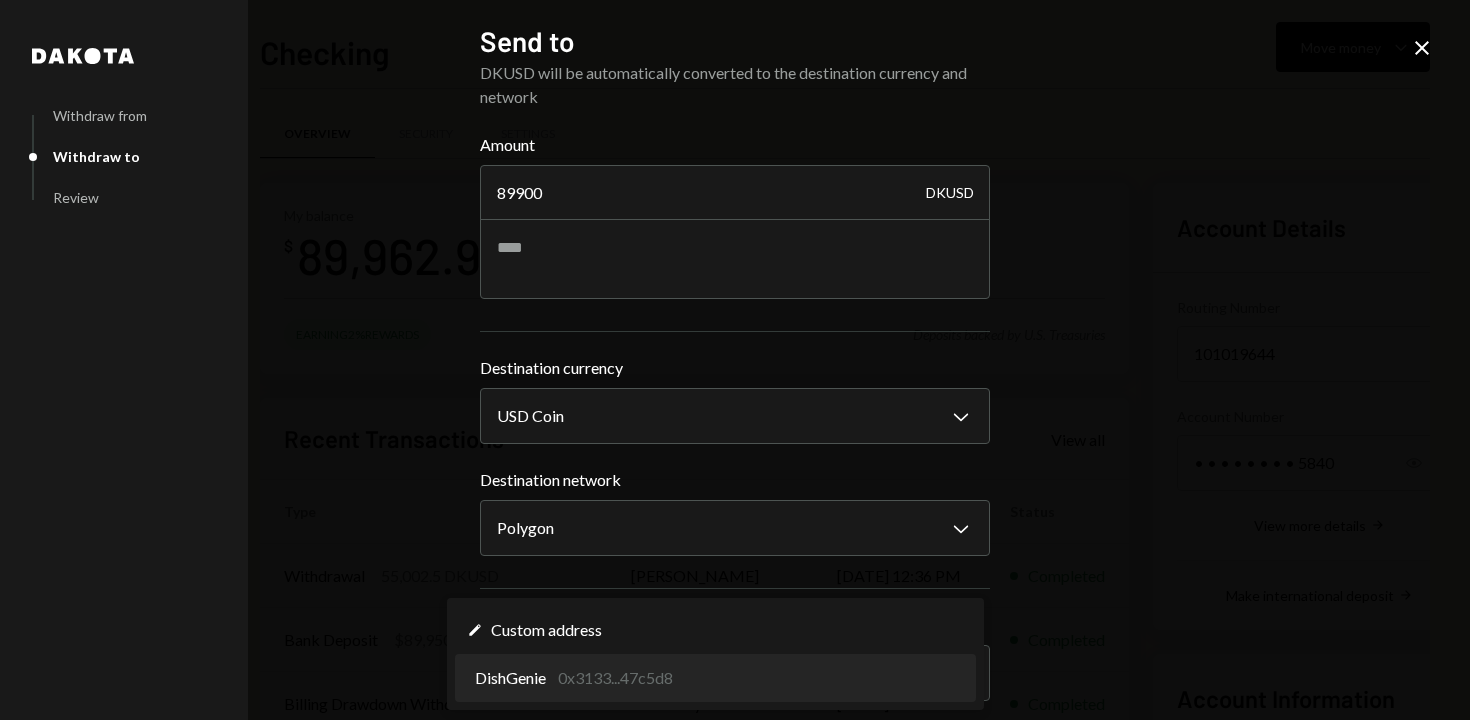 select on "**********" 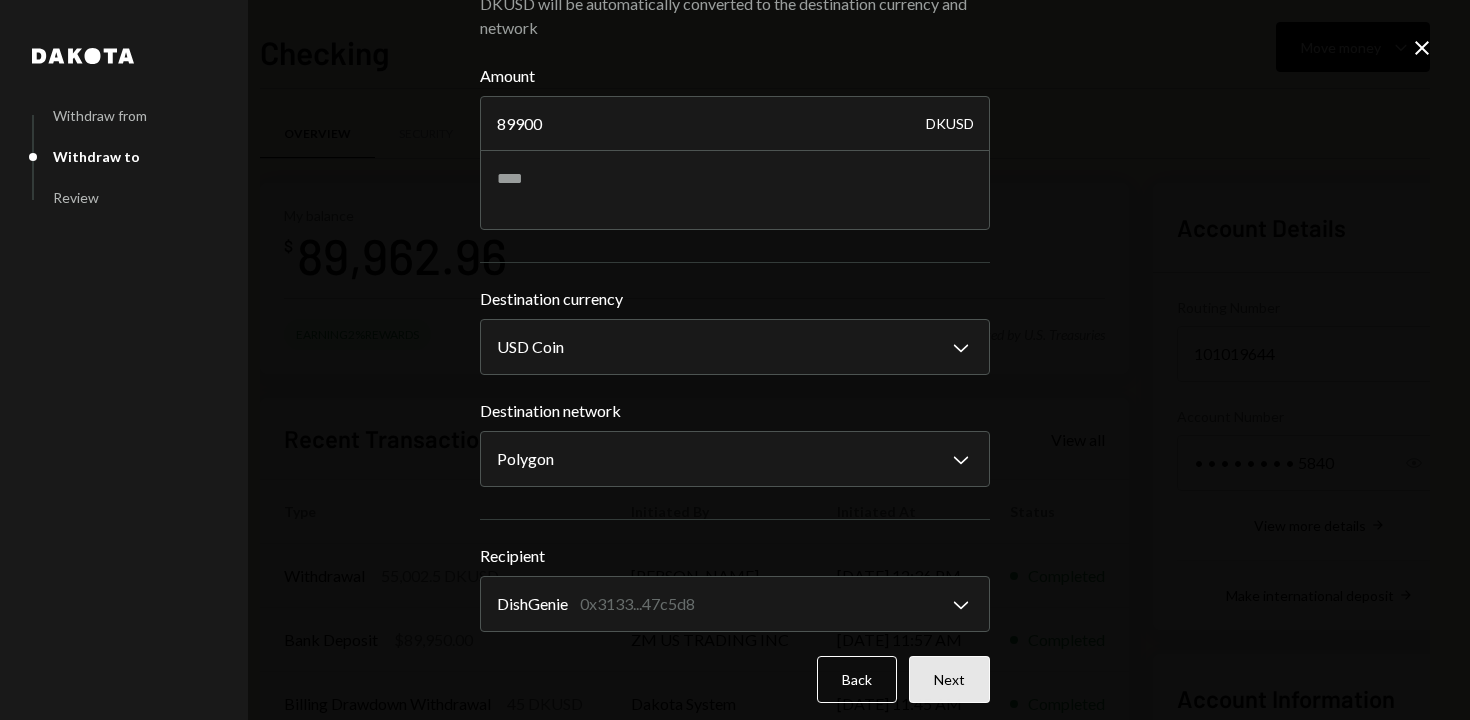 scroll, scrollTop: 84, scrollLeft: 0, axis: vertical 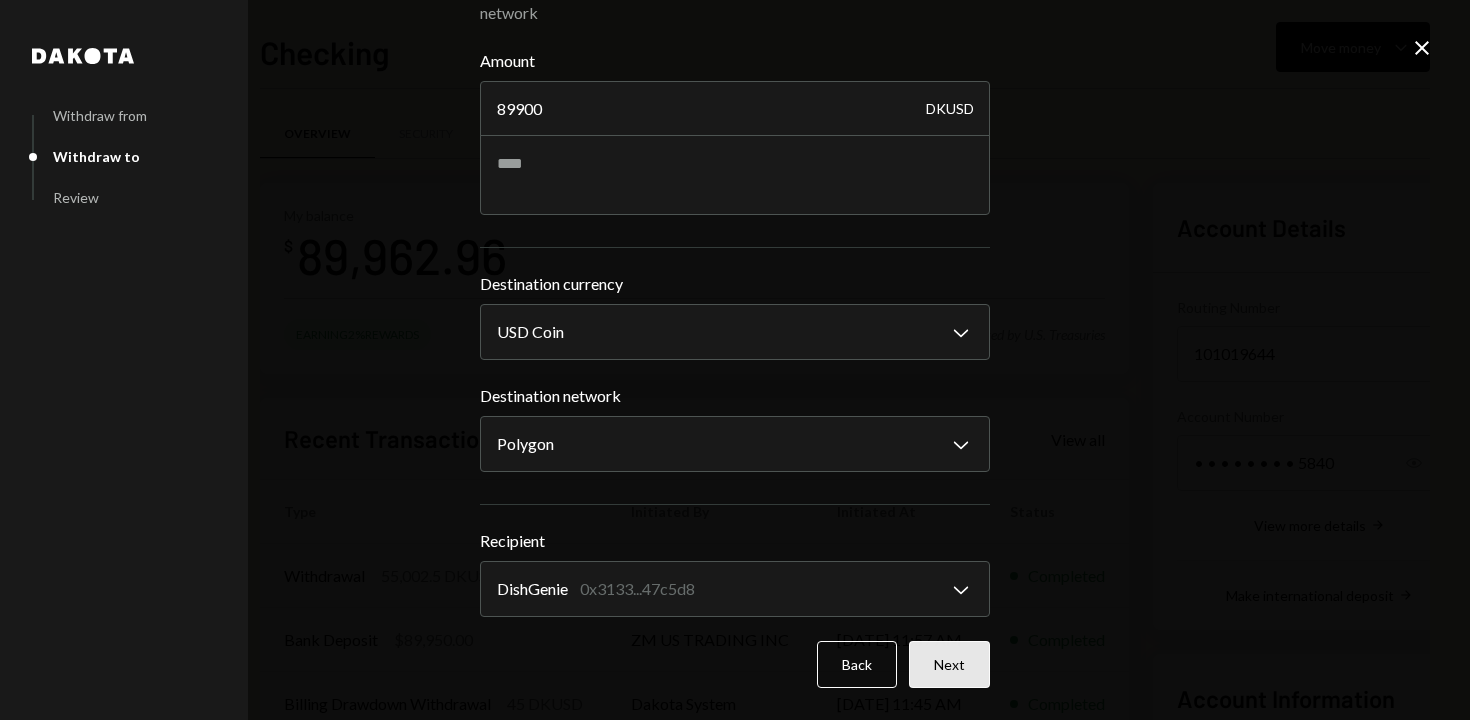 click on "Next" at bounding box center (949, 664) 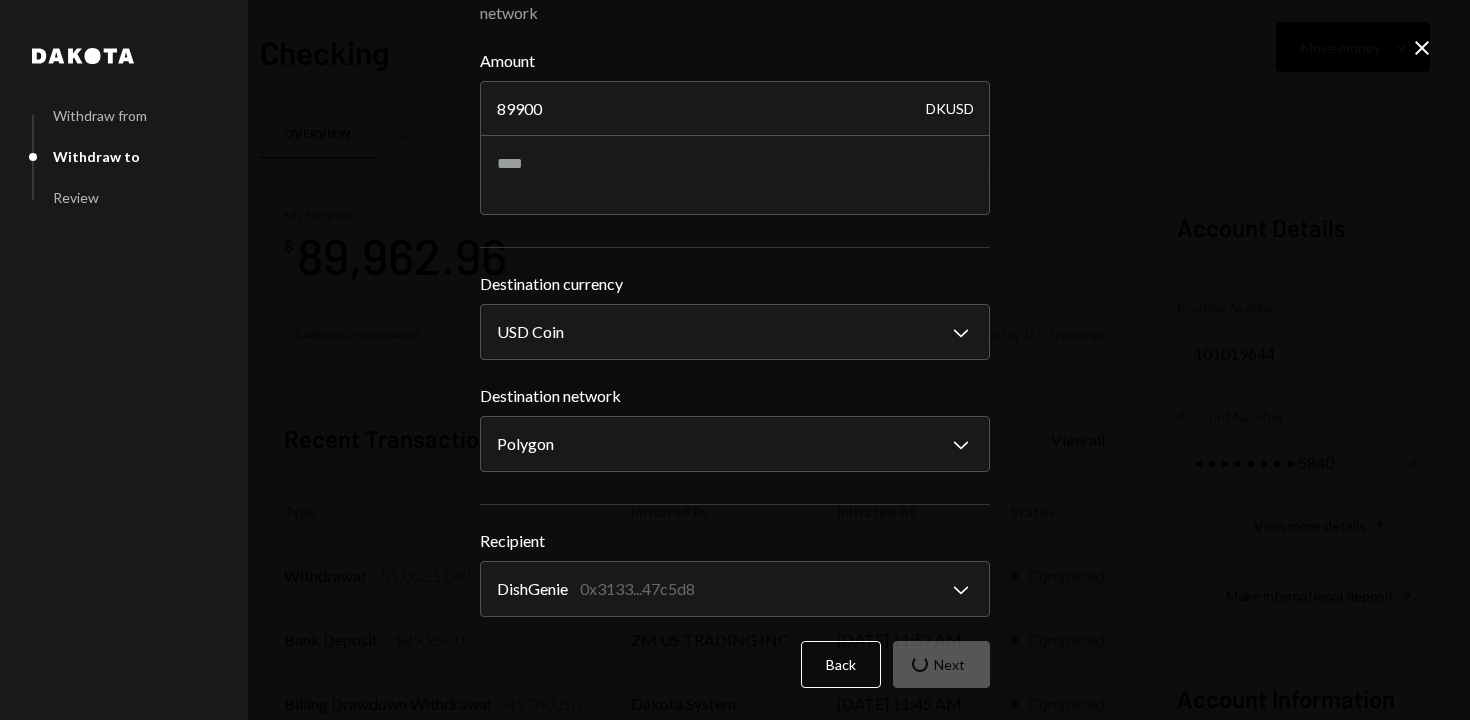 scroll, scrollTop: 0, scrollLeft: 0, axis: both 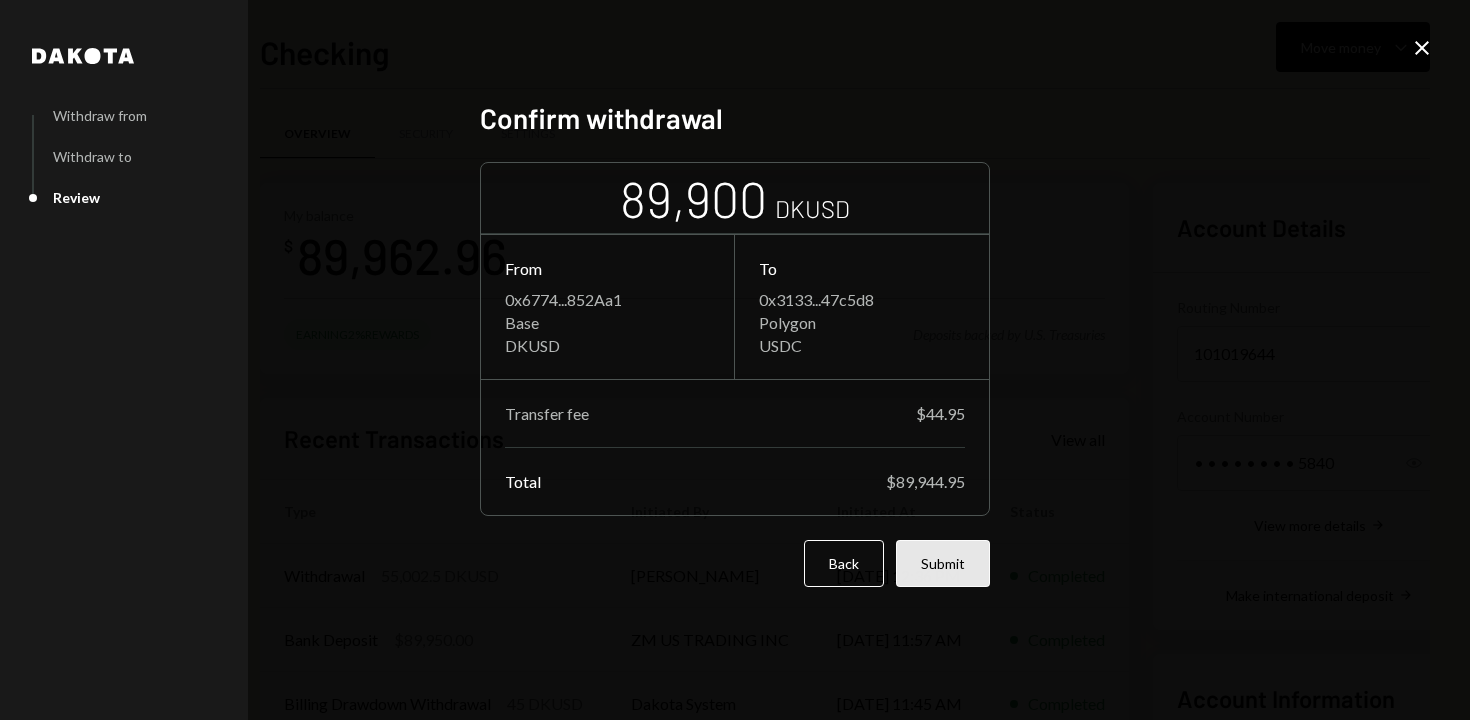 click on "Submit" at bounding box center (943, 563) 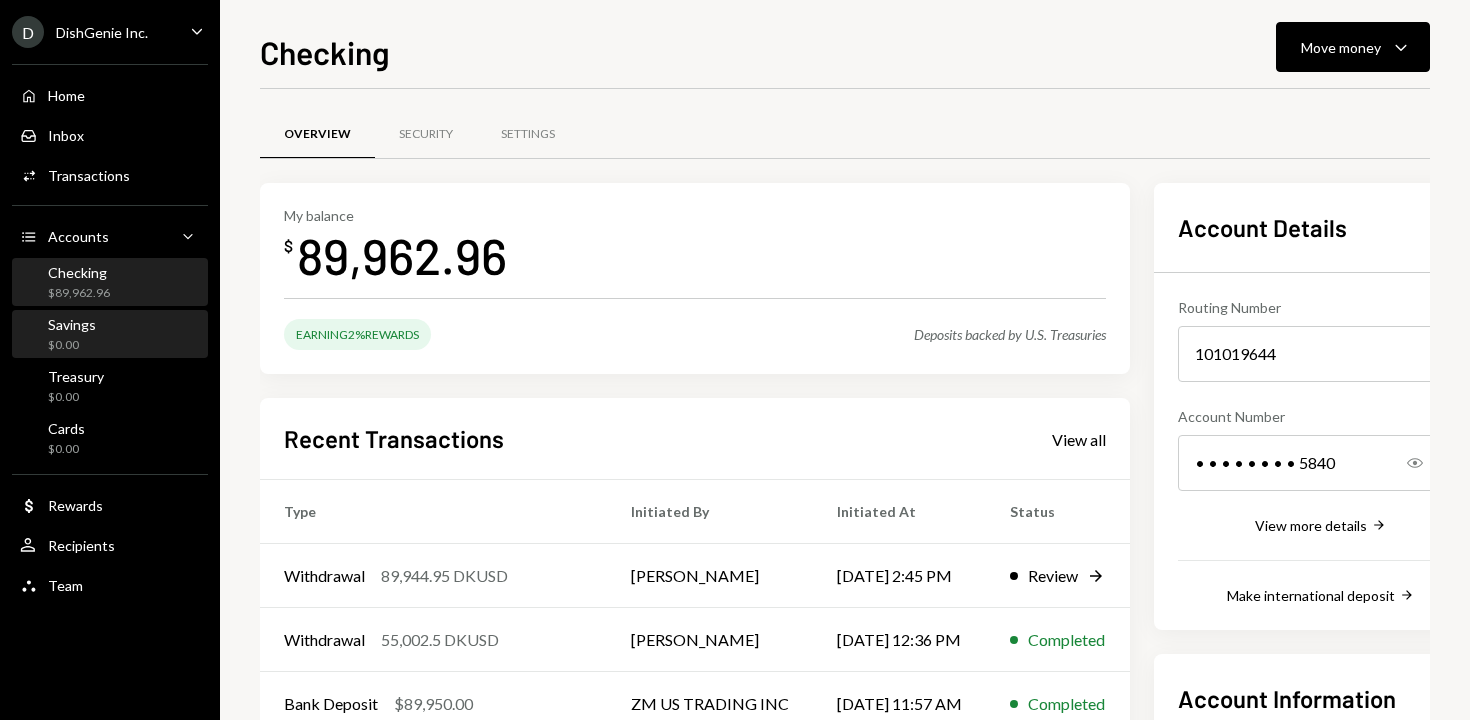 click on "Savings $0.00" at bounding box center (110, 335) 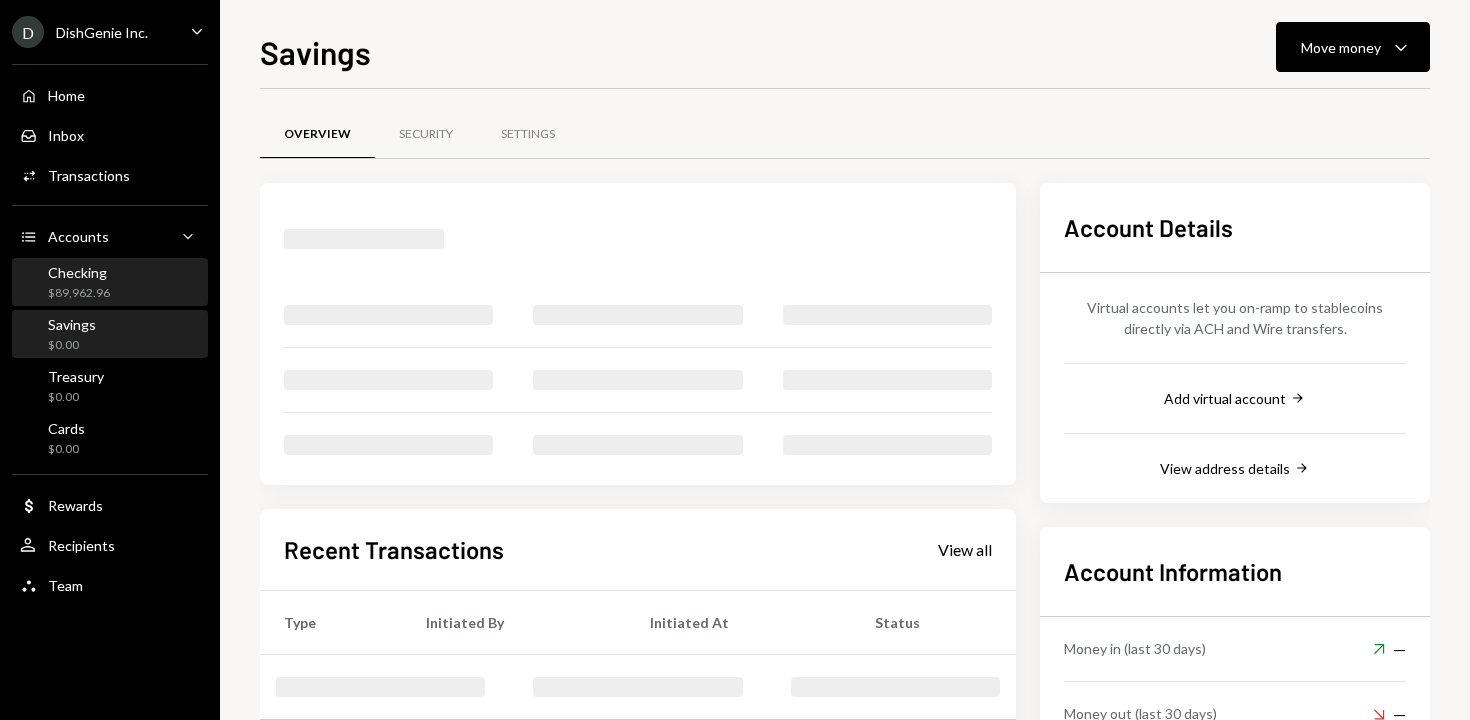 click on "Checking $89,962.96" at bounding box center [110, 283] 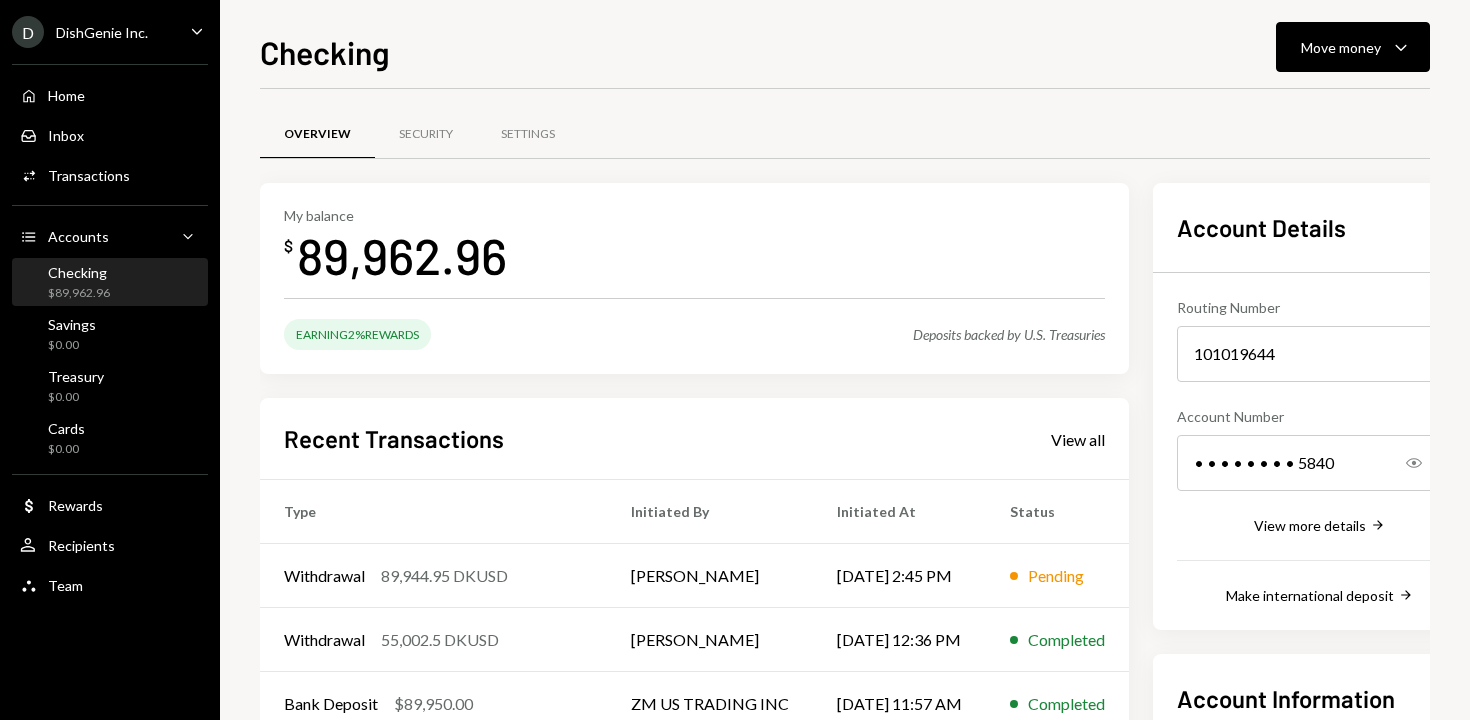 click on "Overview Security Settings" at bounding box center (845, 134) 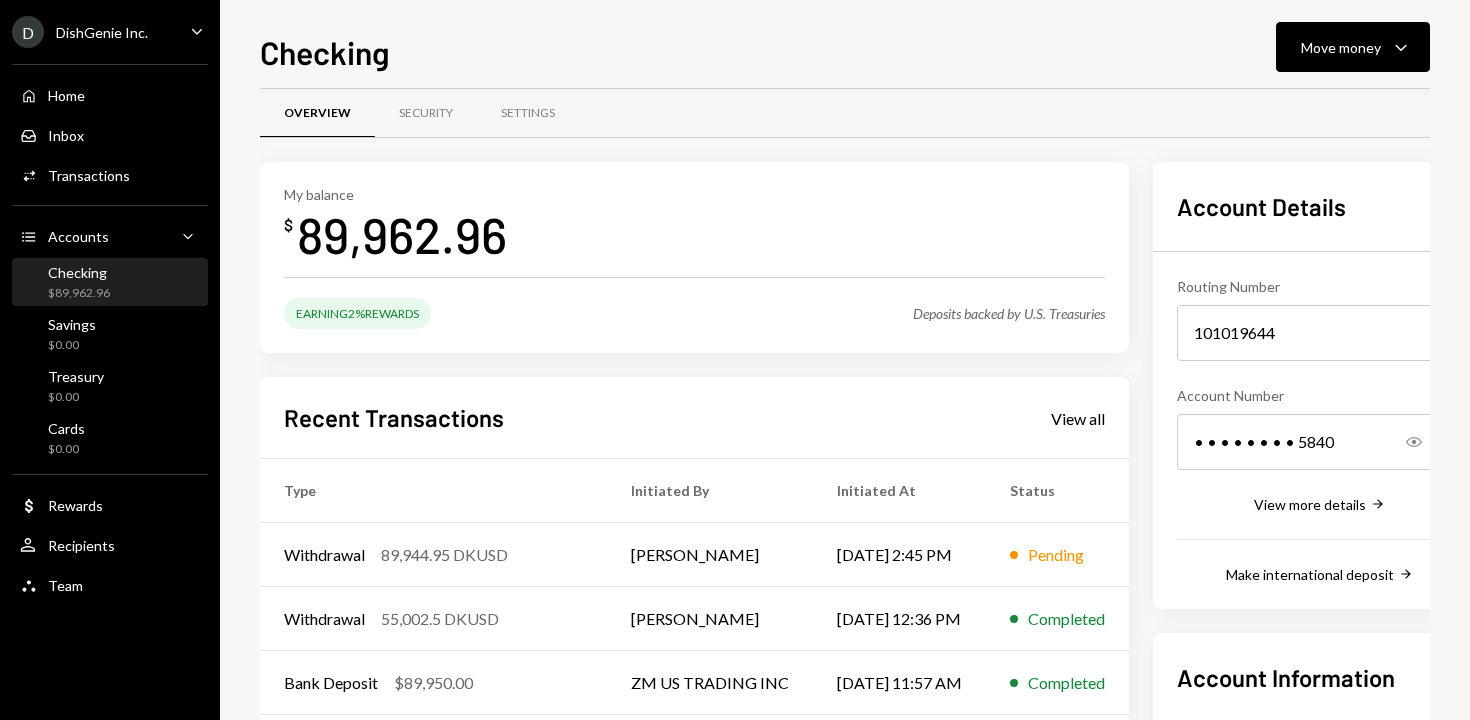 scroll, scrollTop: 51, scrollLeft: 0, axis: vertical 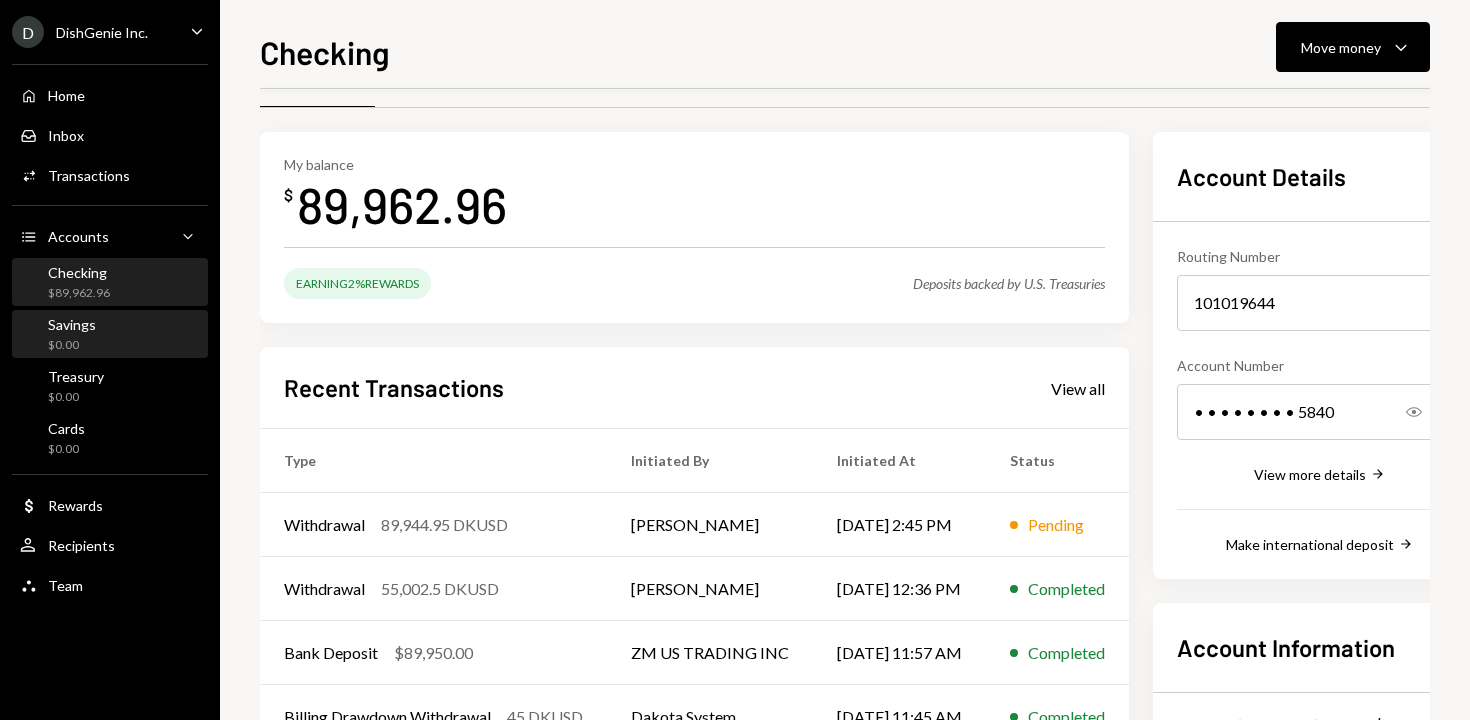 click on "Savings $0.00" at bounding box center [110, 335] 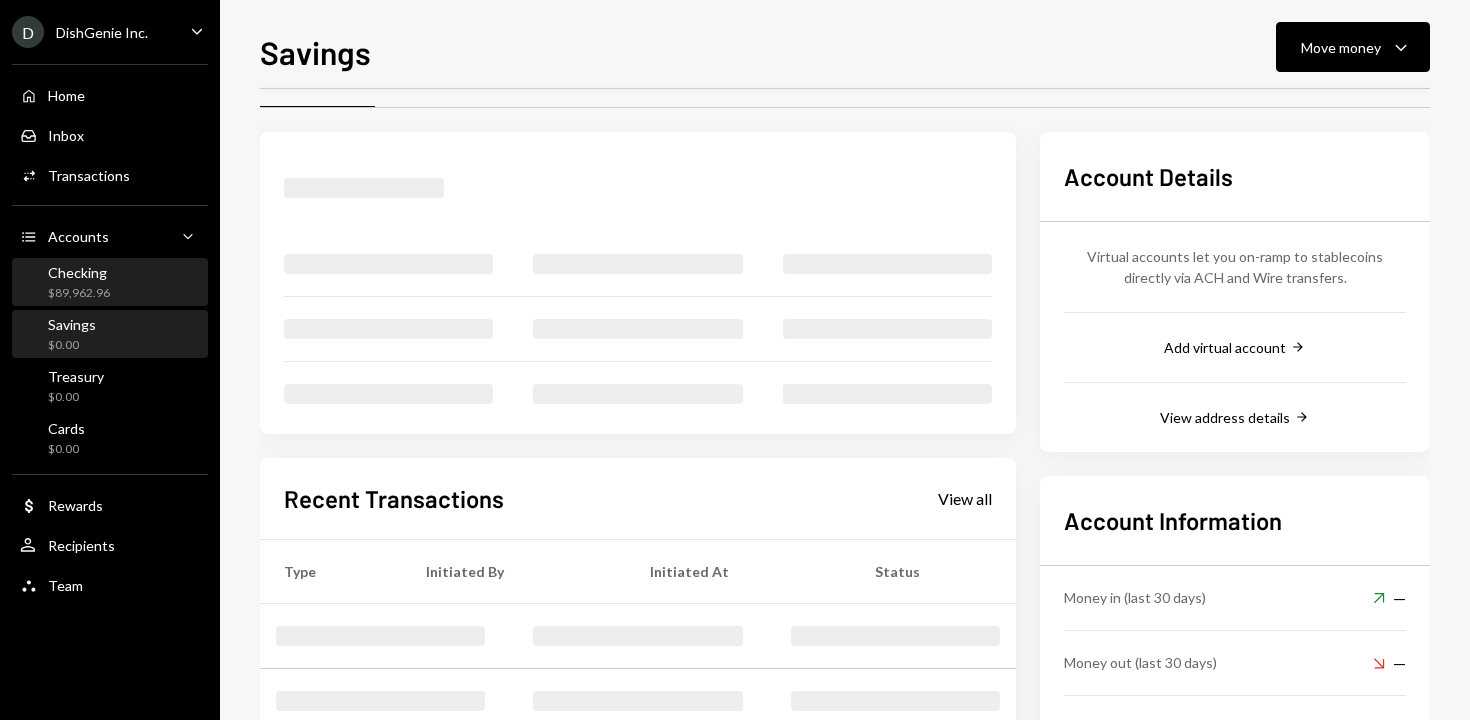 click on "Checking $89,962.96" at bounding box center (110, 283) 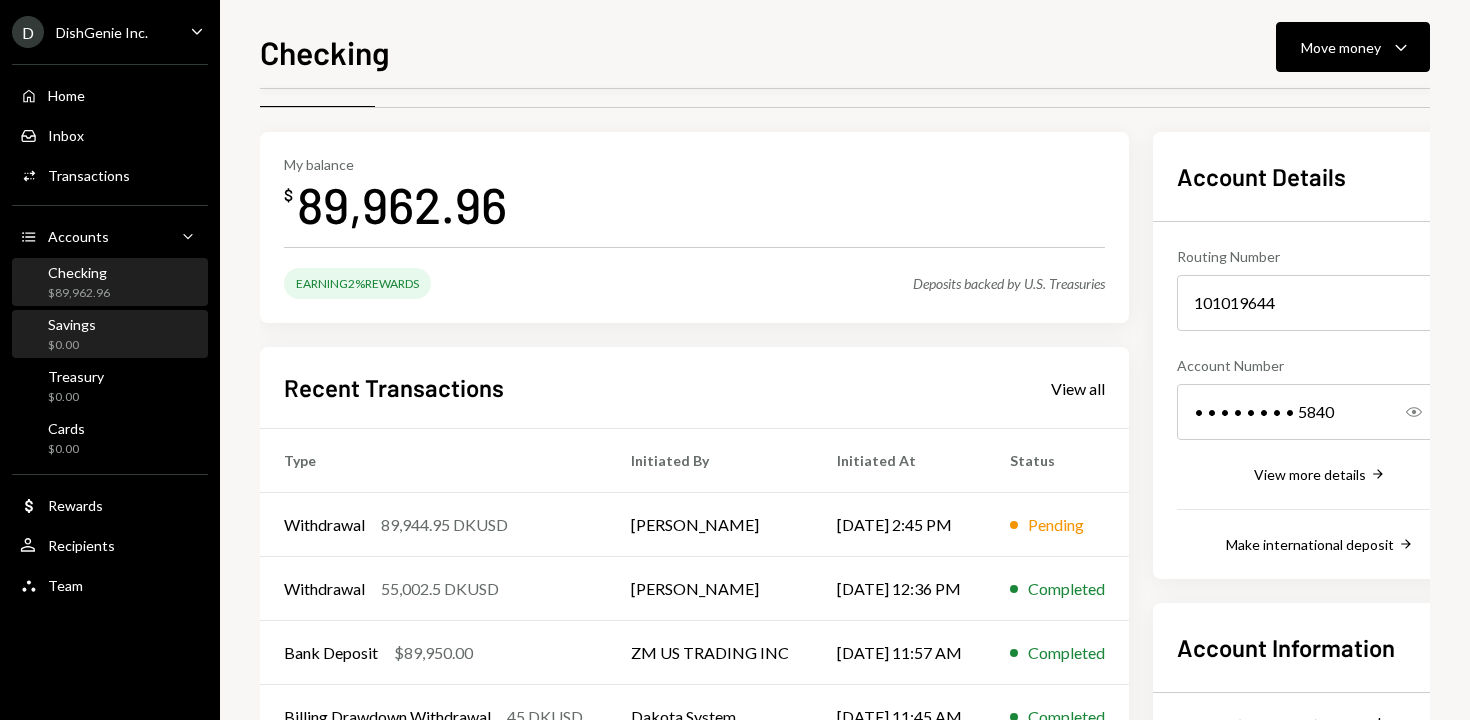 click on "$0.00" at bounding box center (72, 345) 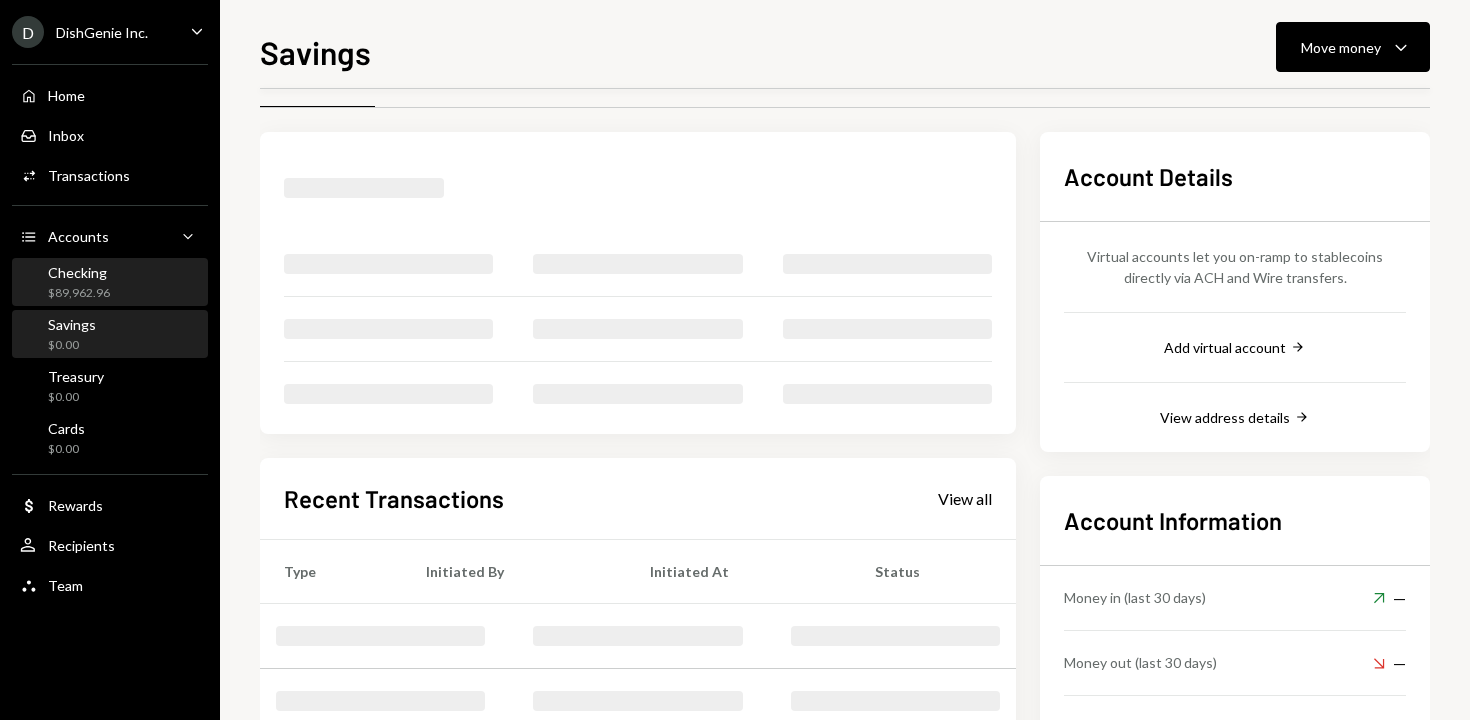 click on "Checking $89,962.96" at bounding box center [110, 283] 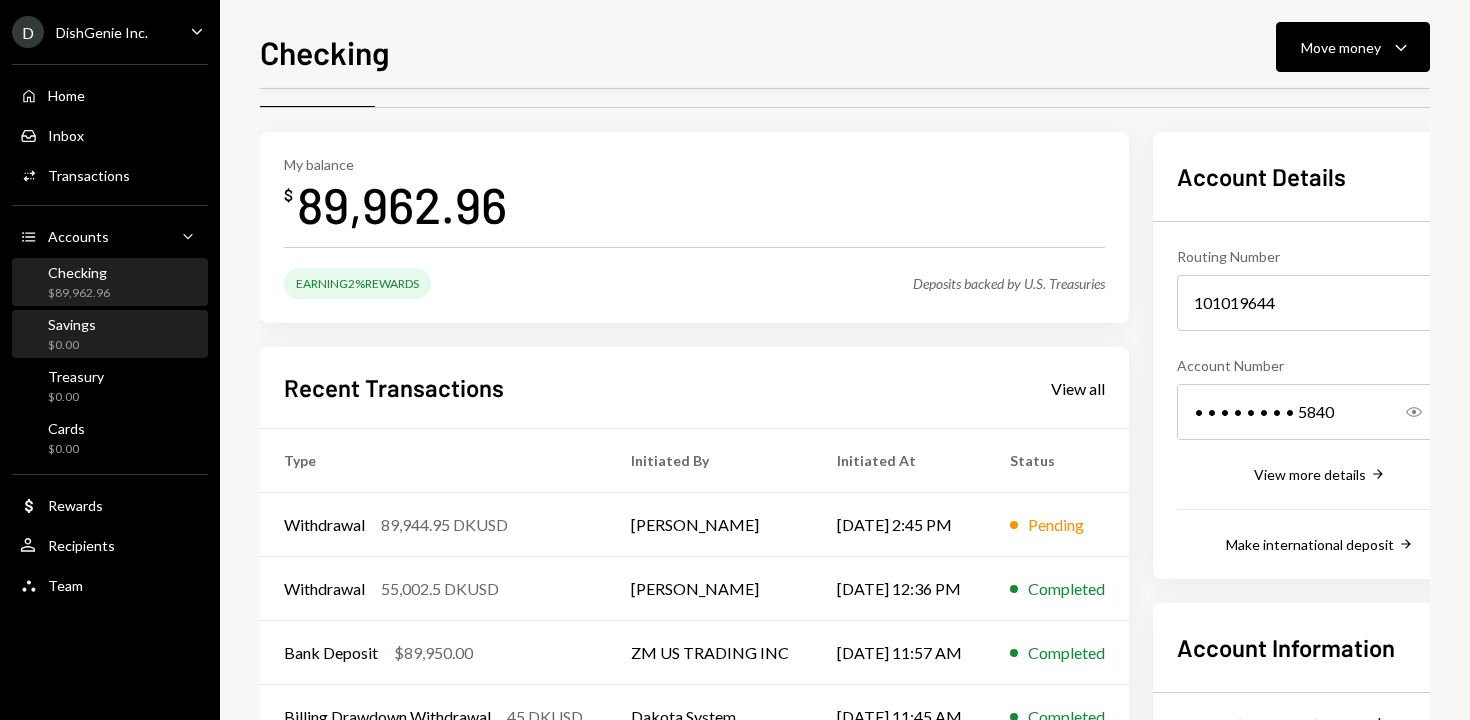 click on "Savings $0.00" at bounding box center [110, 335] 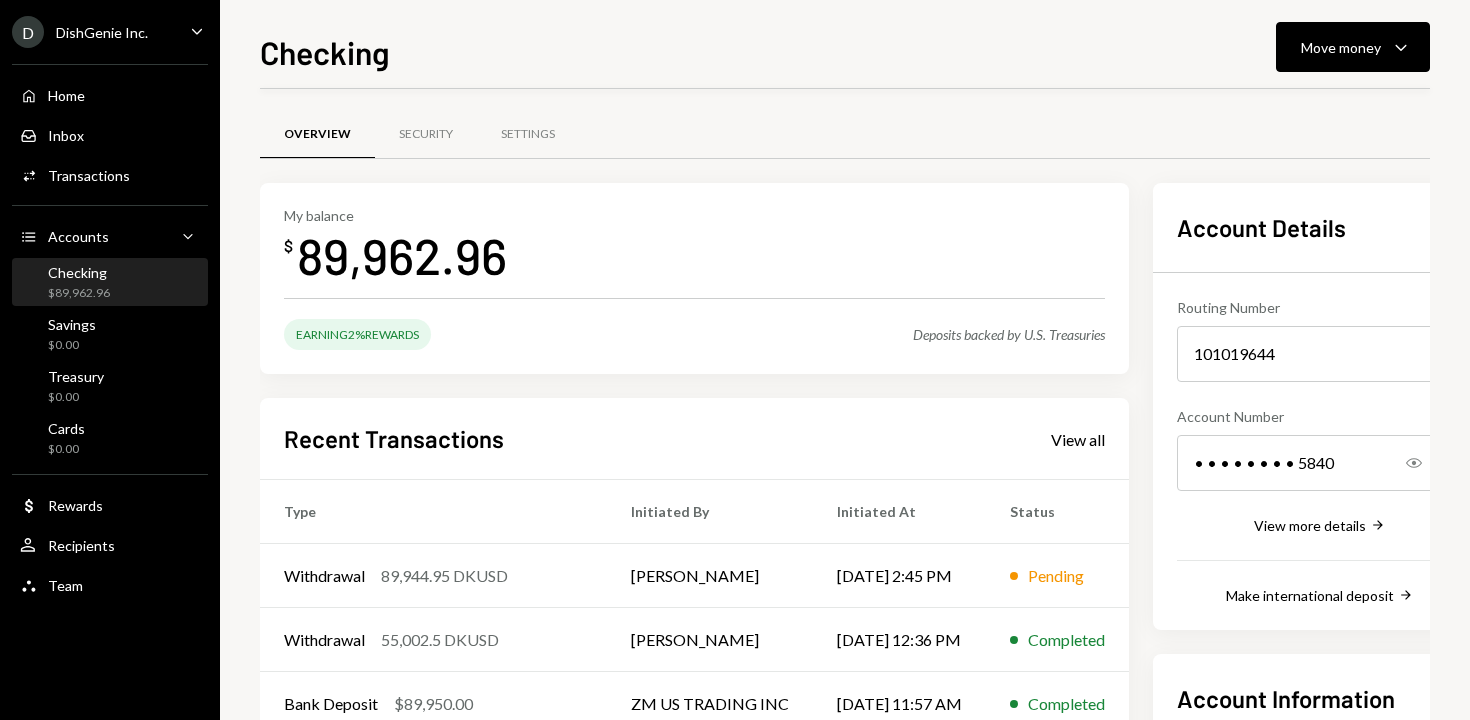 scroll, scrollTop: 0, scrollLeft: 0, axis: both 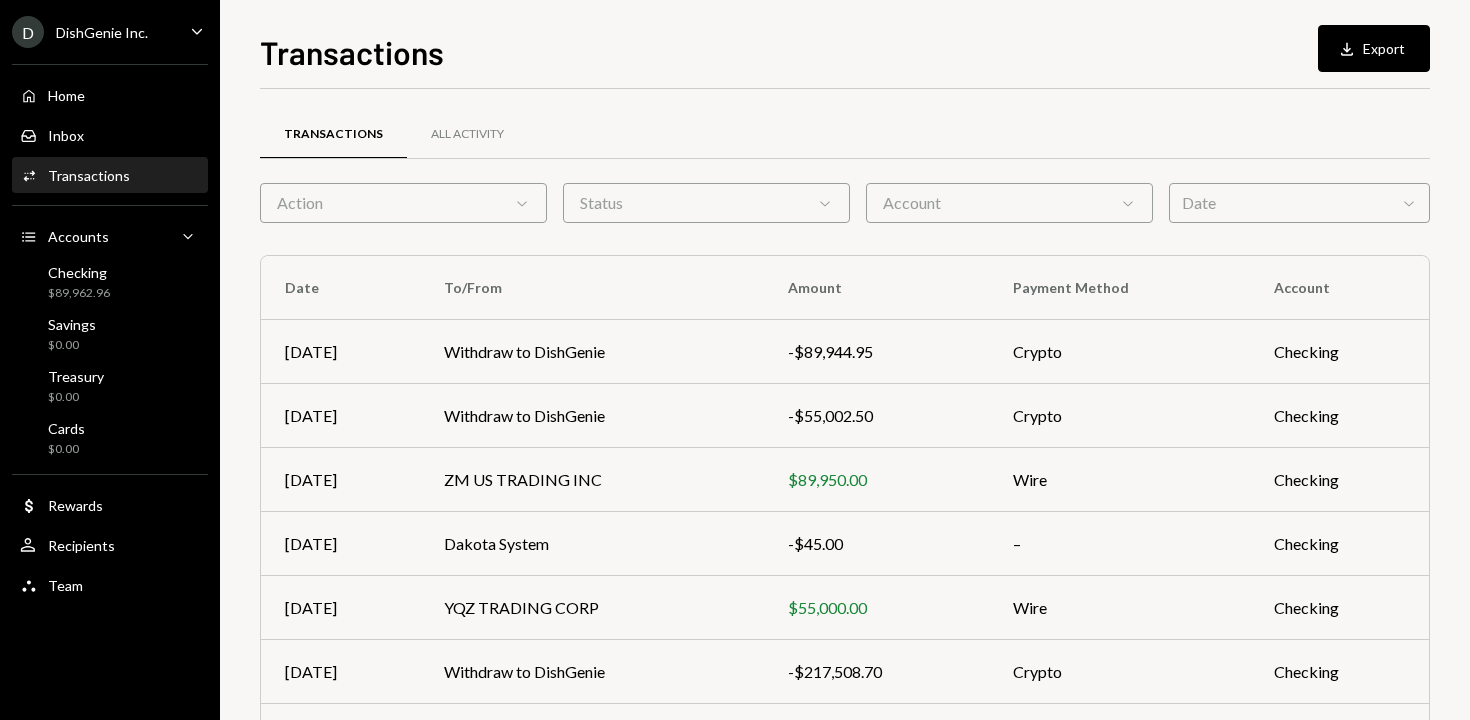 click on "Home Home Inbox Inbox Activities Transactions Accounts Accounts Caret Down Checking $89,962.96 Savings $0.00 Treasury $0.00 Cards $0.00 Dollar Rewards User Recipients Team Team" at bounding box center [110, 329] 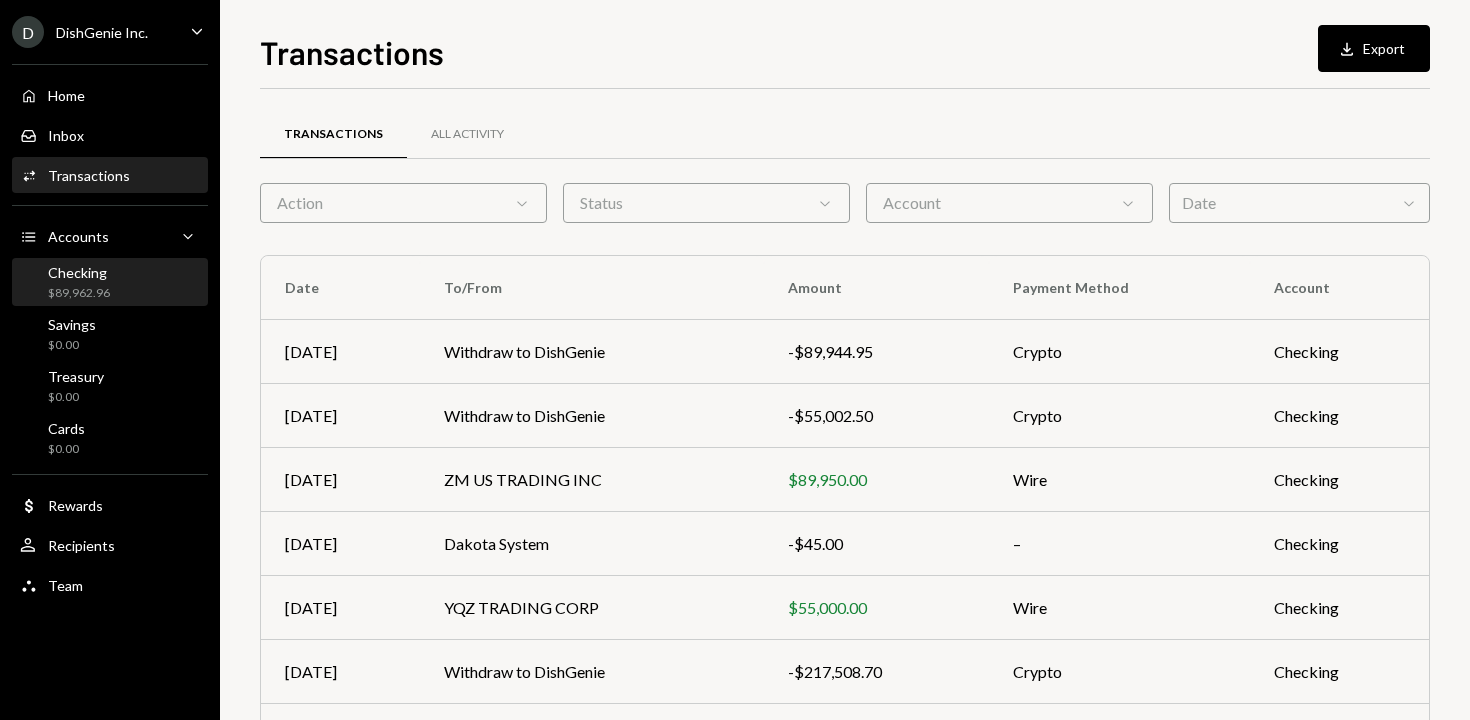 click on "Checking $89,962.96" at bounding box center [110, 283] 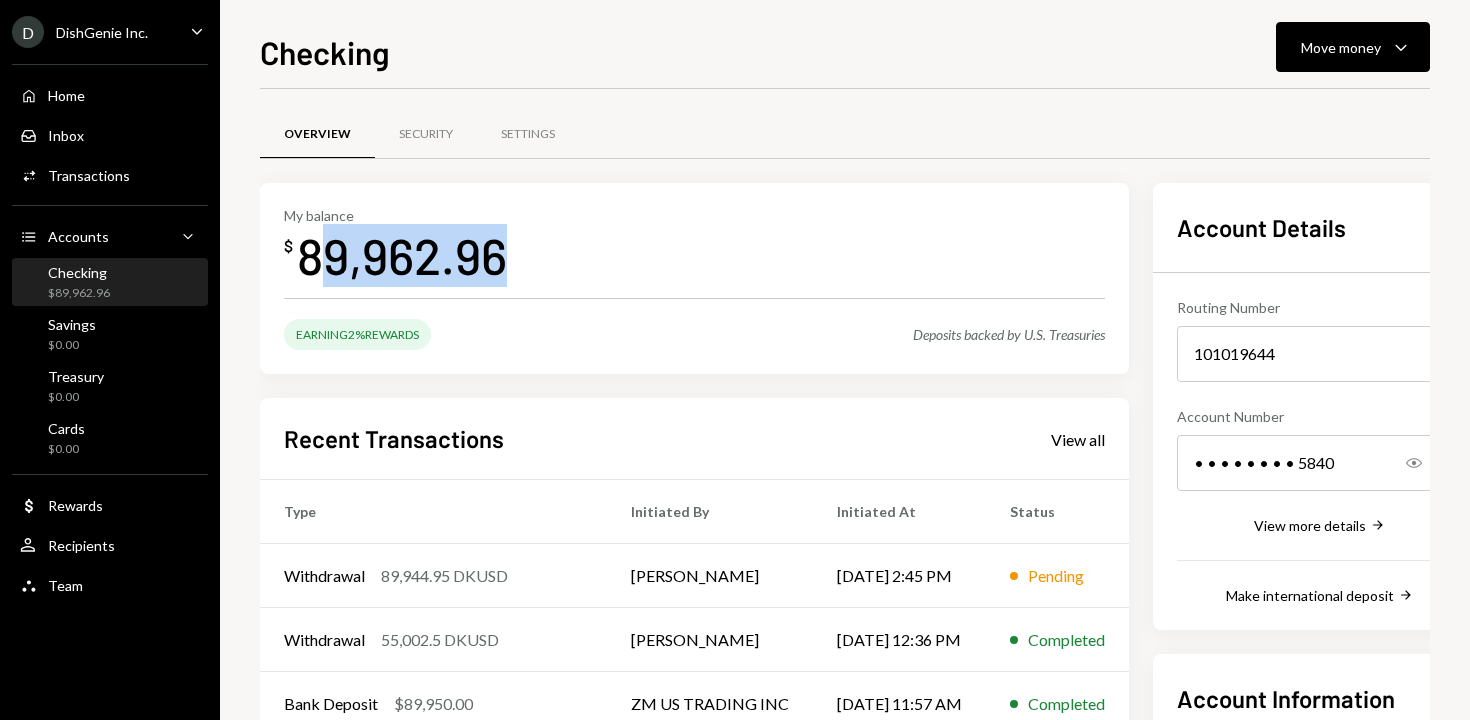drag, startPoint x: 542, startPoint y: 274, endPoint x: 331, endPoint y: 251, distance: 212.24985 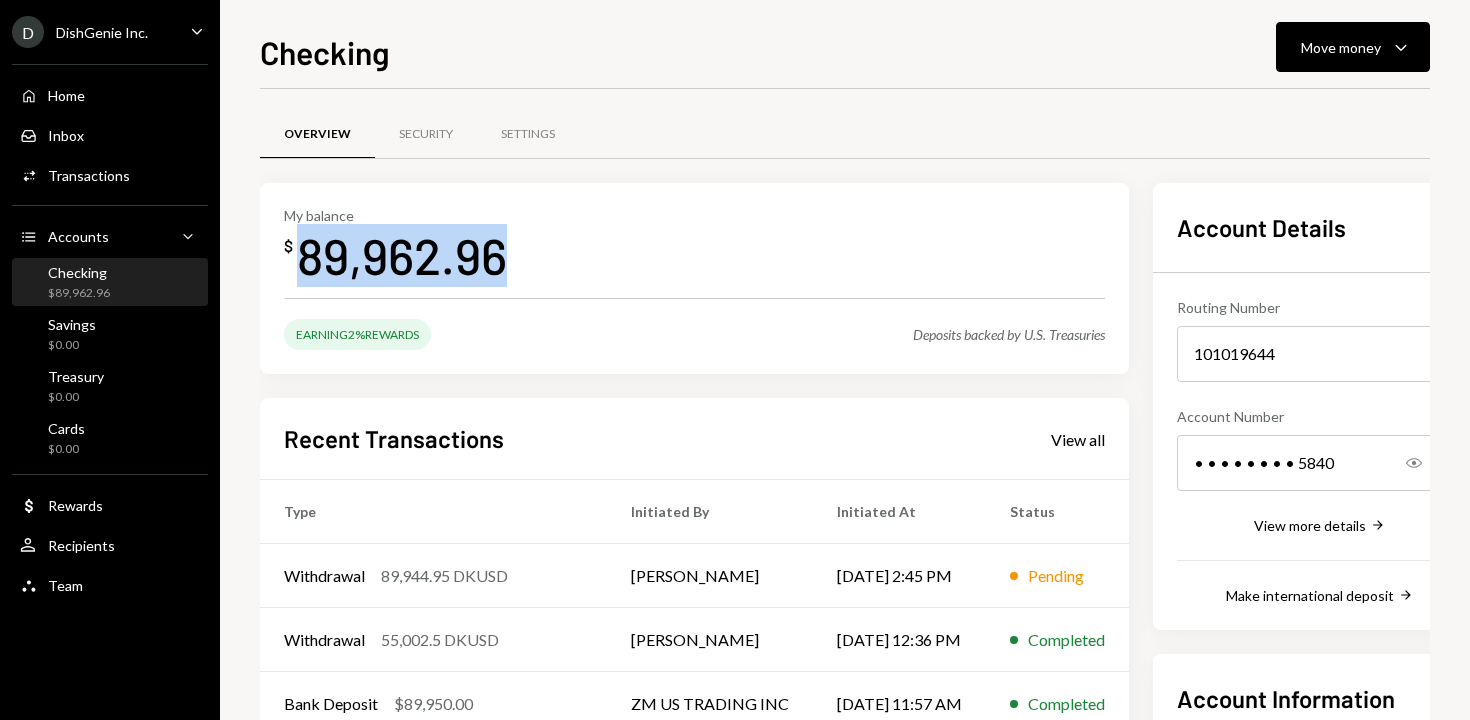 drag, startPoint x: 307, startPoint y: 250, endPoint x: 531, endPoint y: 245, distance: 224.0558 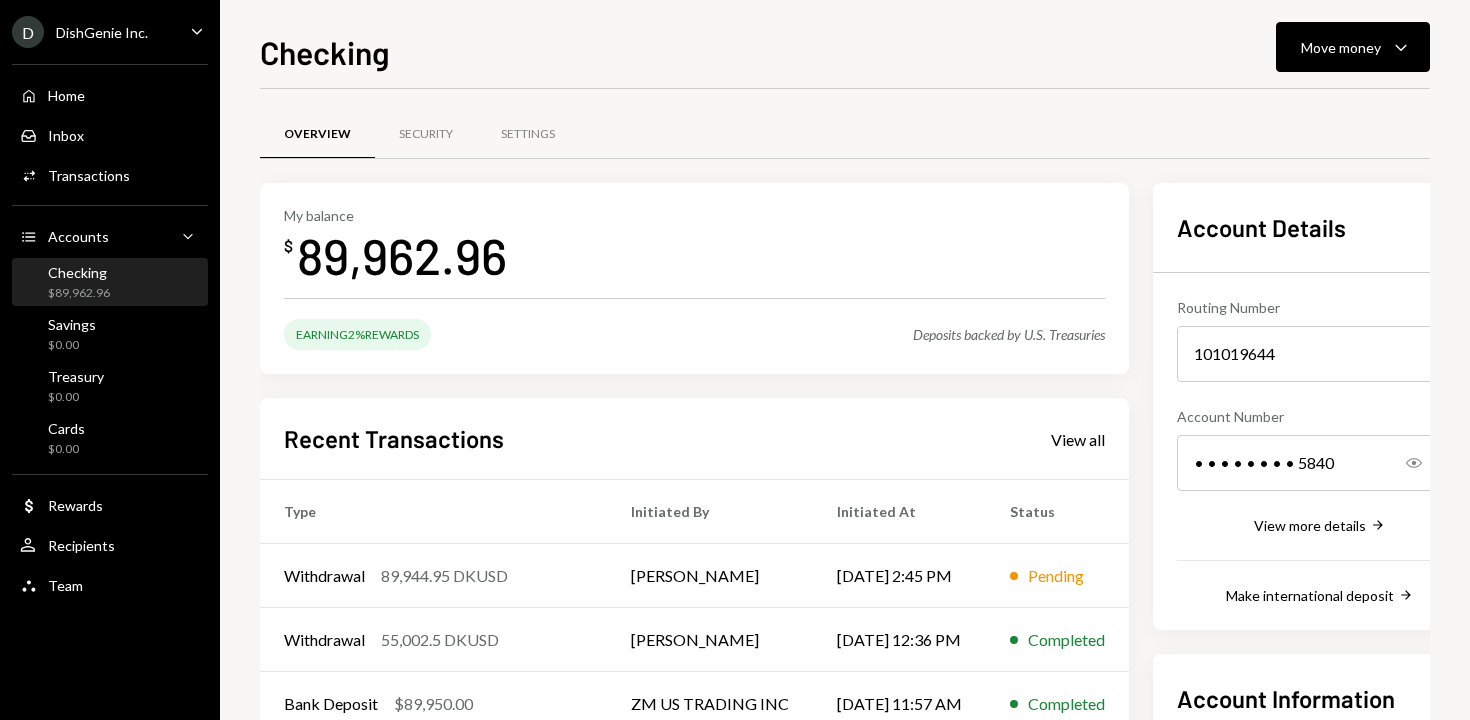 click on "My balance $ 89,962.96 Earning  2%  Rewards Deposits backed by U.S. Treasuries Recent Transactions View all Type Initiated By Initiated At Status Withdrawal 89,944.95  DKUSD [PERSON_NAME] [DATE] 2:45 PM Pending Withdrawal 55,002.5  DKUSD [PERSON_NAME] [DATE] 12:36 PM Completed Bank Deposit $89,950.00 ZM US TRADING INC [DATE] 11:57 AM Completed Billing Drawdown Withdrawal 45  DKUSD Dakota System [DATE] 11:45 AM Completed Bank Deposit $55,000.00 YQZ TRADING CORP [DATE] 11:17 AM Completed" at bounding box center (694, 563) 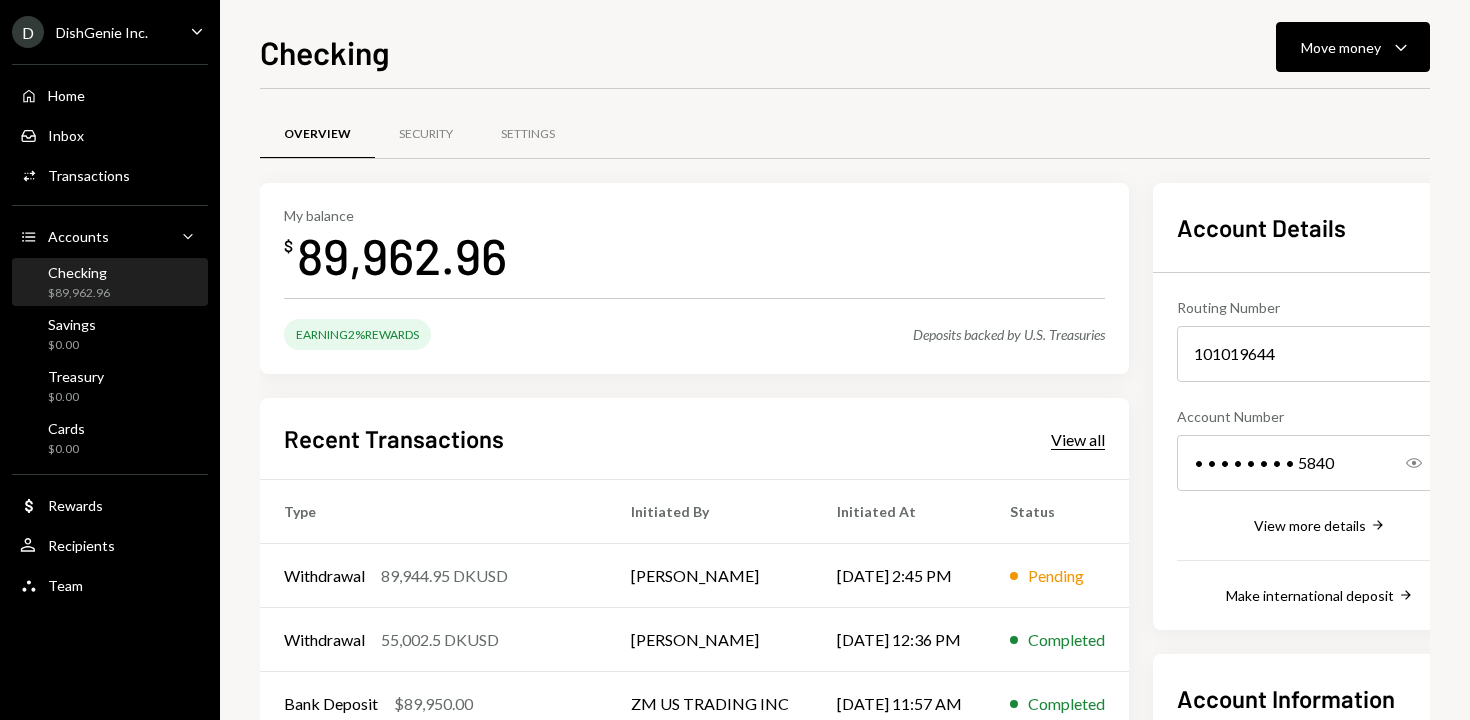 click on "View all" at bounding box center [1078, 440] 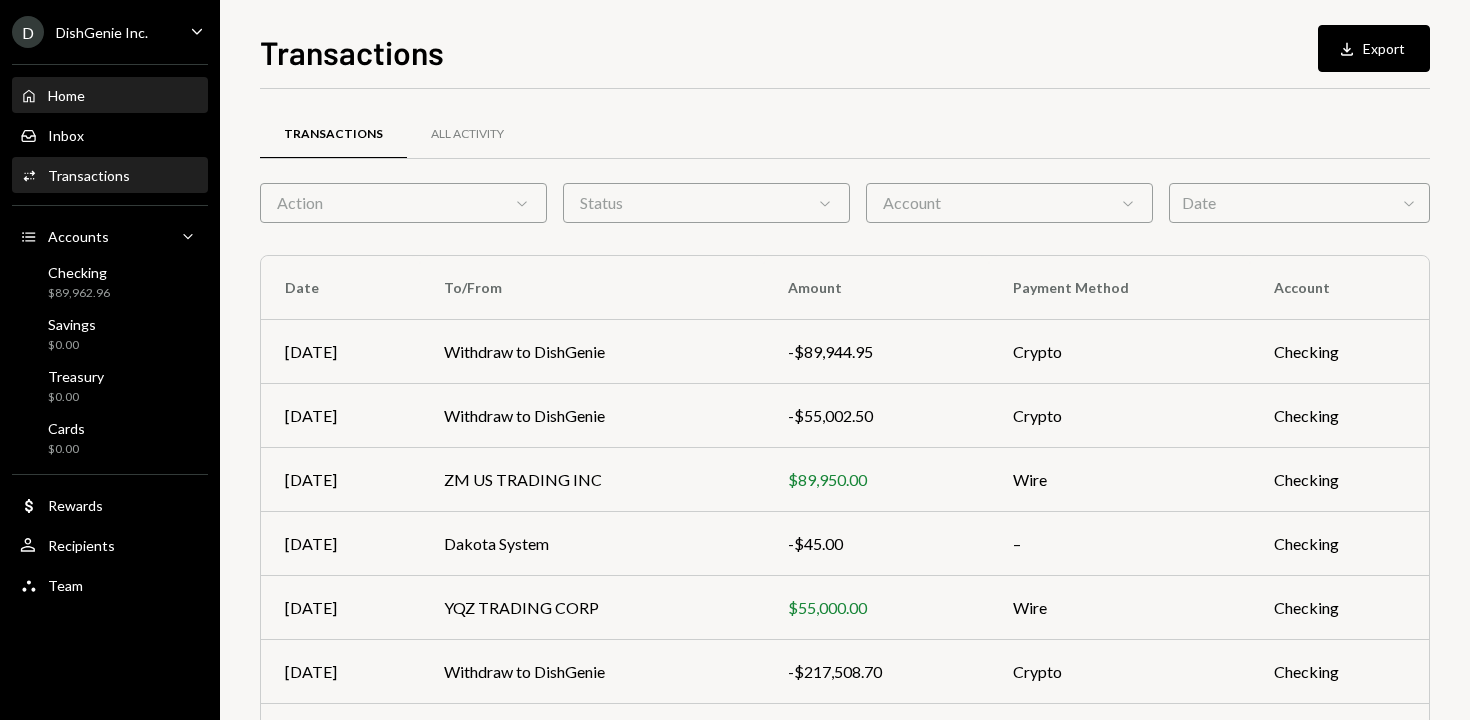 click on "Home Home" at bounding box center [110, 96] 